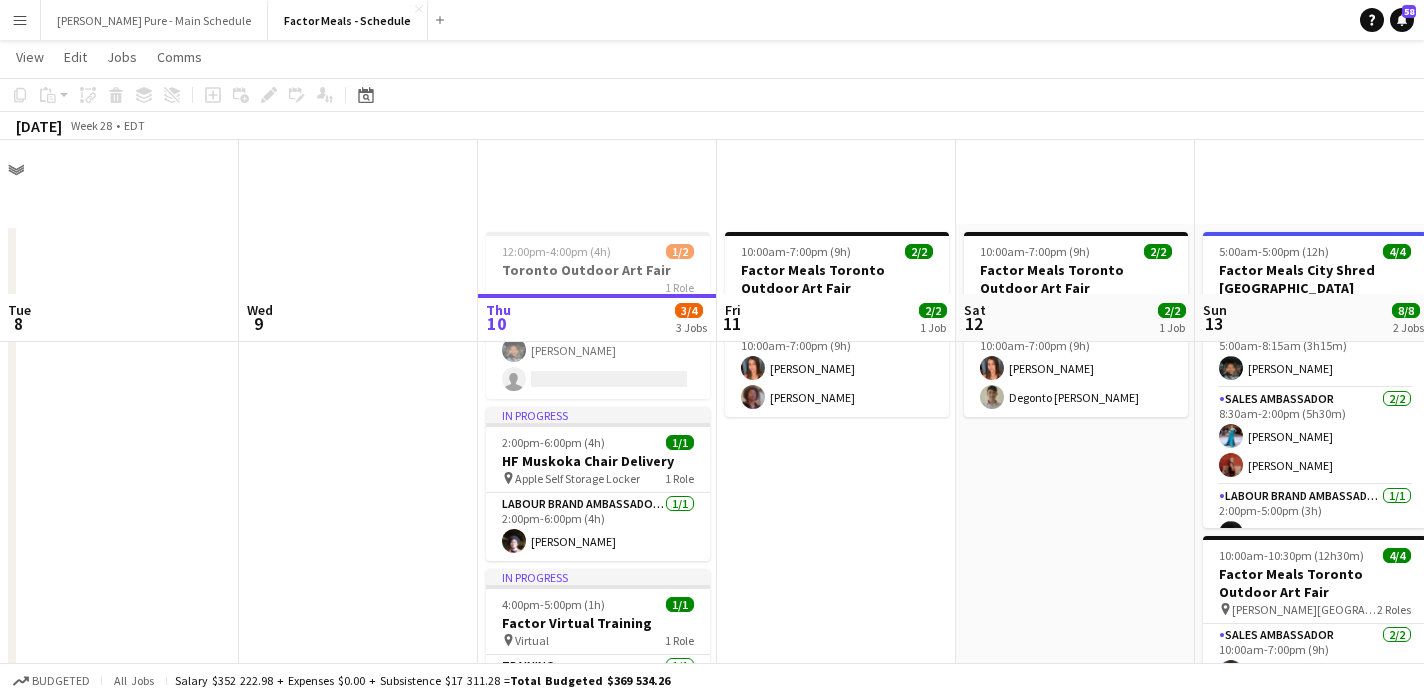 scroll, scrollTop: 154, scrollLeft: 0, axis: vertical 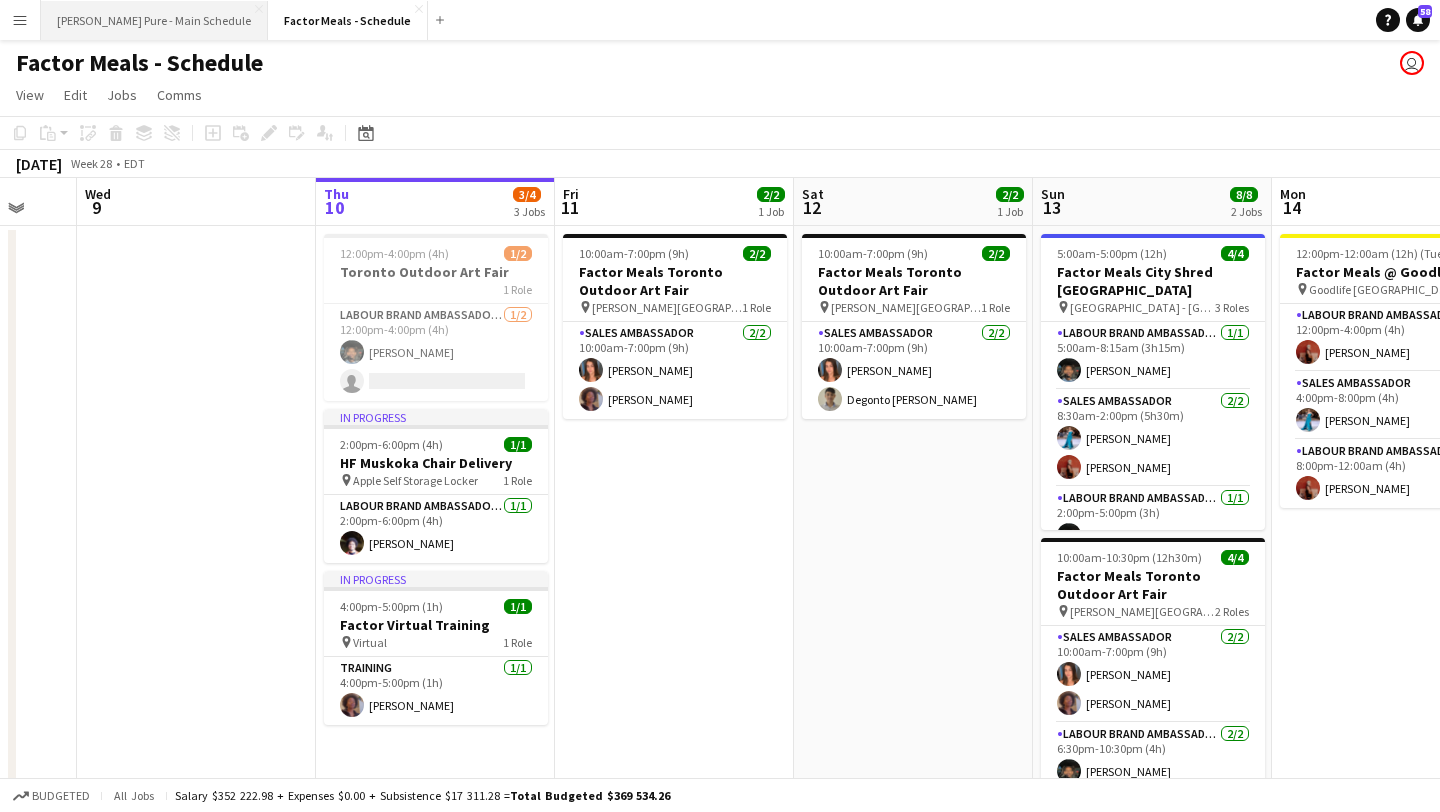 click on "[PERSON_NAME] Pure - Main Schedule
Close" at bounding box center [154, 20] 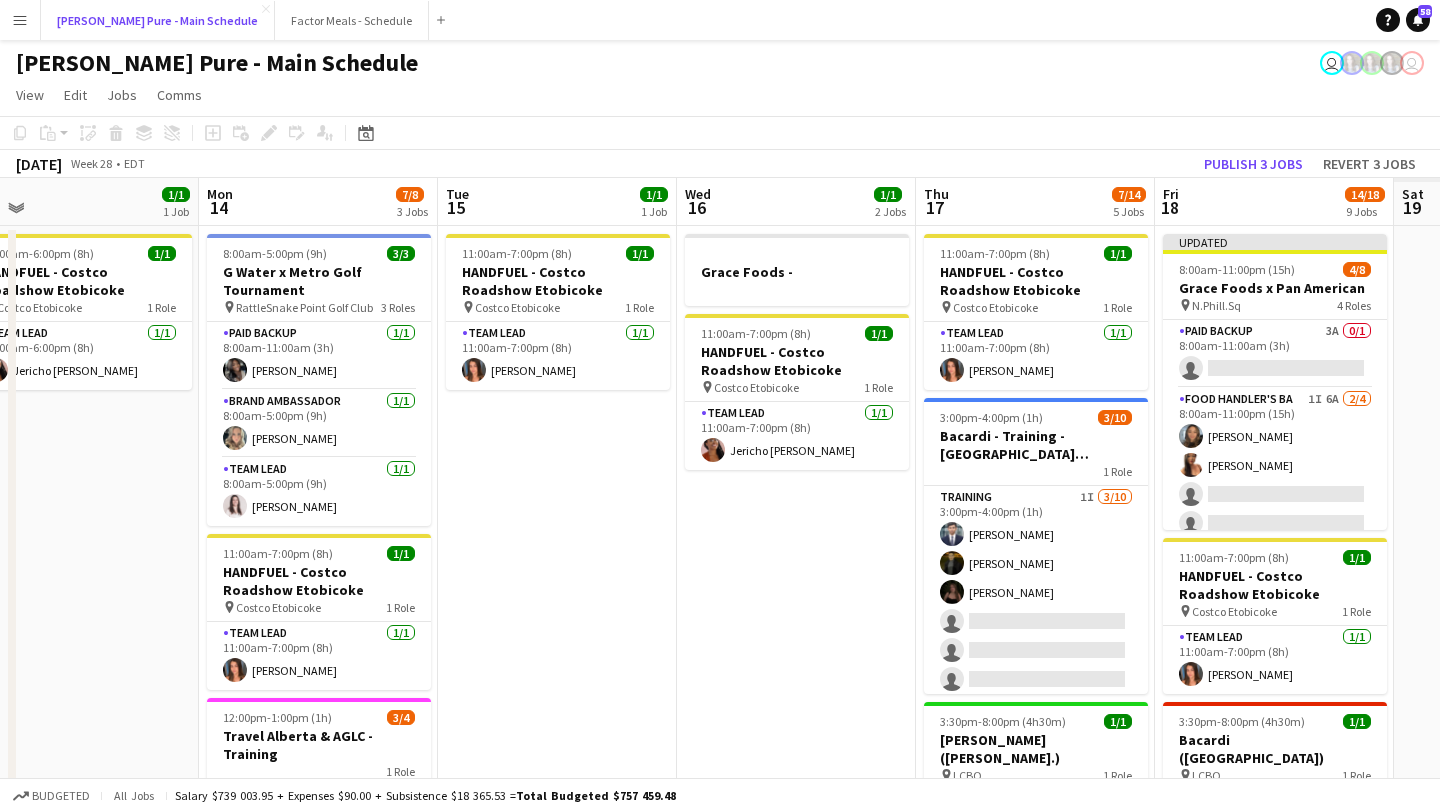 scroll, scrollTop: 0, scrollLeft: 696, axis: horizontal 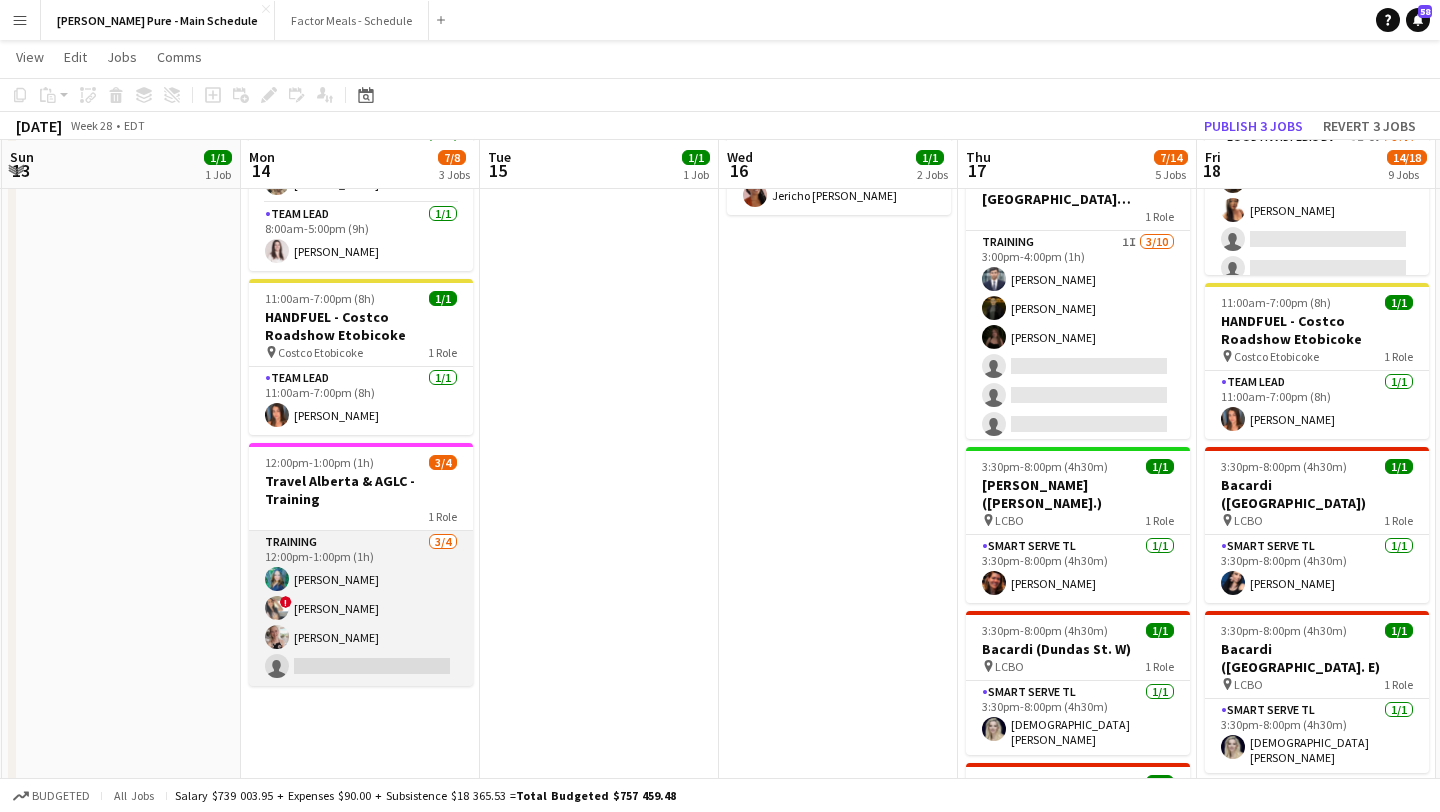 click at bounding box center [277, 579] 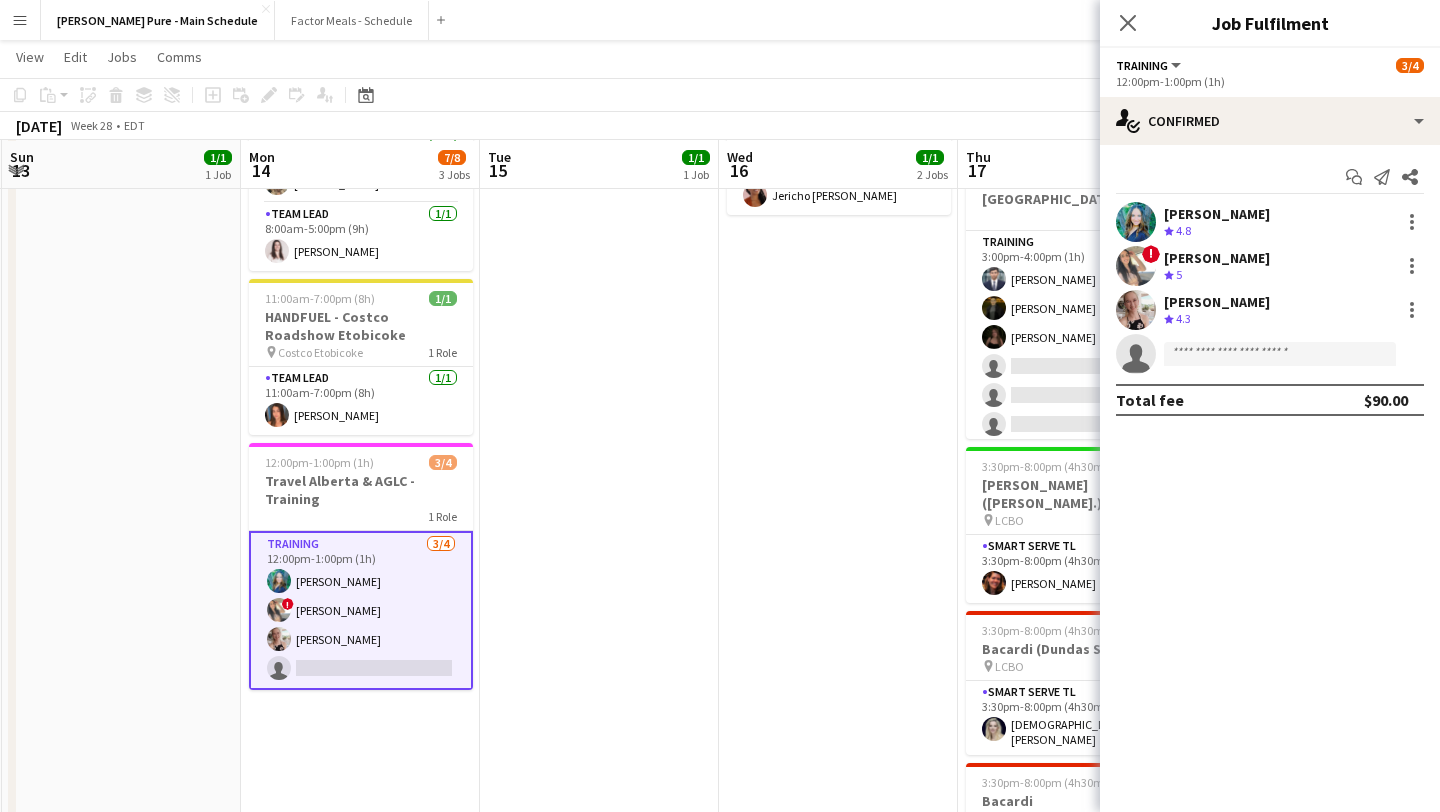 click at bounding box center (1136, 222) 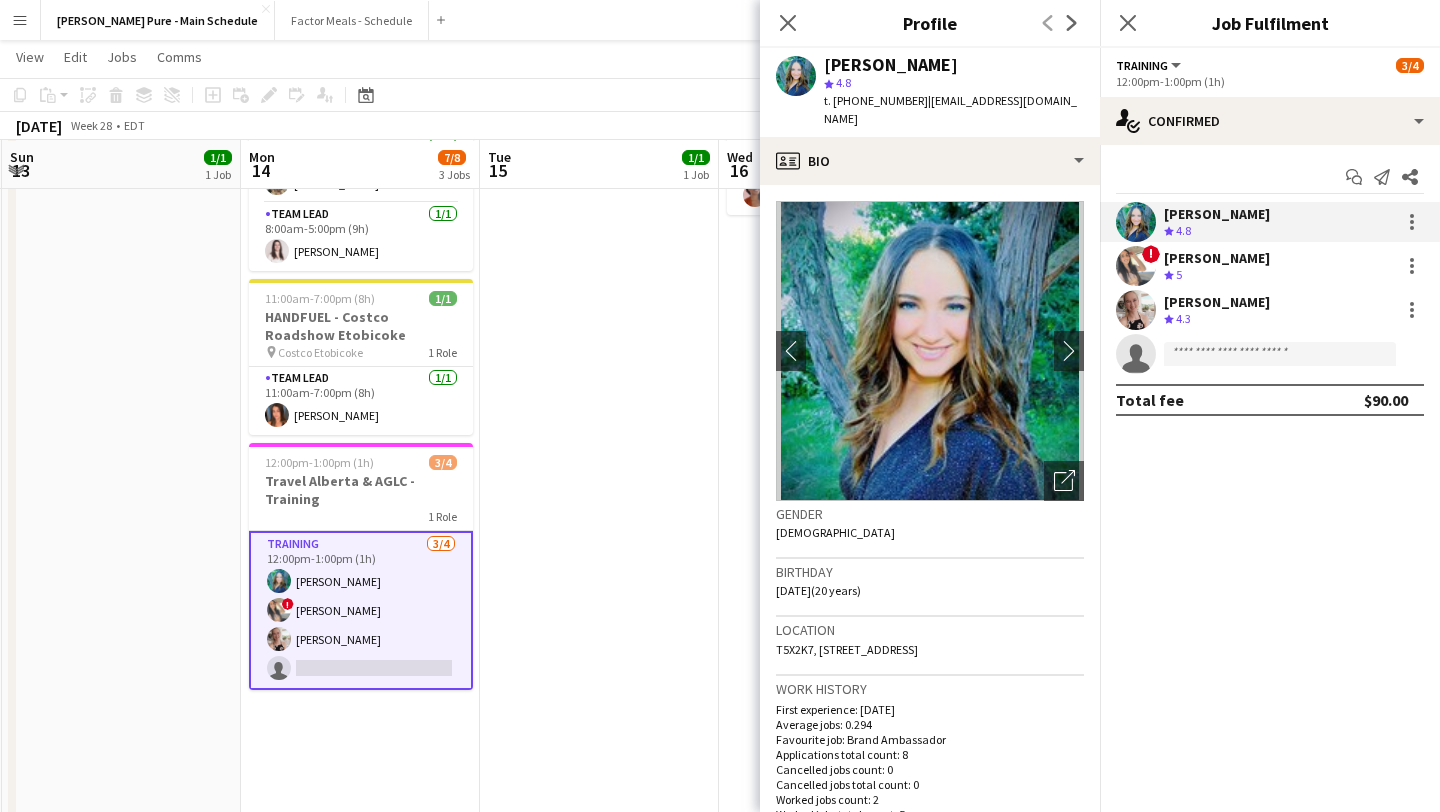 click on "11:00am-7:00pm (8h)    1/1   HANDFUEL - Costco Roadshow Etobicoke
pin
Costco Etobicoke   1 Role   Team Lead   [DATE]   11:00am-7:00pm (8h)
[PERSON_NAME]" at bounding box center (599, 855) 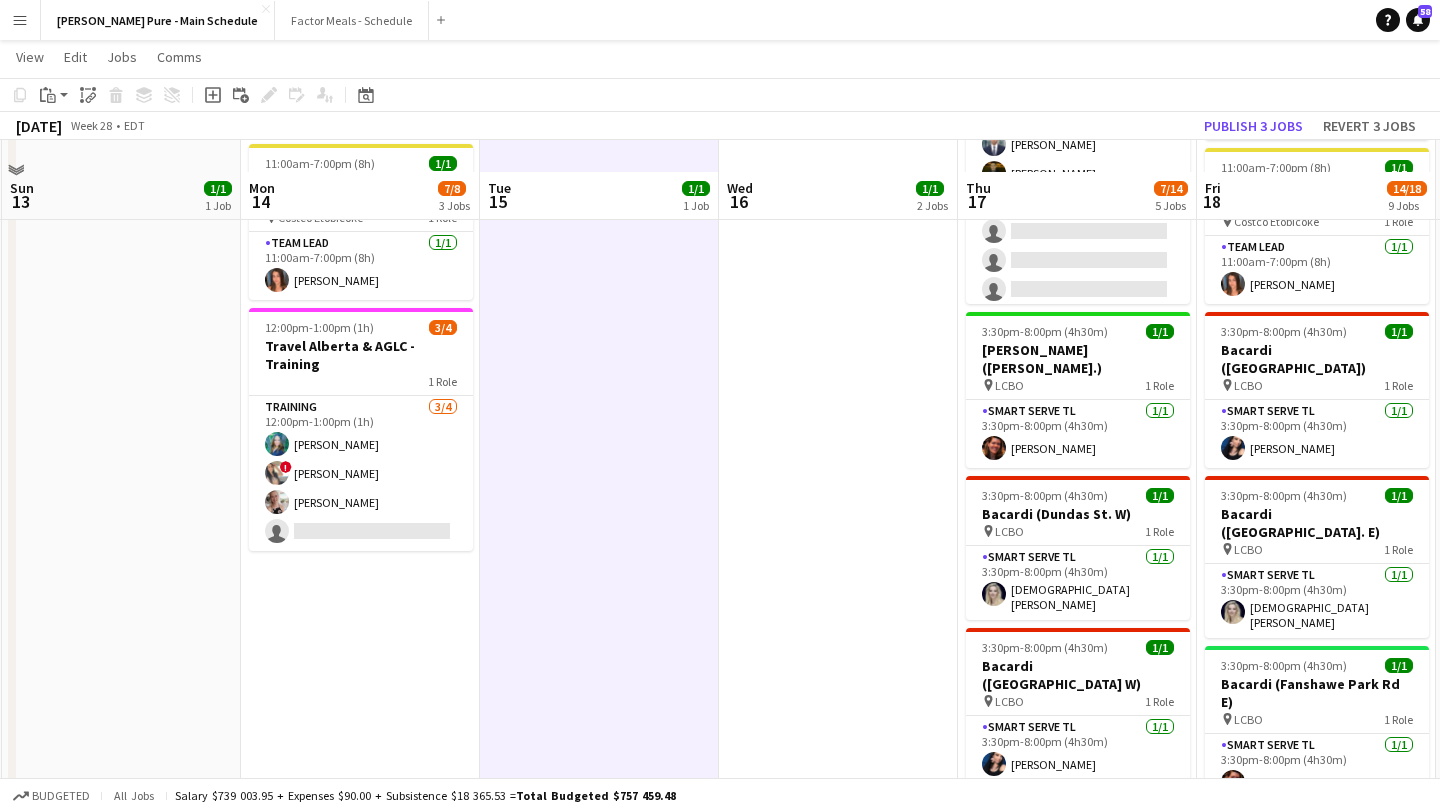 scroll, scrollTop: 428, scrollLeft: 0, axis: vertical 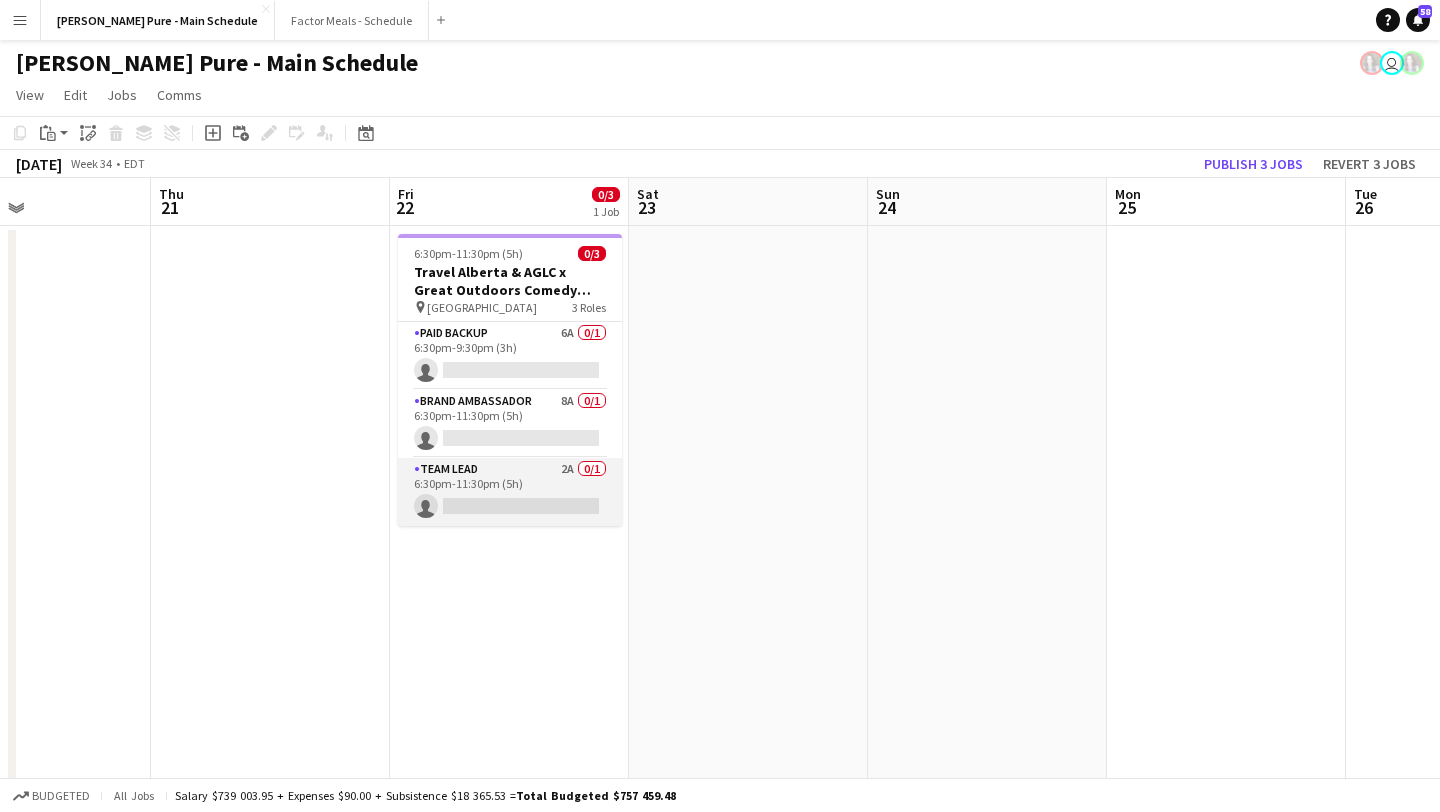 click on "Team Lead   2A   0/1   6:30pm-11:30pm (5h)
single-neutral-actions" at bounding box center (510, 492) 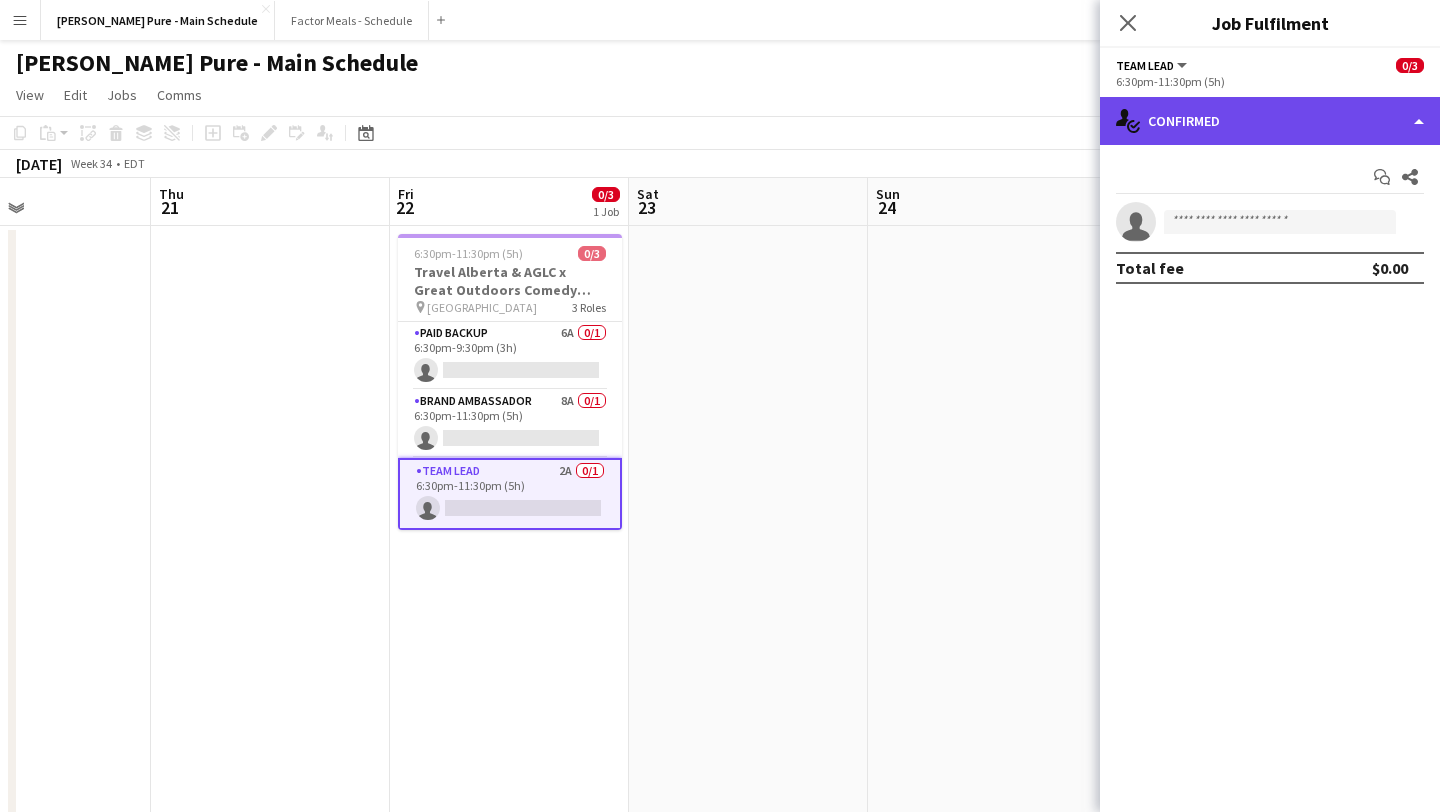 click on "single-neutral-actions-check-2
Confirmed" 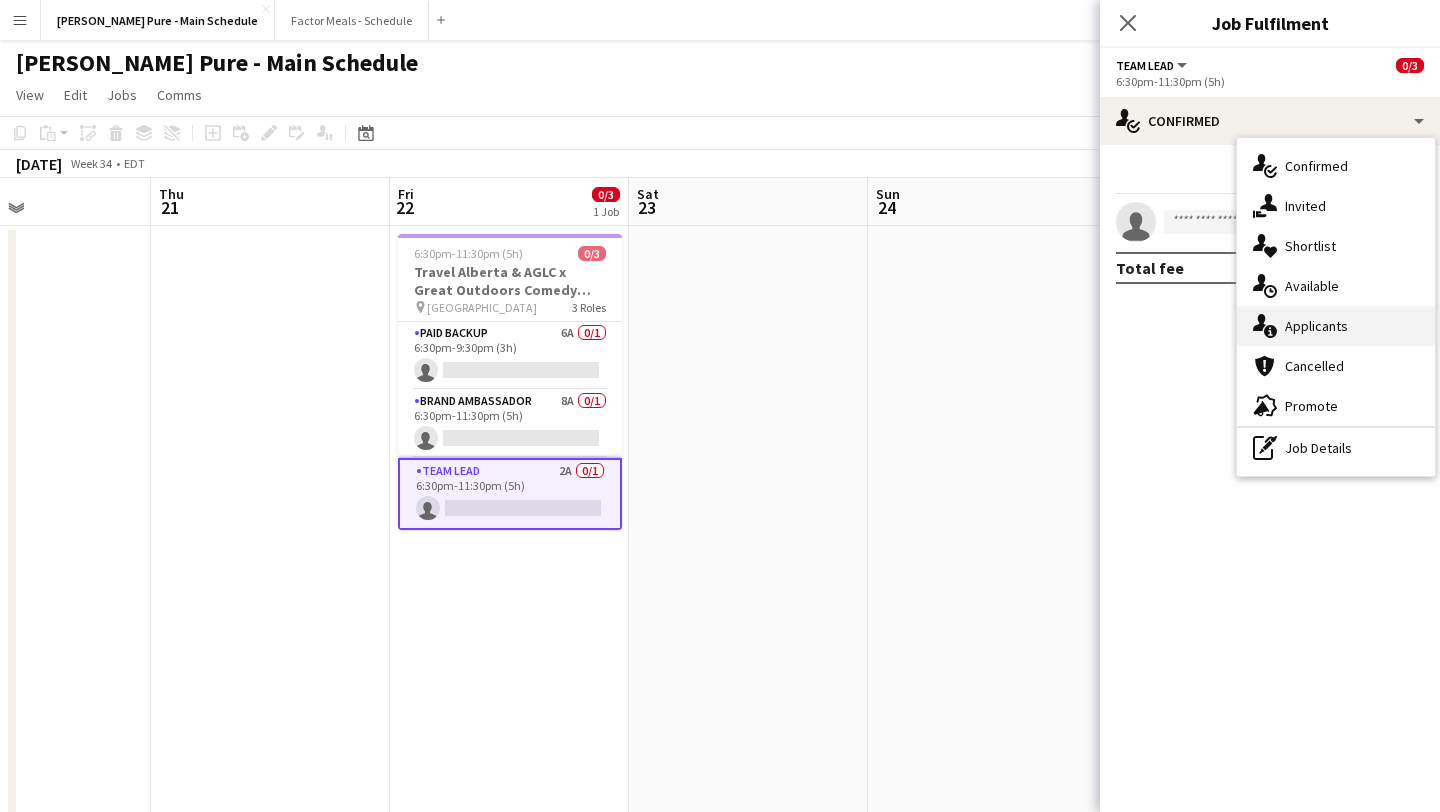 click on "single-neutral-actions-information
Applicants" at bounding box center (1336, 326) 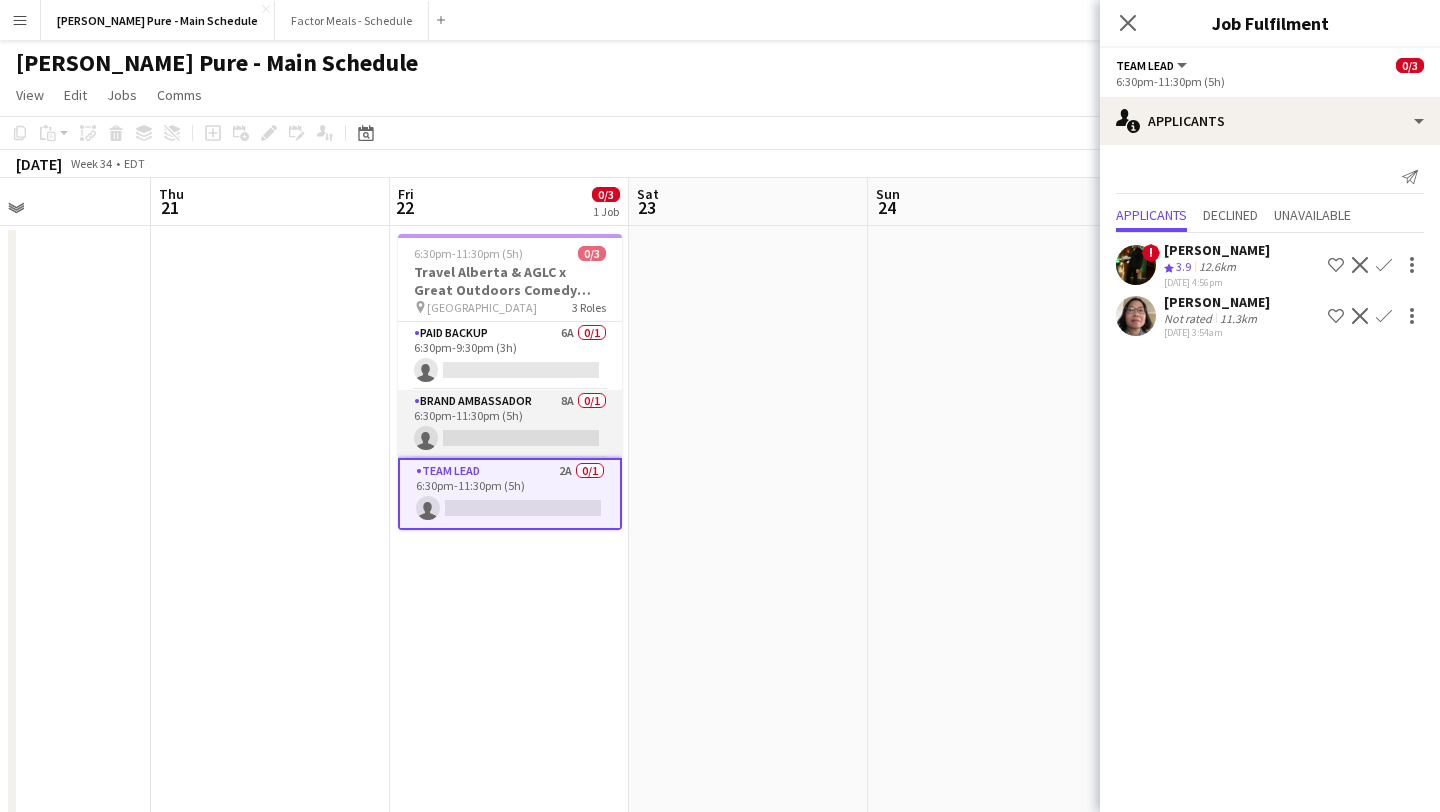 click on "Brand Ambassador    8A   0/1   6:30pm-11:30pm (5h)
single-neutral-actions" at bounding box center (510, 424) 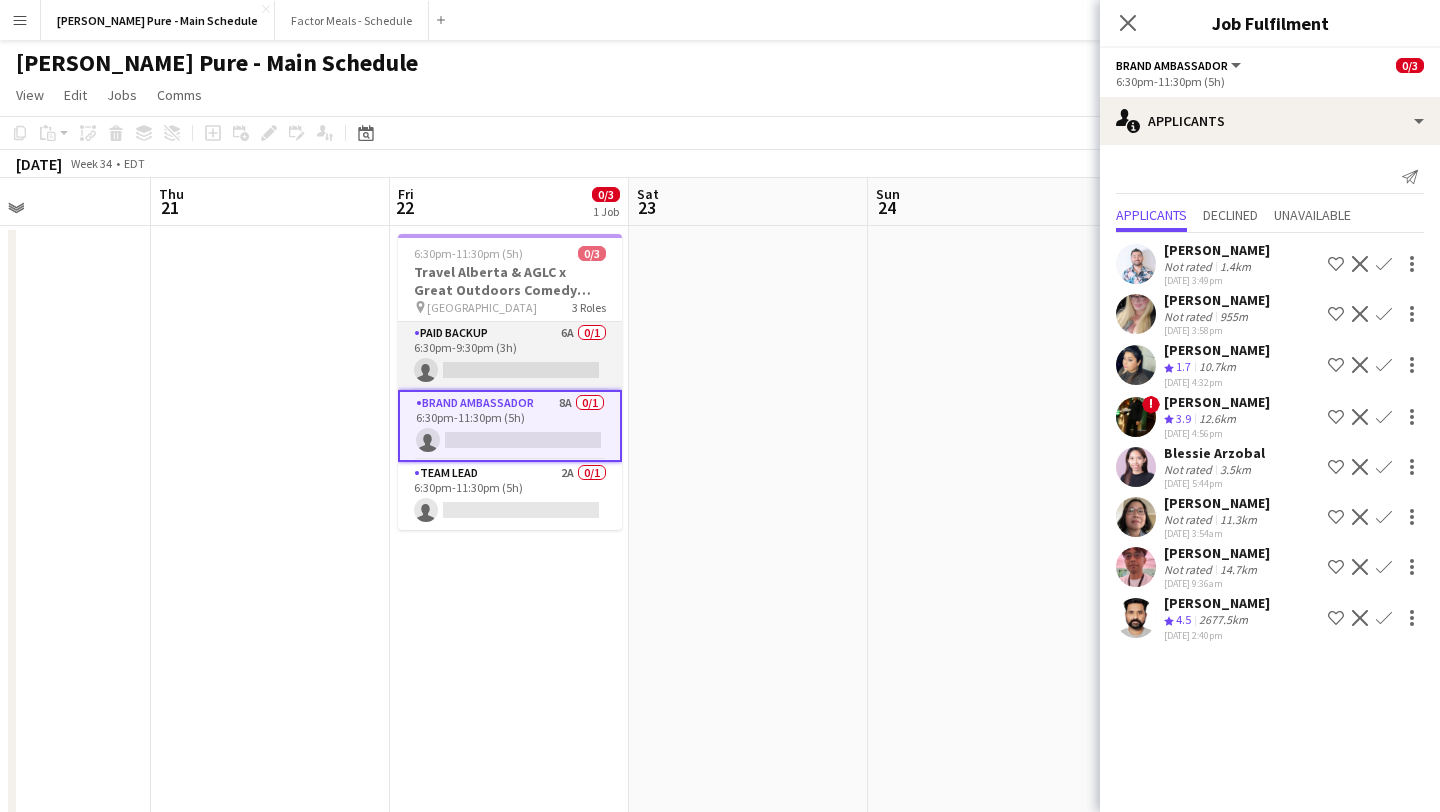 click on "Paid Backup   6A   0/1   6:30pm-9:30pm (3h)
single-neutral-actions" at bounding box center (510, 356) 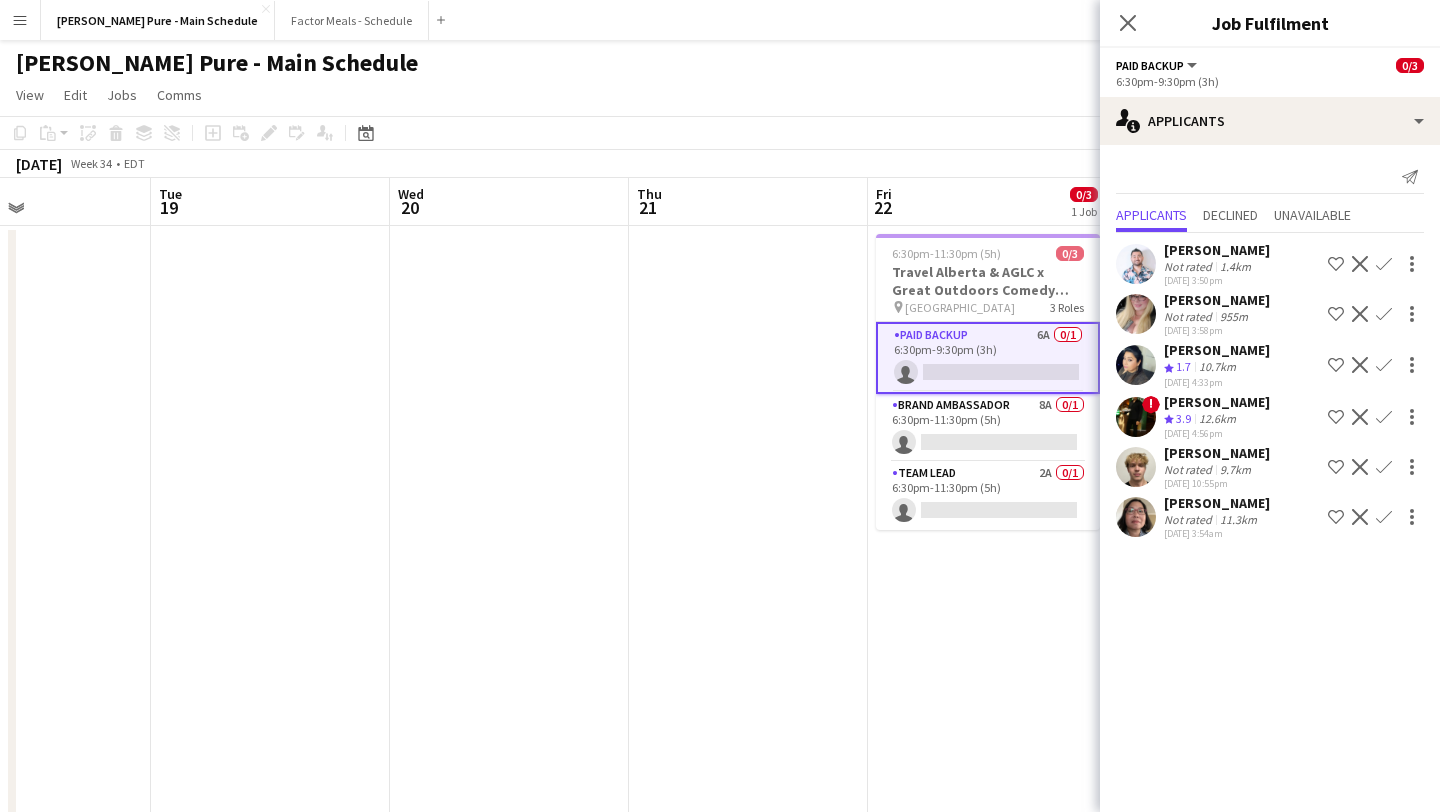 scroll, scrollTop: 0, scrollLeft: 478, axis: horizontal 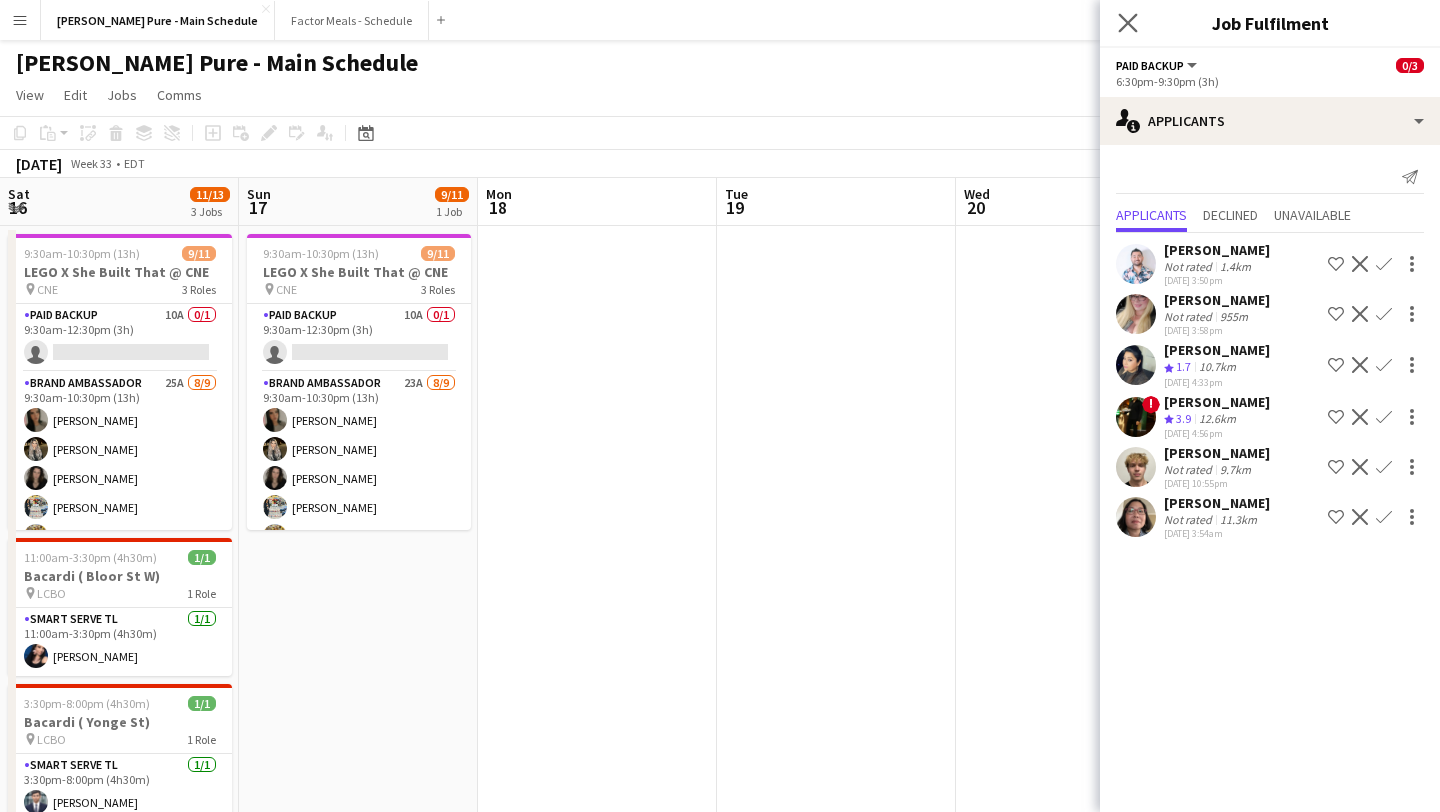 click on "Close pop-in" 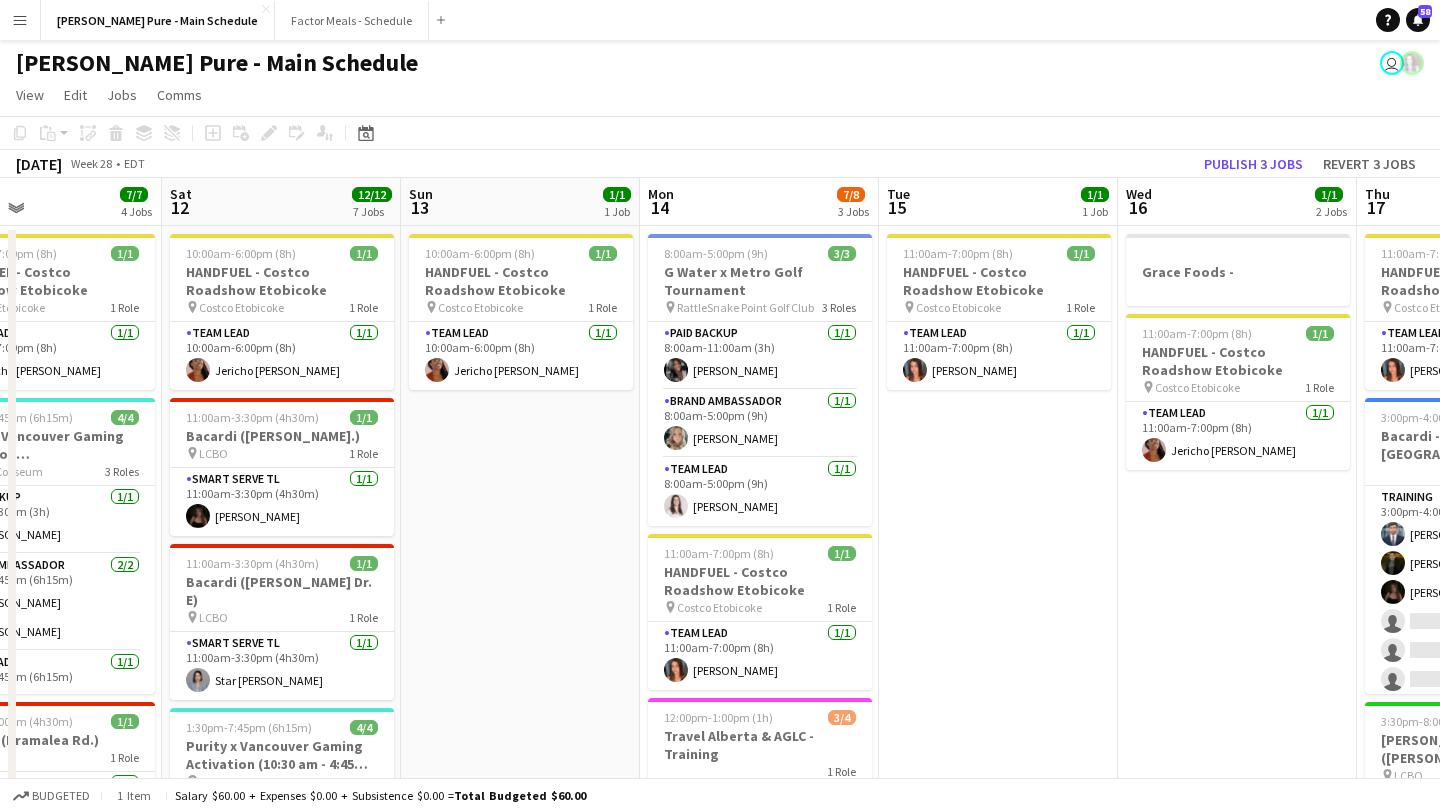 scroll, scrollTop: 0, scrollLeft: 542, axis: horizontal 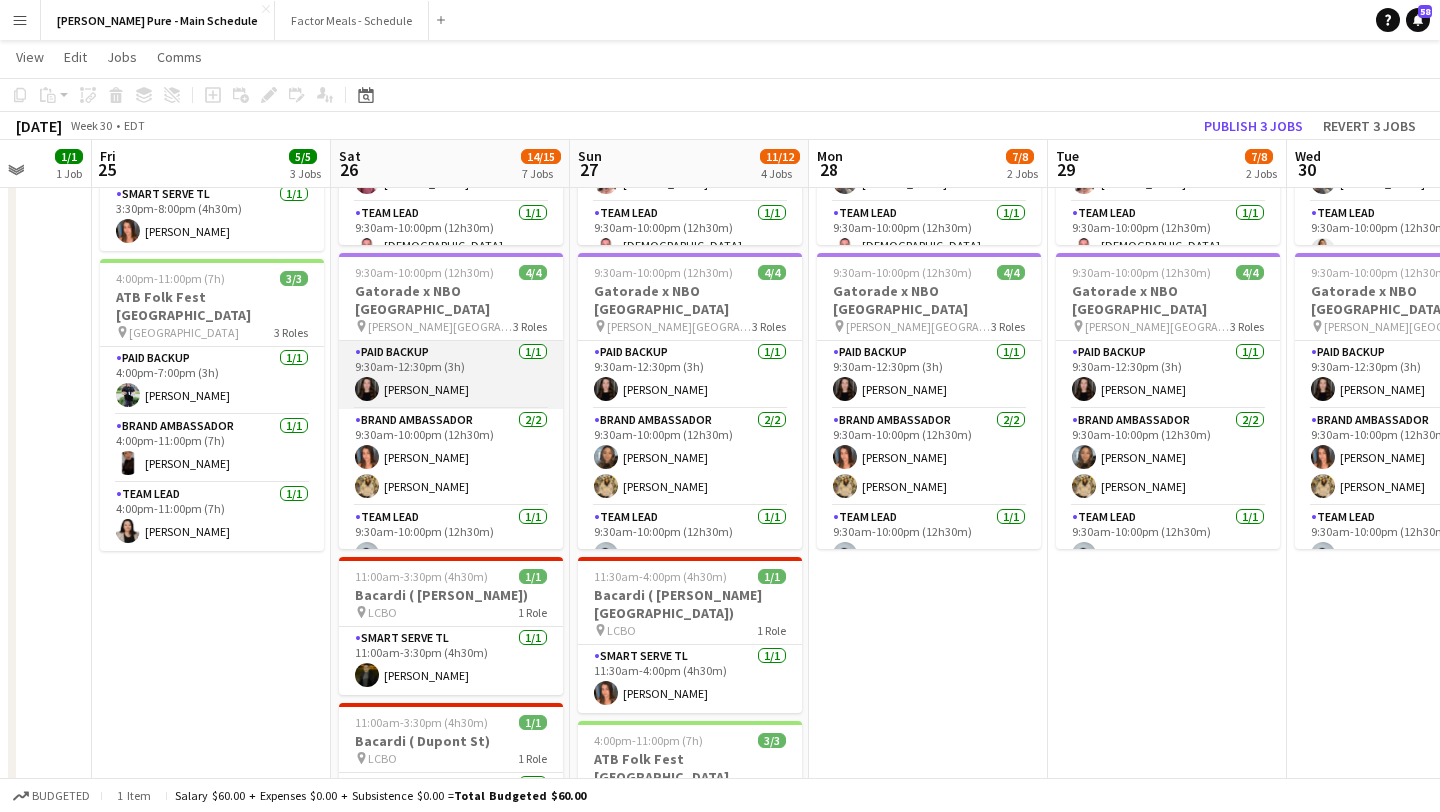 click on "Paid Backup   [DATE]   9:30am-12:30pm (3h)
[PERSON_NAME]" at bounding box center [451, 375] 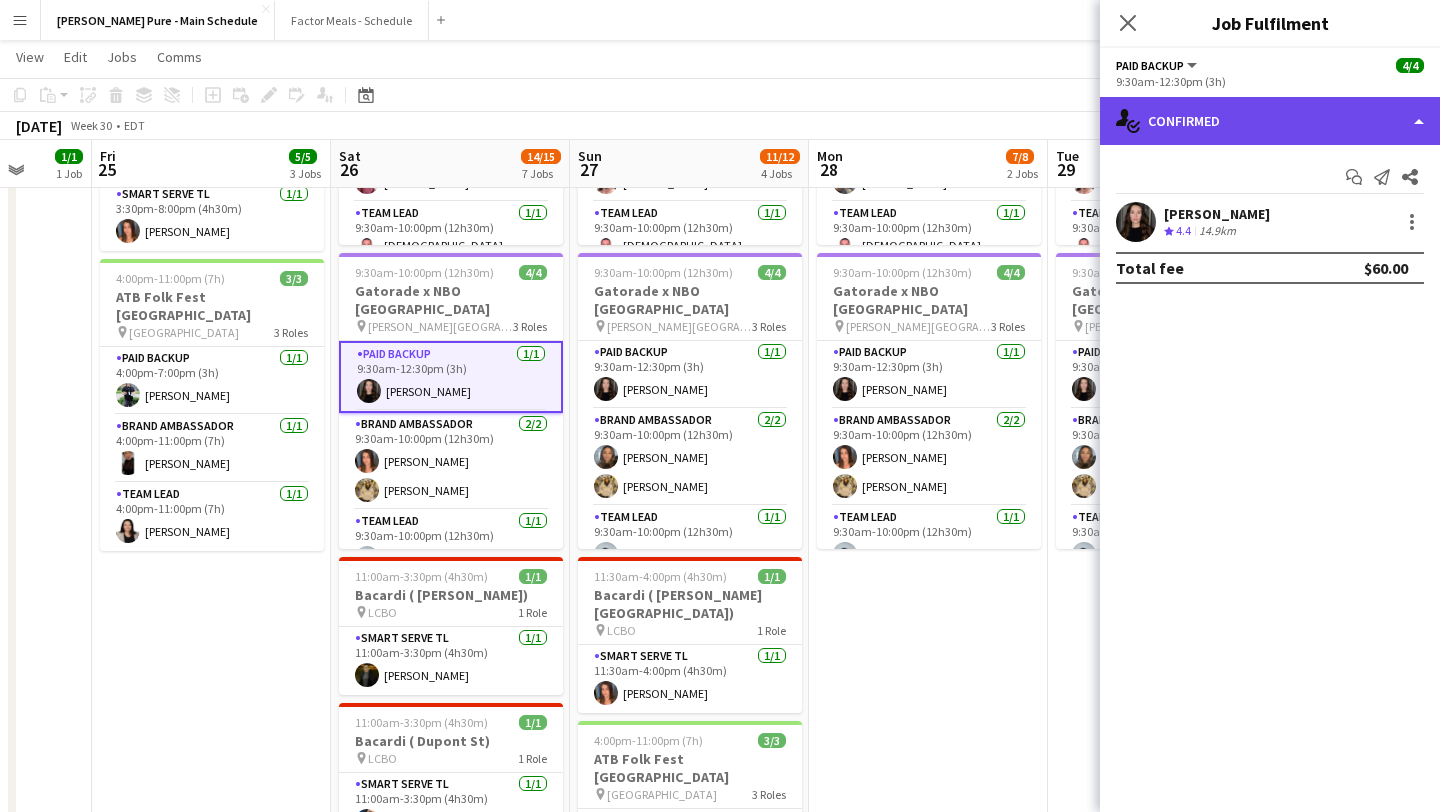 click on "single-neutral-actions-check-2
Confirmed" 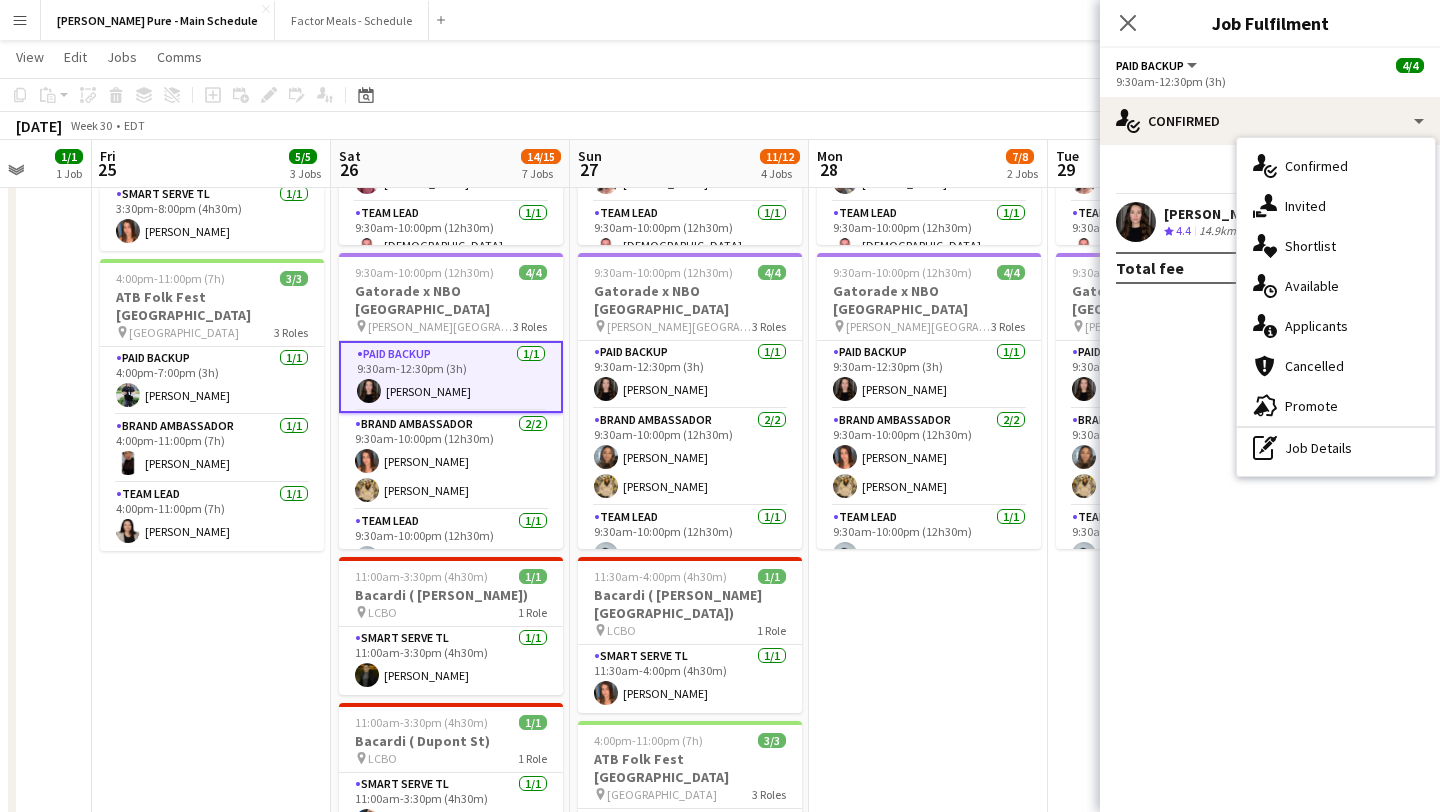 click on "[PERSON_NAME]
Crew rating
4.4   14.9km" at bounding box center (1270, 222) 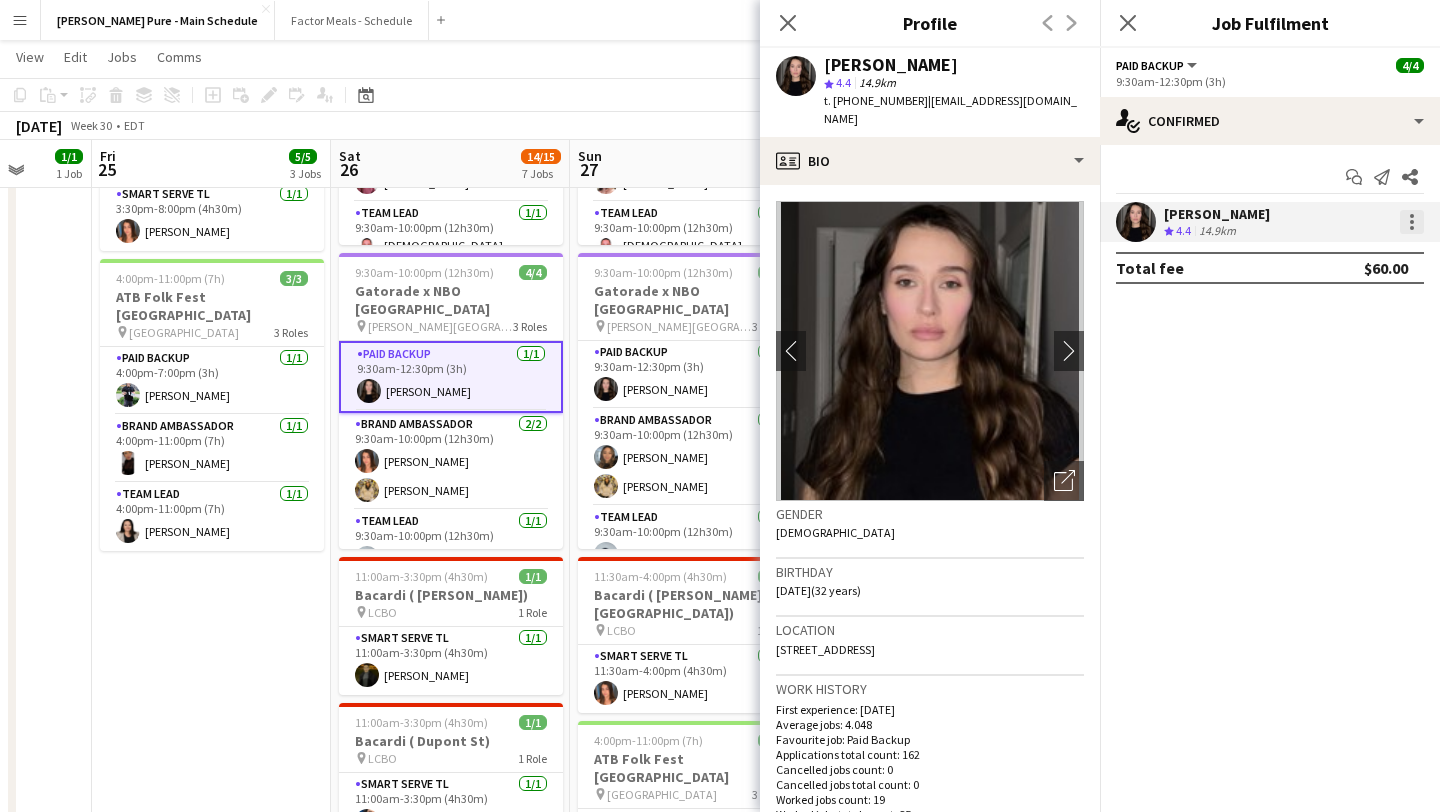 click at bounding box center (1412, 222) 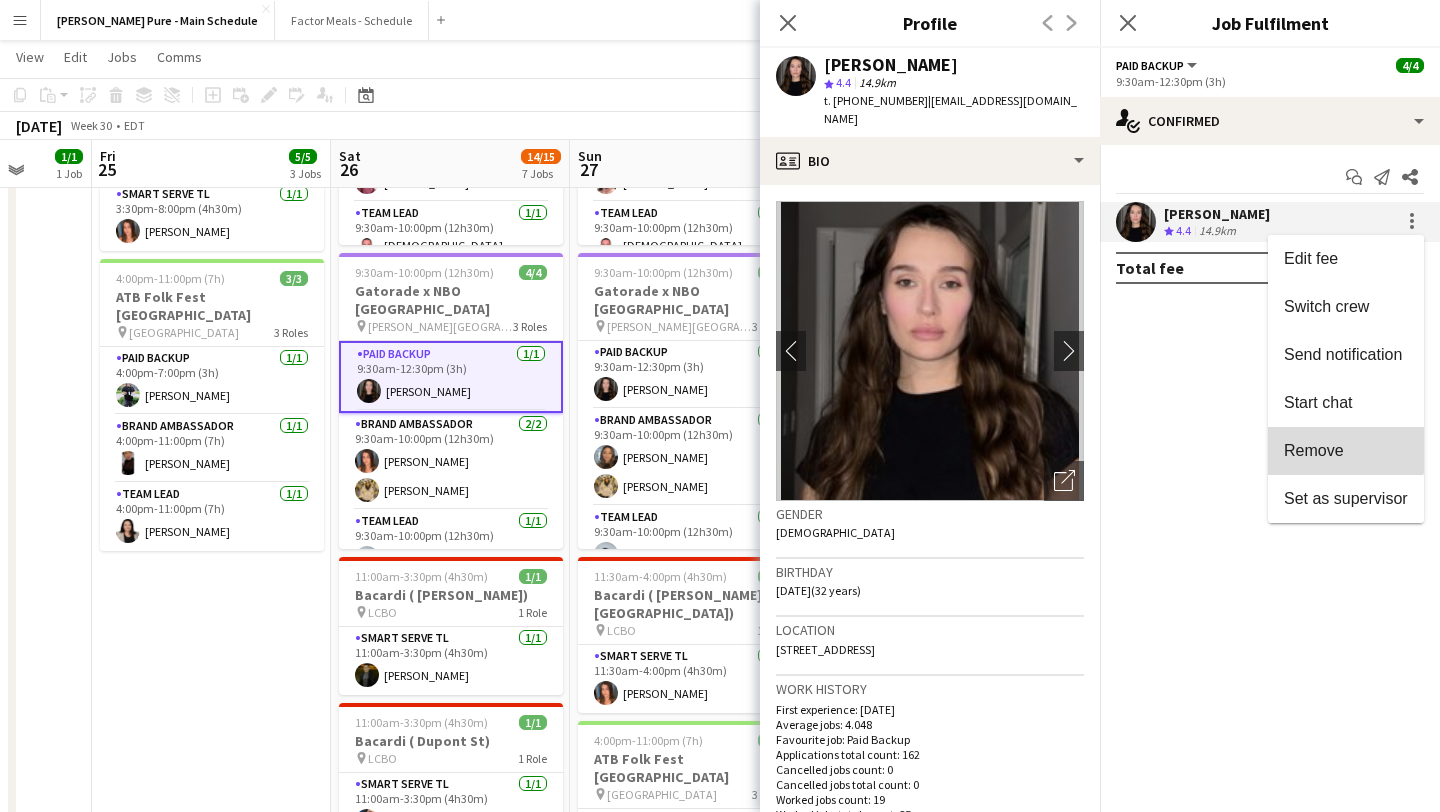 click on "Remove" at bounding box center (1346, 451) 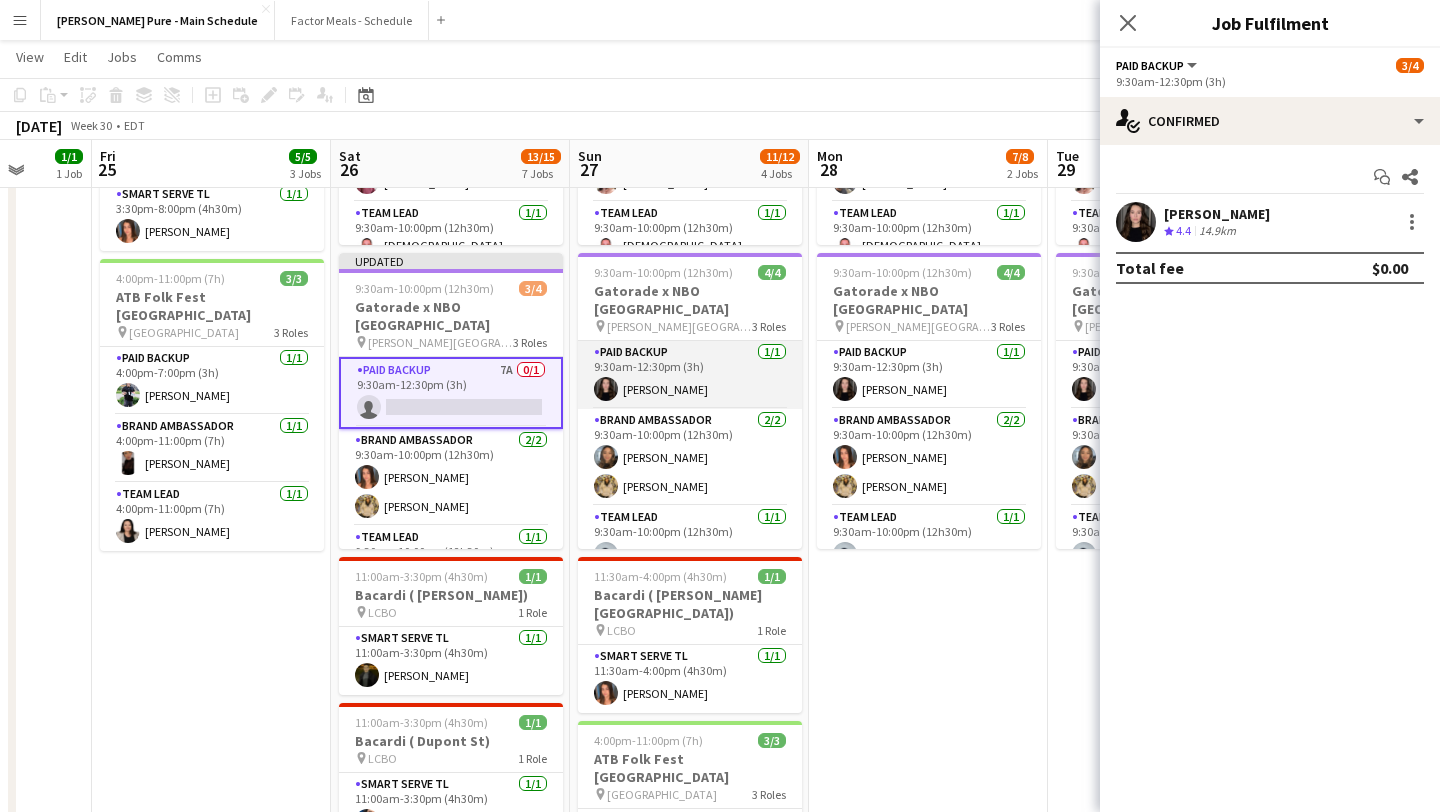 click on "Paid Backup   [DATE]   9:30am-12:30pm (3h)
[PERSON_NAME]" at bounding box center (690, 375) 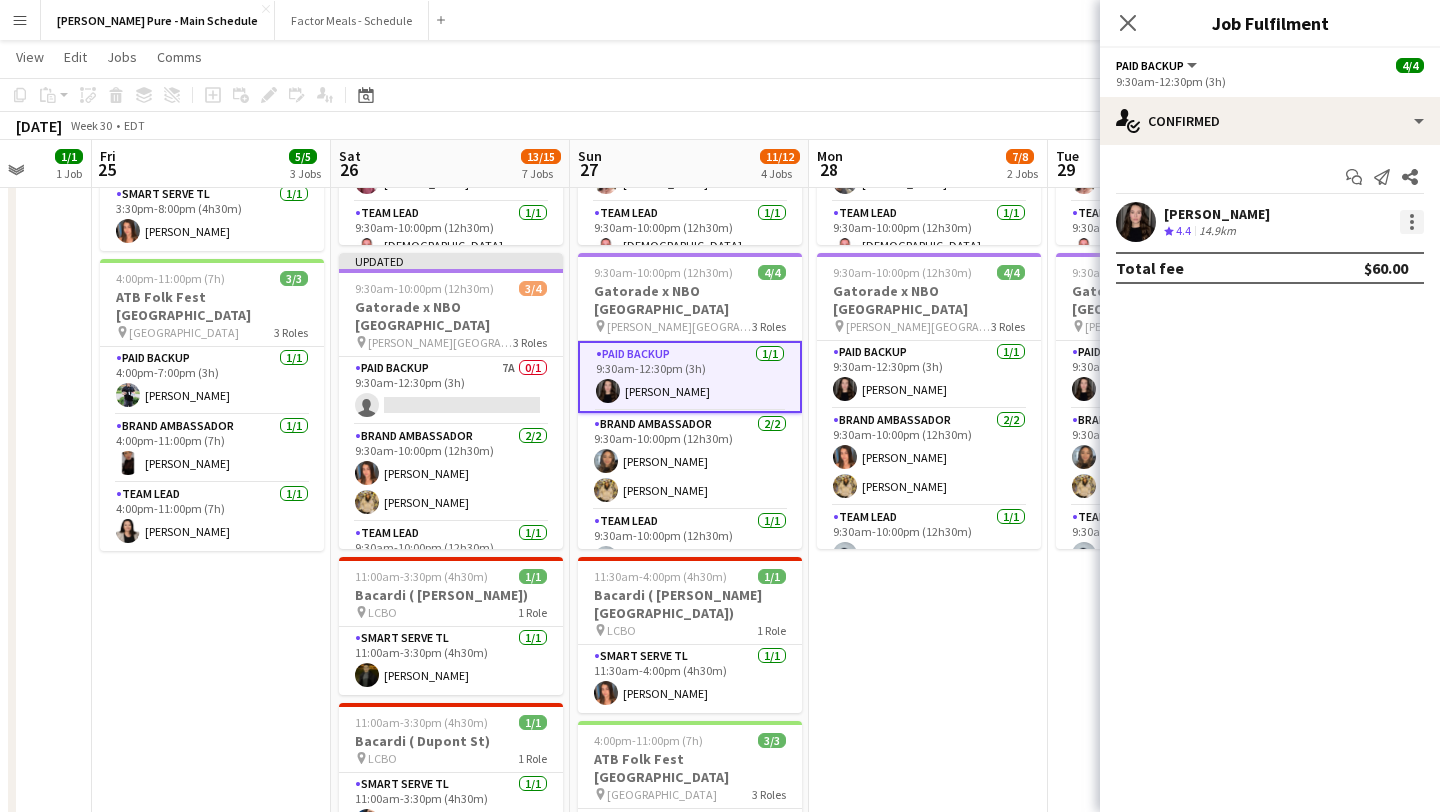click at bounding box center [1412, 222] 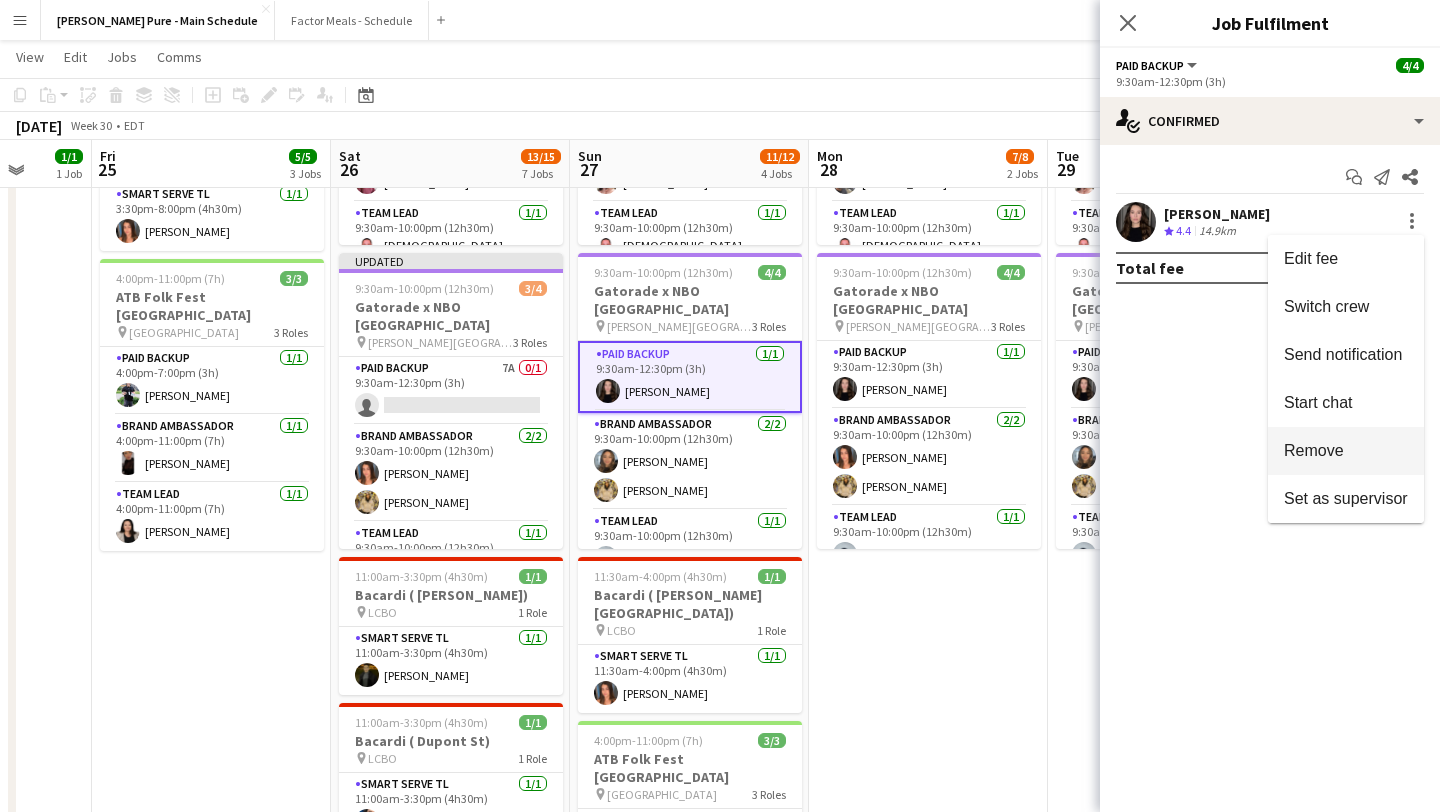click on "Remove" at bounding box center [1346, 451] 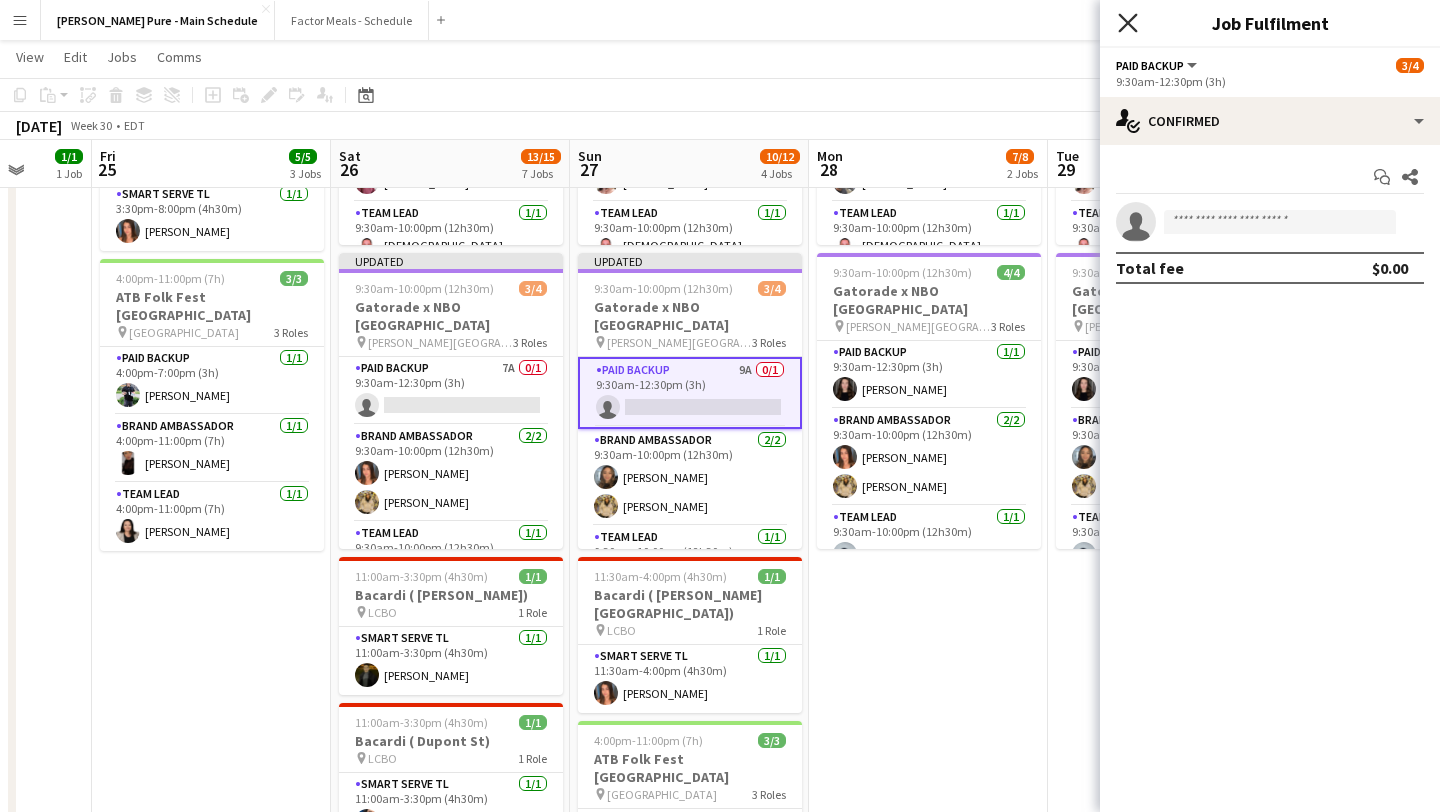 click 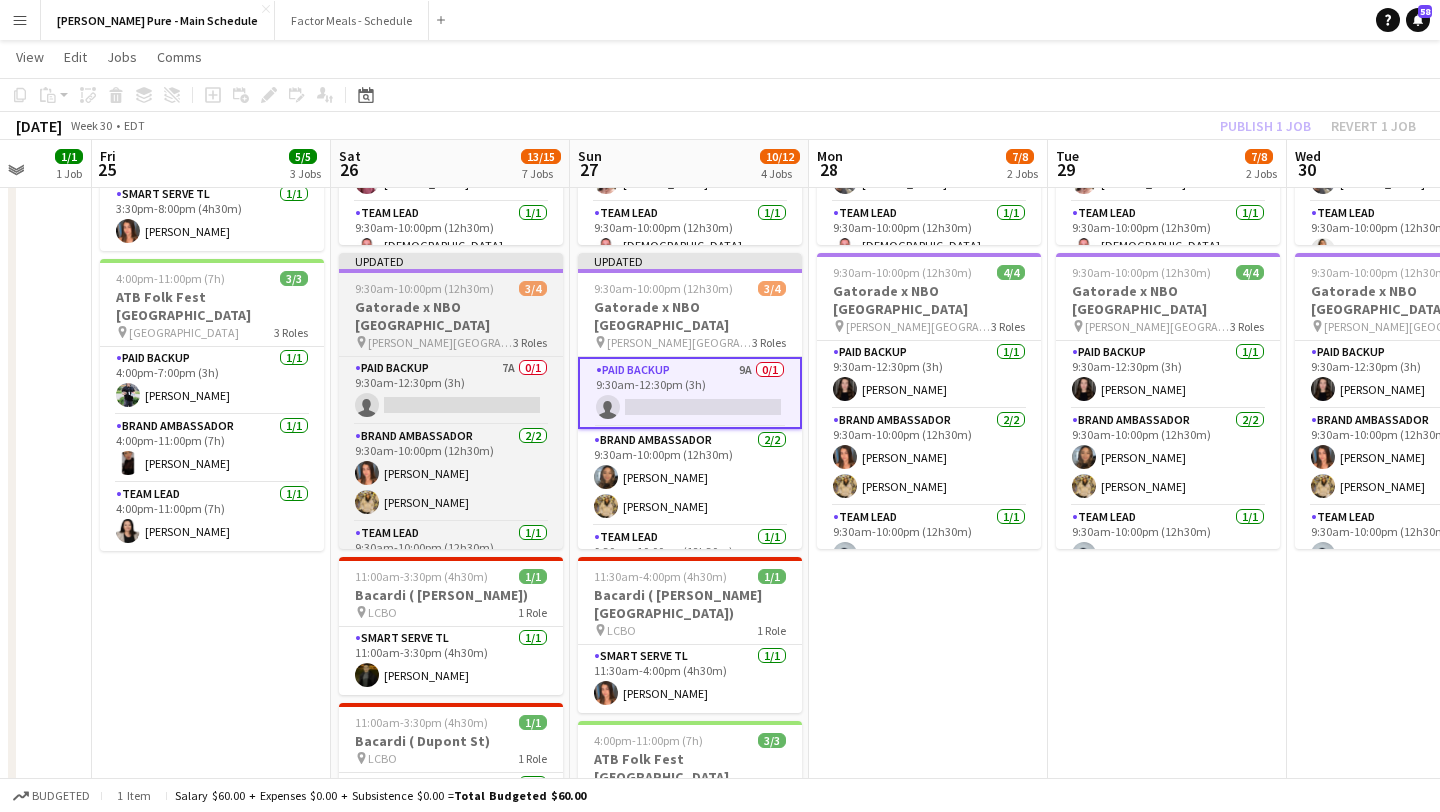 click on "Updated   9:30am-10:00pm (12h30m)    3/4   Gatorade x NBO [GEOGRAPHIC_DATA]
pin
[PERSON_NAME][GEOGRAPHIC_DATA]   3 Roles   Paid Backup   7A   0/1   9:30am-12:30pm (3h)
single-neutral-actions
Brand Ambassador    [DATE]   9:30am-10:00pm (12h30m)
[PERSON_NAME] [PERSON_NAME]  Team Lead   [DATE]   9:30am-10:00pm (12h30m)
[PERSON_NAME]" at bounding box center (451, 401) 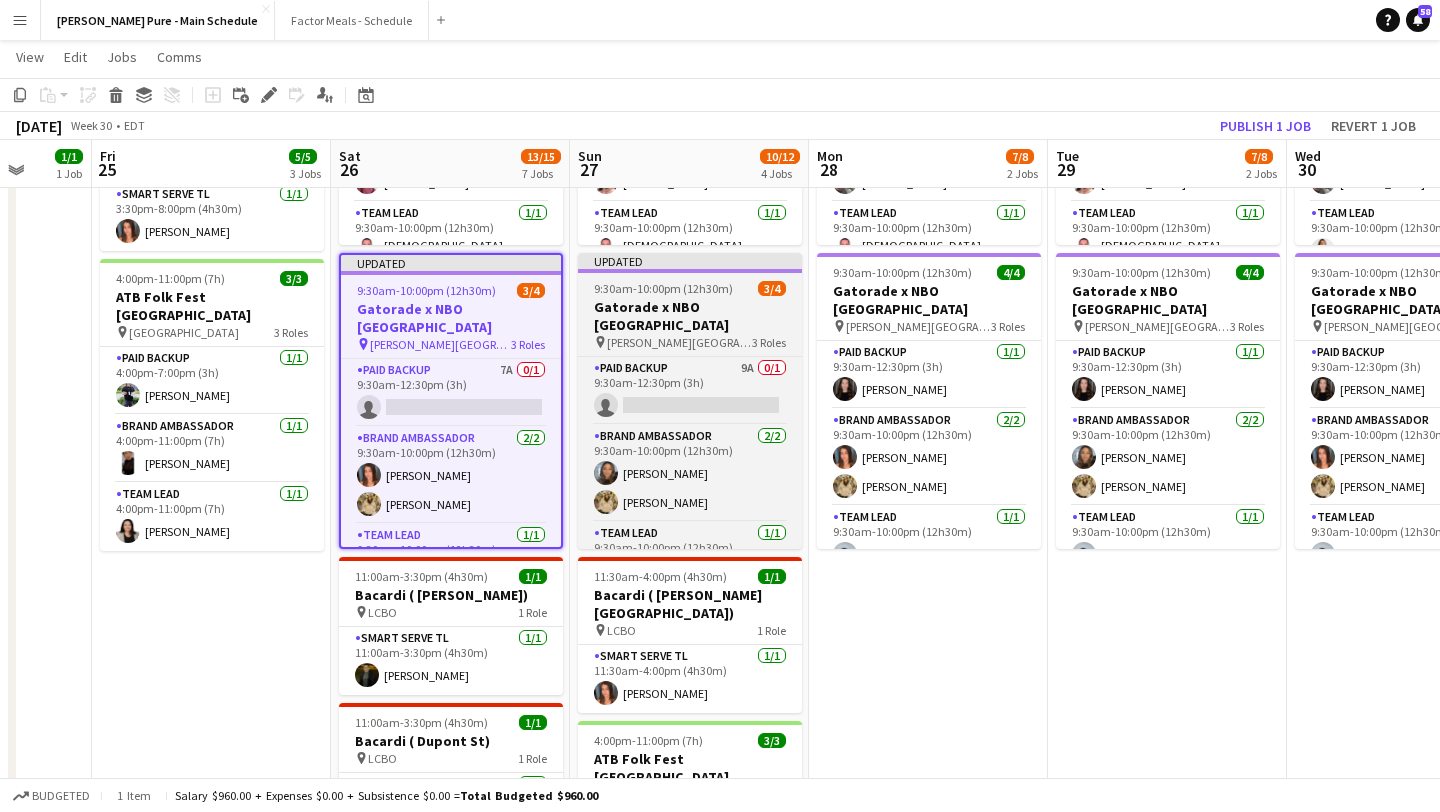 click on "9:30am-10:00pm (12h30m)" at bounding box center (663, 288) 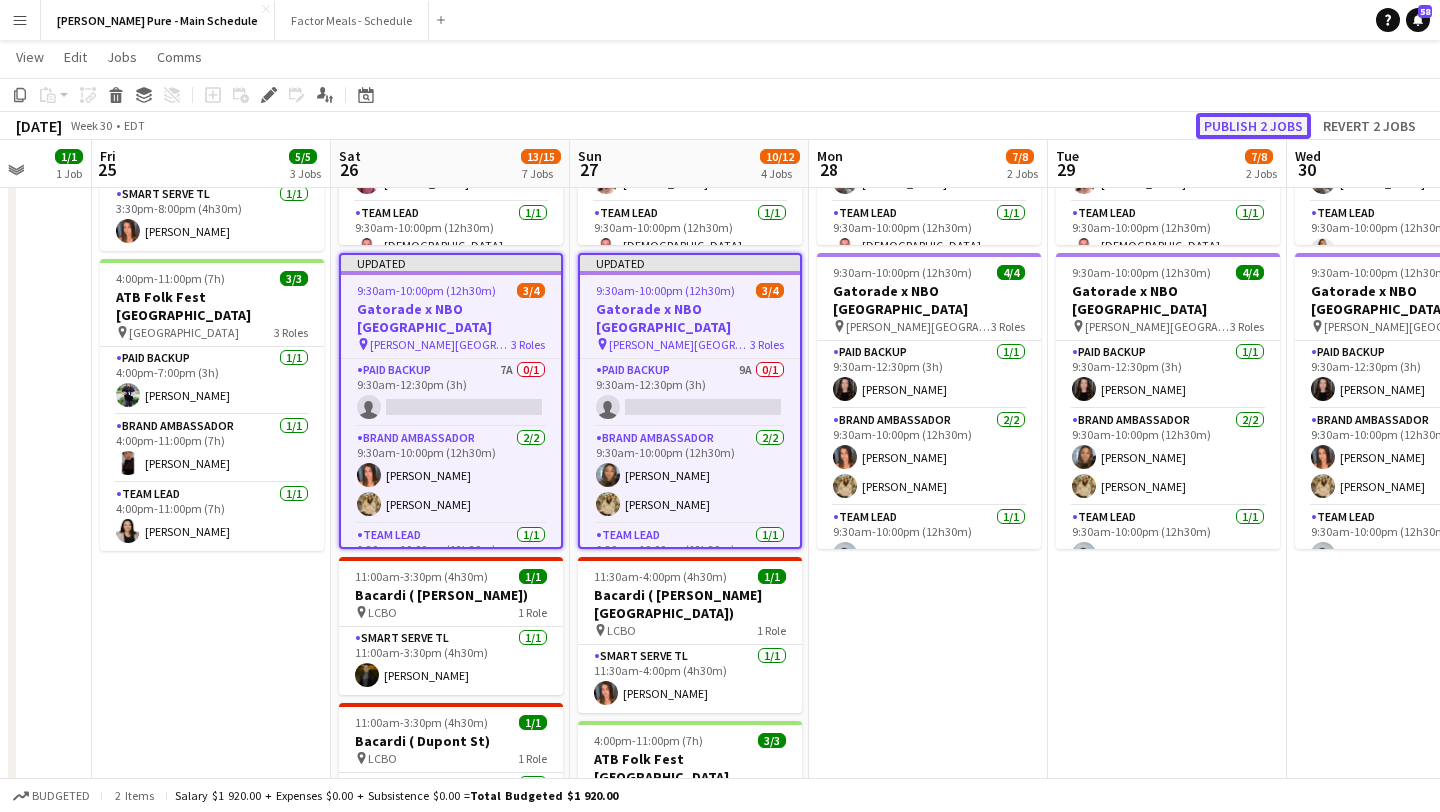 click on "Publish 2 jobs" 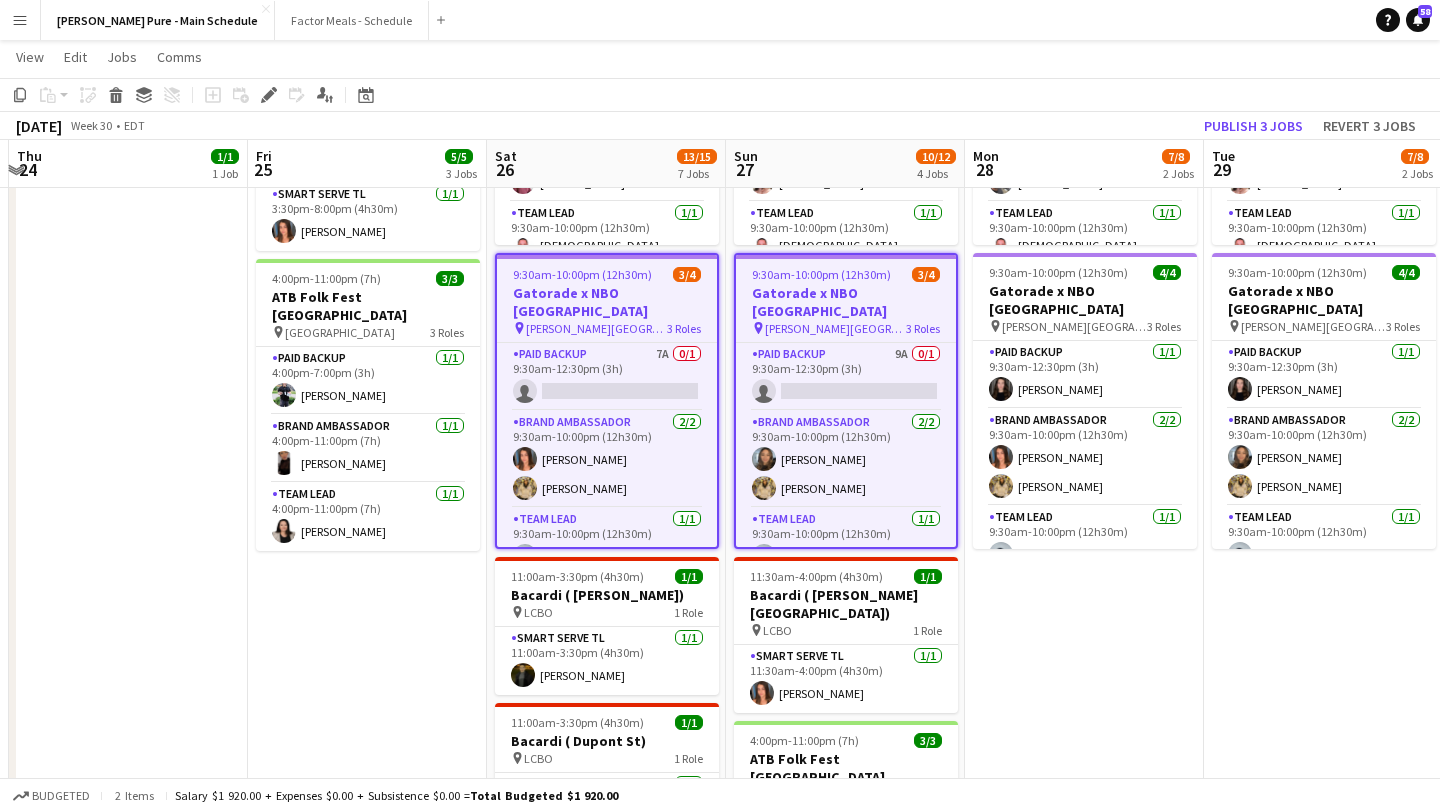 scroll, scrollTop: 0, scrollLeft: 470, axis: horizontal 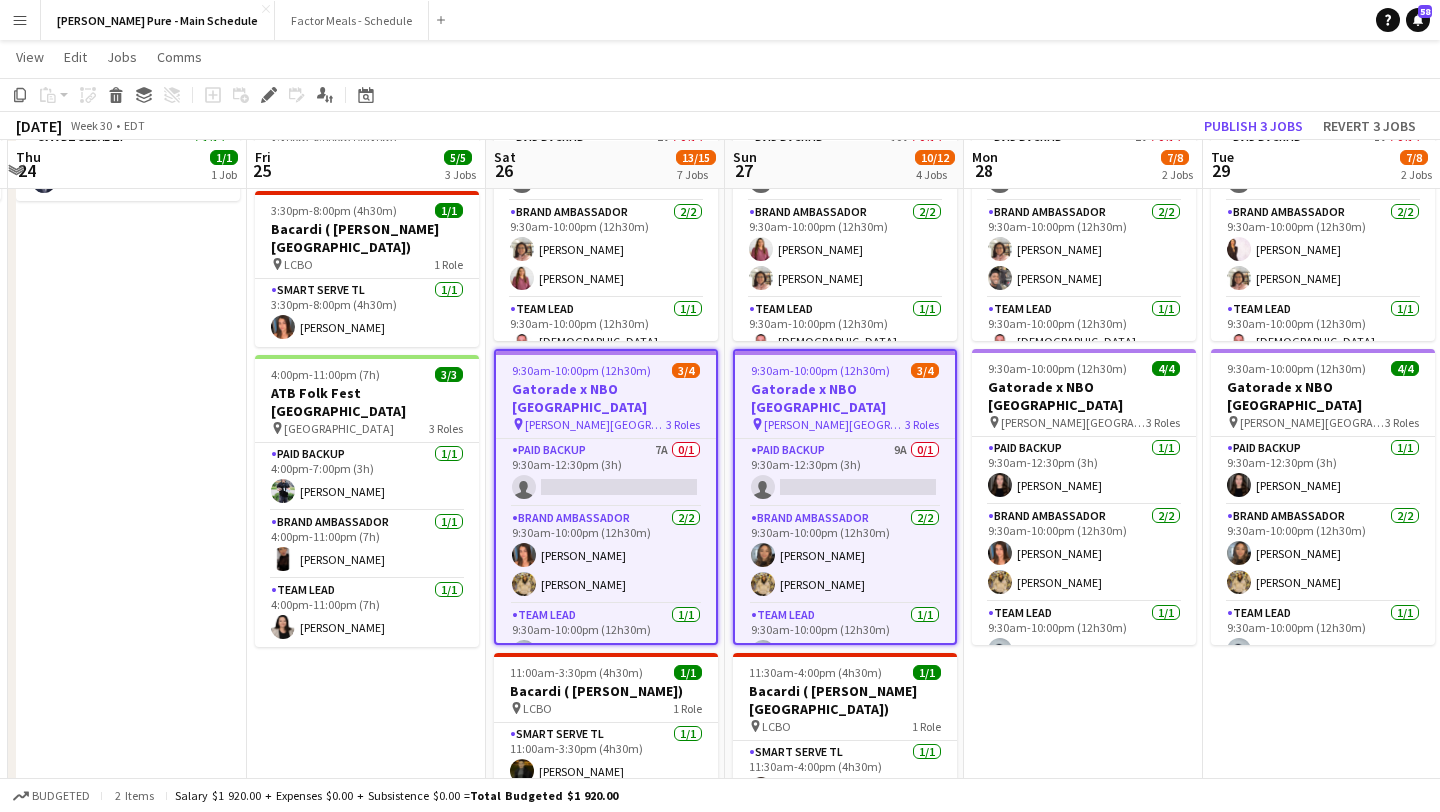 click on "9:30am-10:00pm (12h30m)    3/4   Gatorade x NBO [GEOGRAPHIC_DATA]
pin
[GEOGRAPHIC_DATA]   3 Roles   Paid Backup   7A   0/1   9:30am-12:30pm (3h)
single-neutral-actions
Brand Ambassador    [DATE]   9:30am-10:00pm (12h30m)
[PERSON_NAME] [PERSON_NAME]  Team Lead   [DATE]   9:30am-10:00pm (12h30m)
[PERSON_NAME]     9:30am-10:00pm (12h30m)    4/4   Gatorade x NBO [GEOGRAPHIC_DATA]
pin
[PERSON_NAME][GEOGRAPHIC_DATA]   3 Roles   Paid Backup   [DATE]   9:30am-12:30pm (3h)
[PERSON_NAME]  Brand Ambassador    [DATE]   9:30am-10:00pm (12h30m)
[PERSON_NAME] [PERSON_NAME]  Team Lead   [DATE]   9:30am-10:00pm (12h30m)
[PERSON_NAME]" at bounding box center [1083, 921] 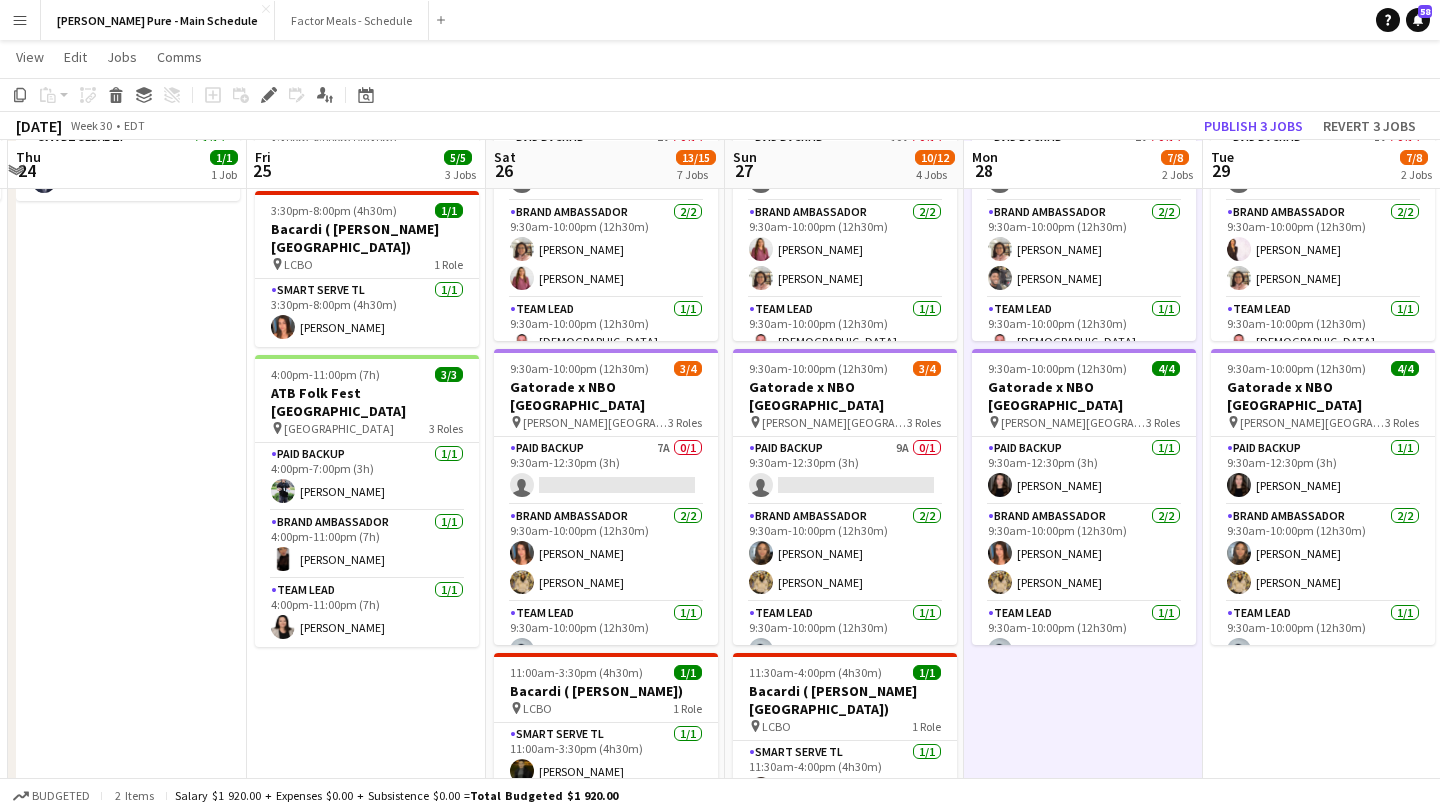scroll, scrollTop: 0, scrollLeft: 469, axis: horizontal 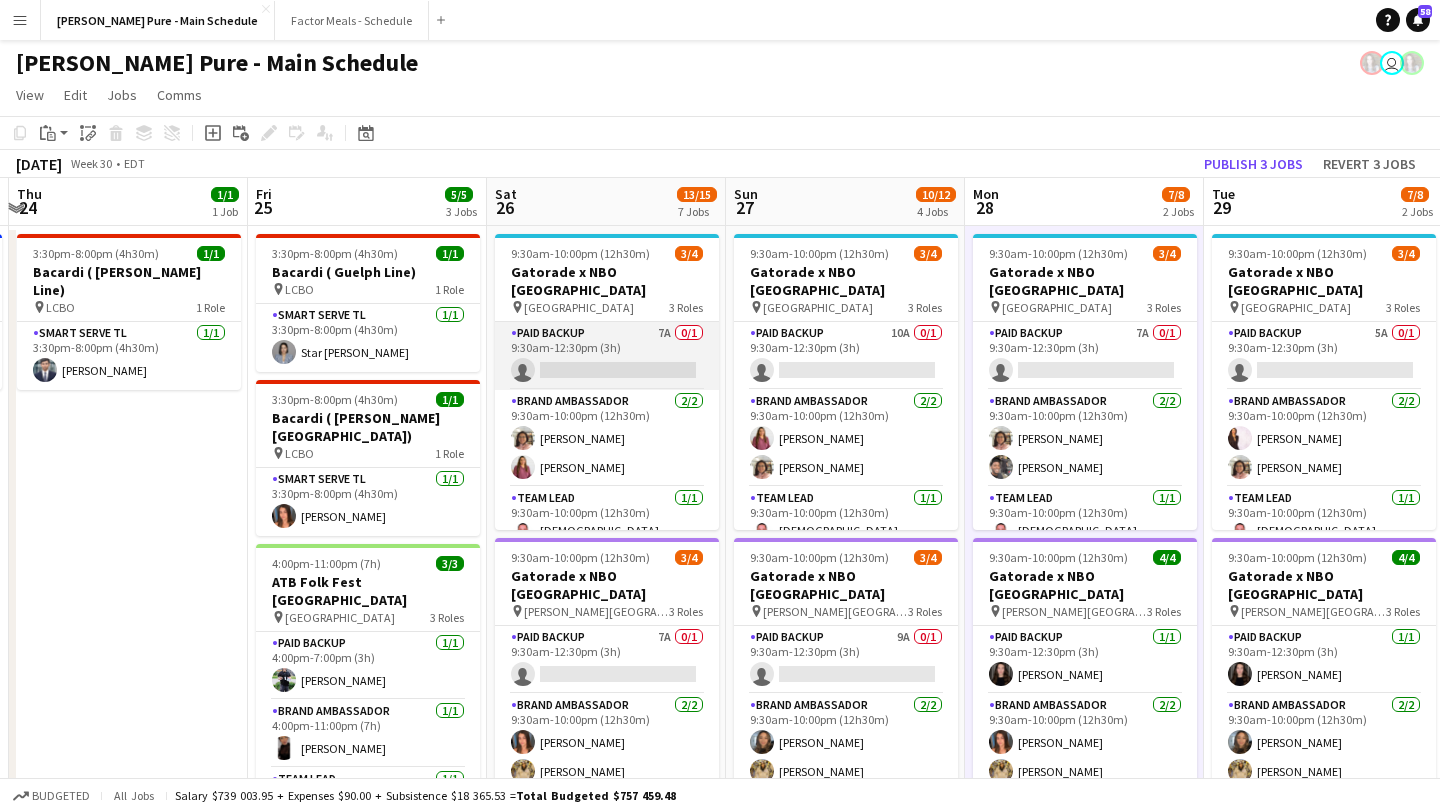 click on "Paid Backup   7A   0/1   9:30am-12:30pm (3h)
single-neutral-actions" at bounding box center (607, 356) 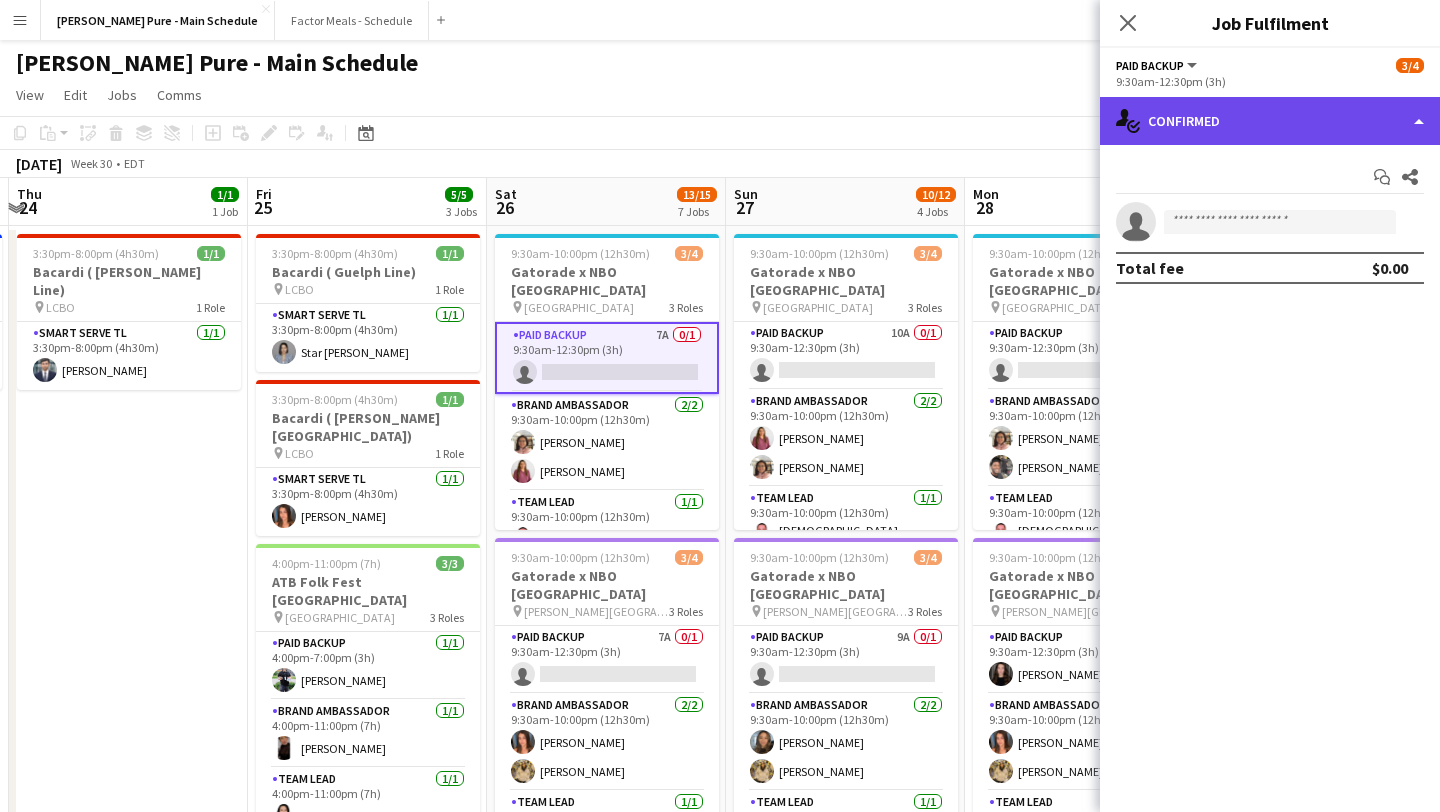click on "single-neutral-actions-check-2
Confirmed" 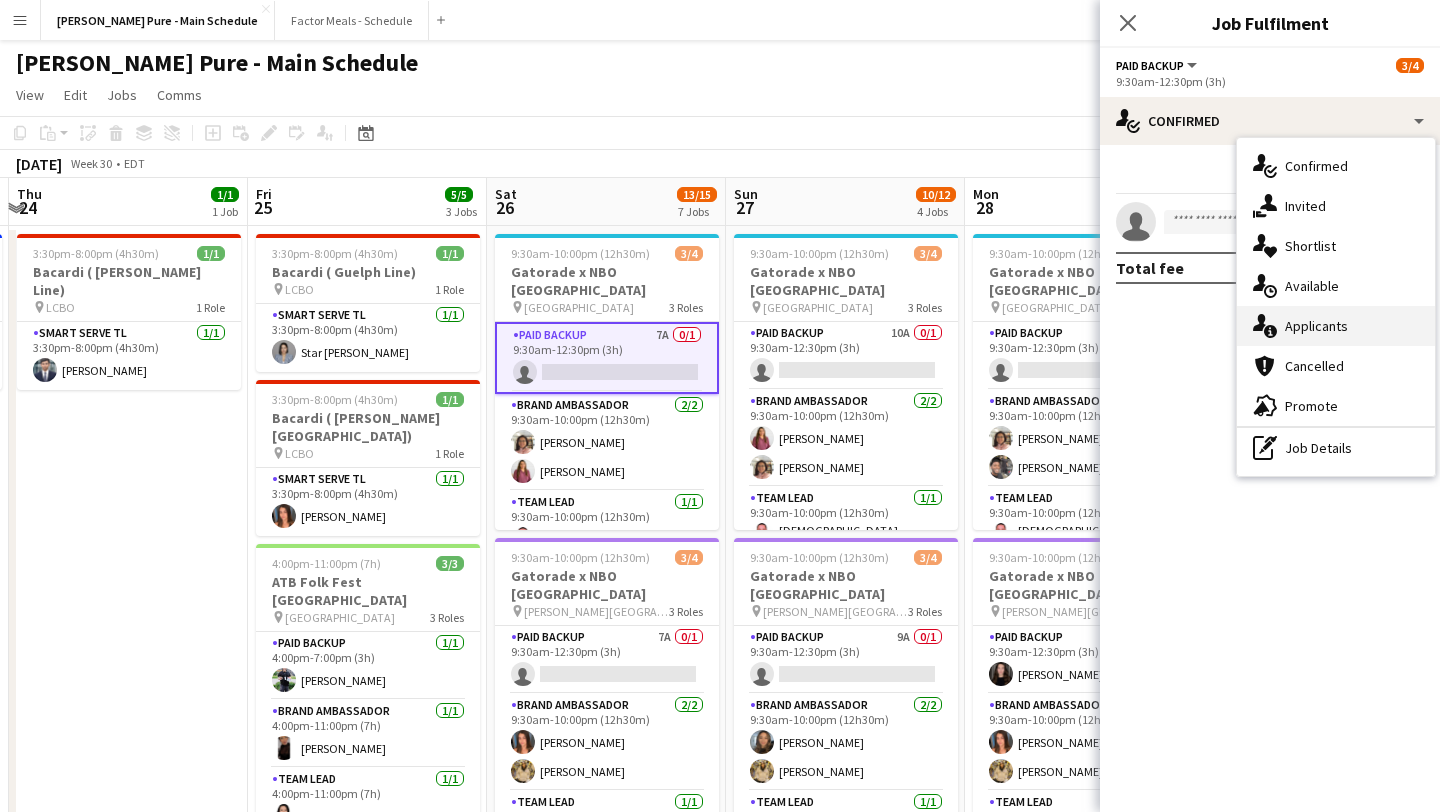 click on "single-neutral-actions-information
Applicants" at bounding box center [1336, 326] 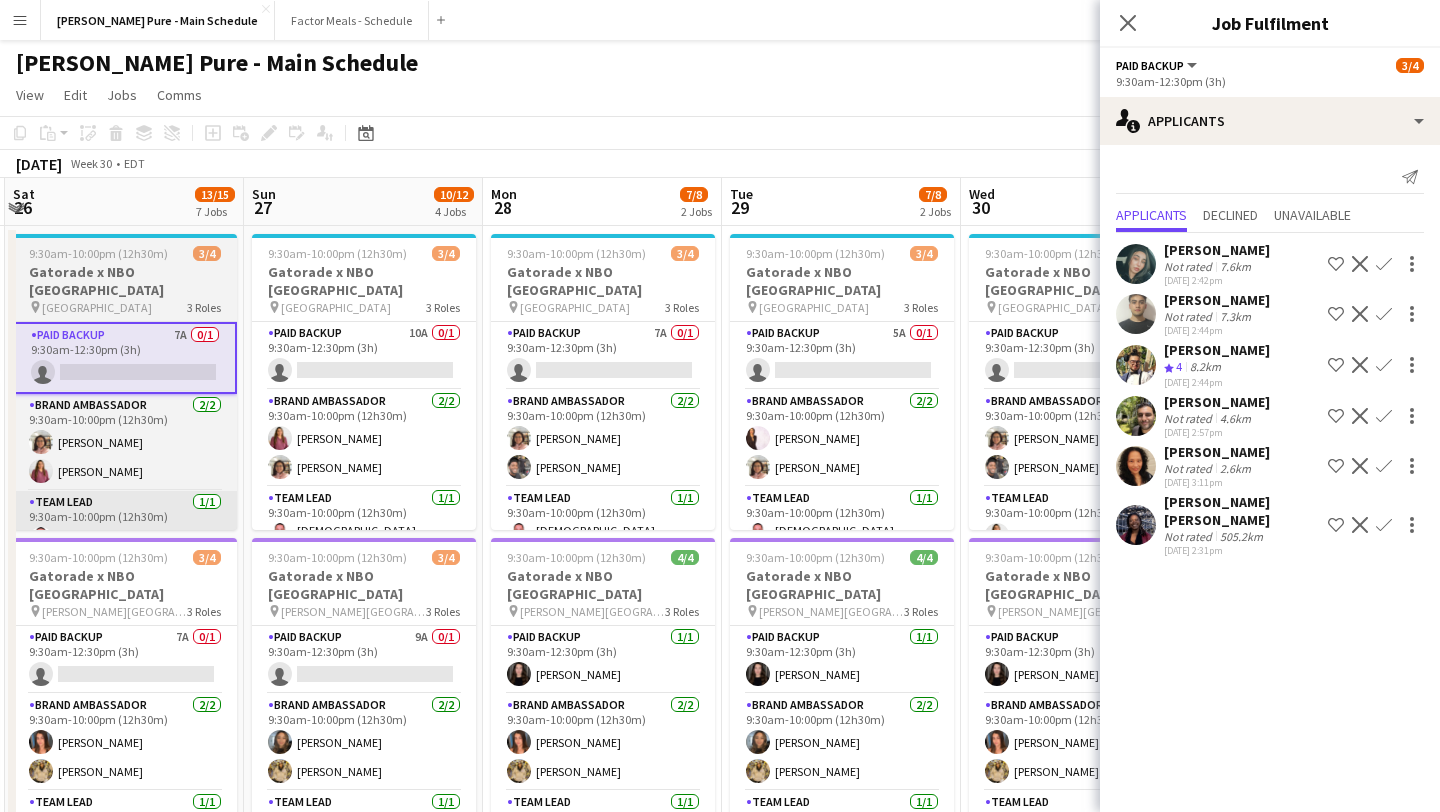 scroll, scrollTop: 0, scrollLeft: 957, axis: horizontal 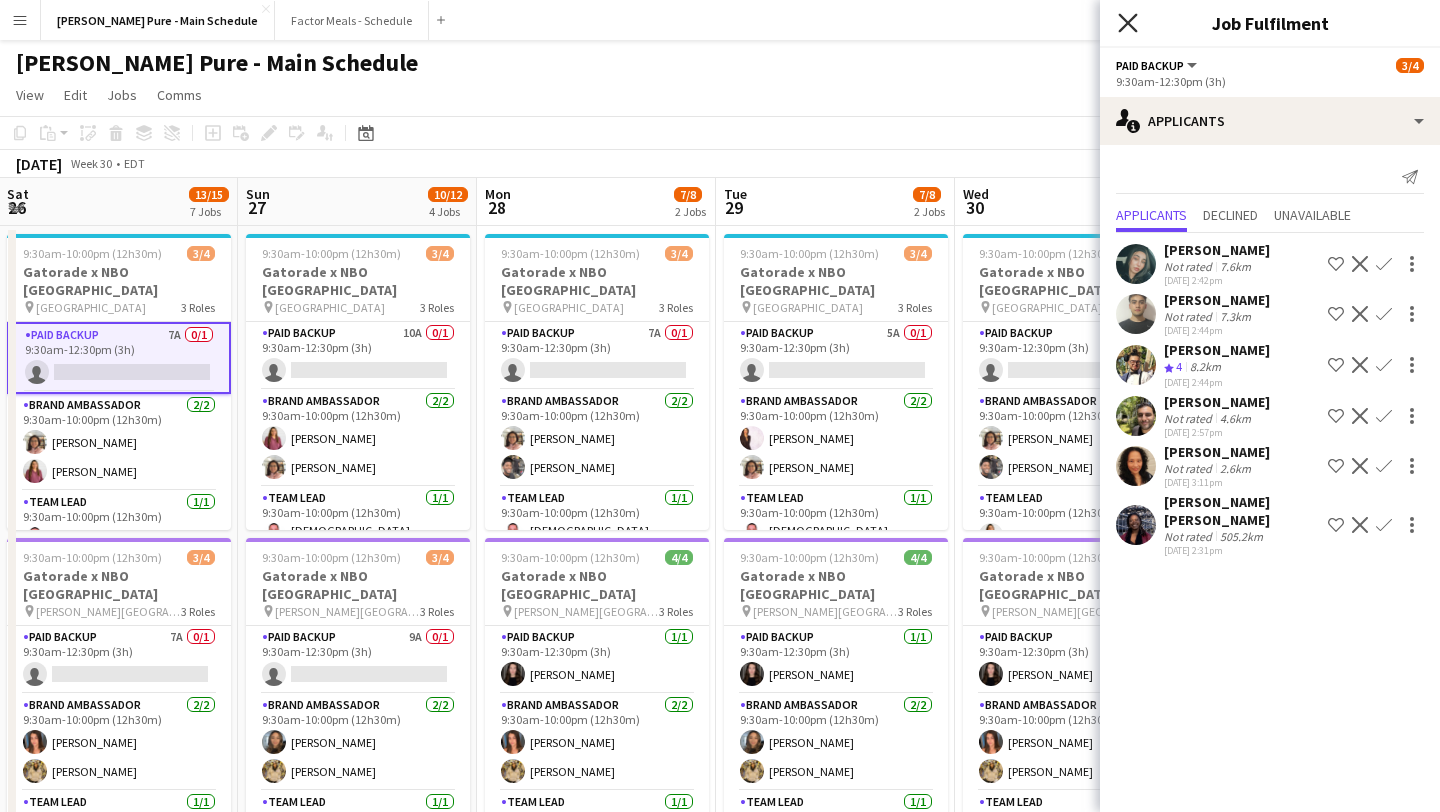 click on "Close pop-in" 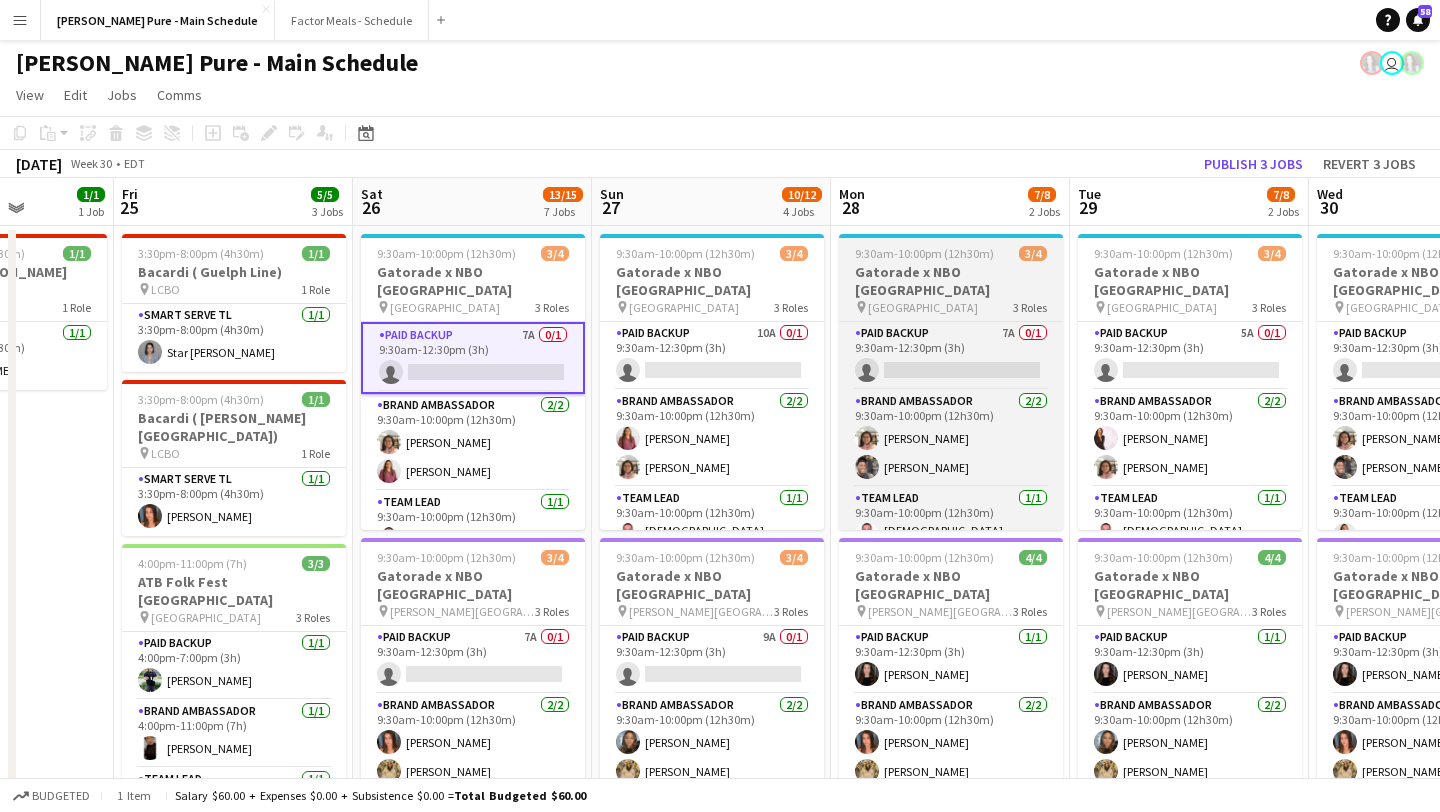 scroll, scrollTop: 0, scrollLeft: 600, axis: horizontal 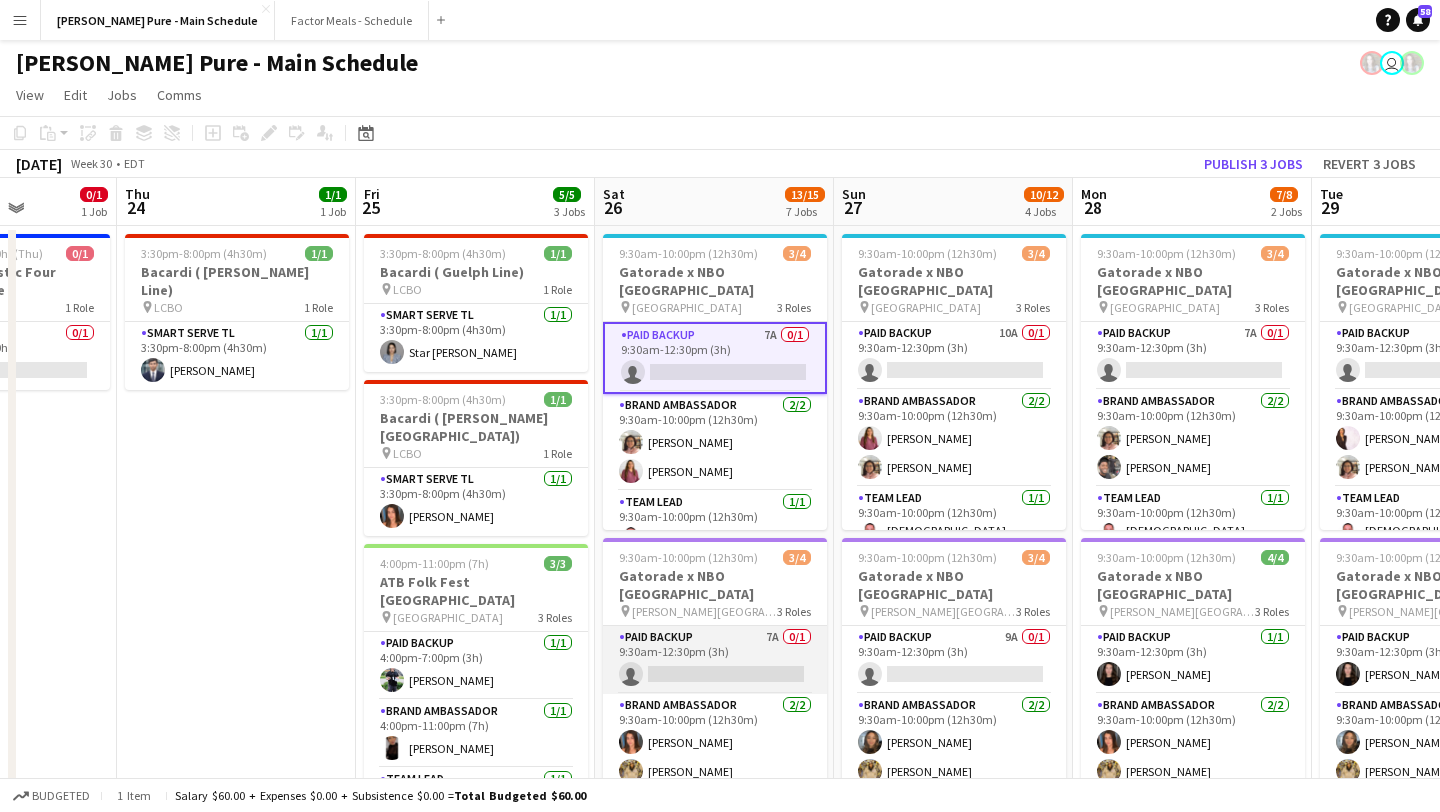 click on "Paid Backup   7A   0/1   9:30am-12:30pm (3h)
single-neutral-actions" at bounding box center (715, 660) 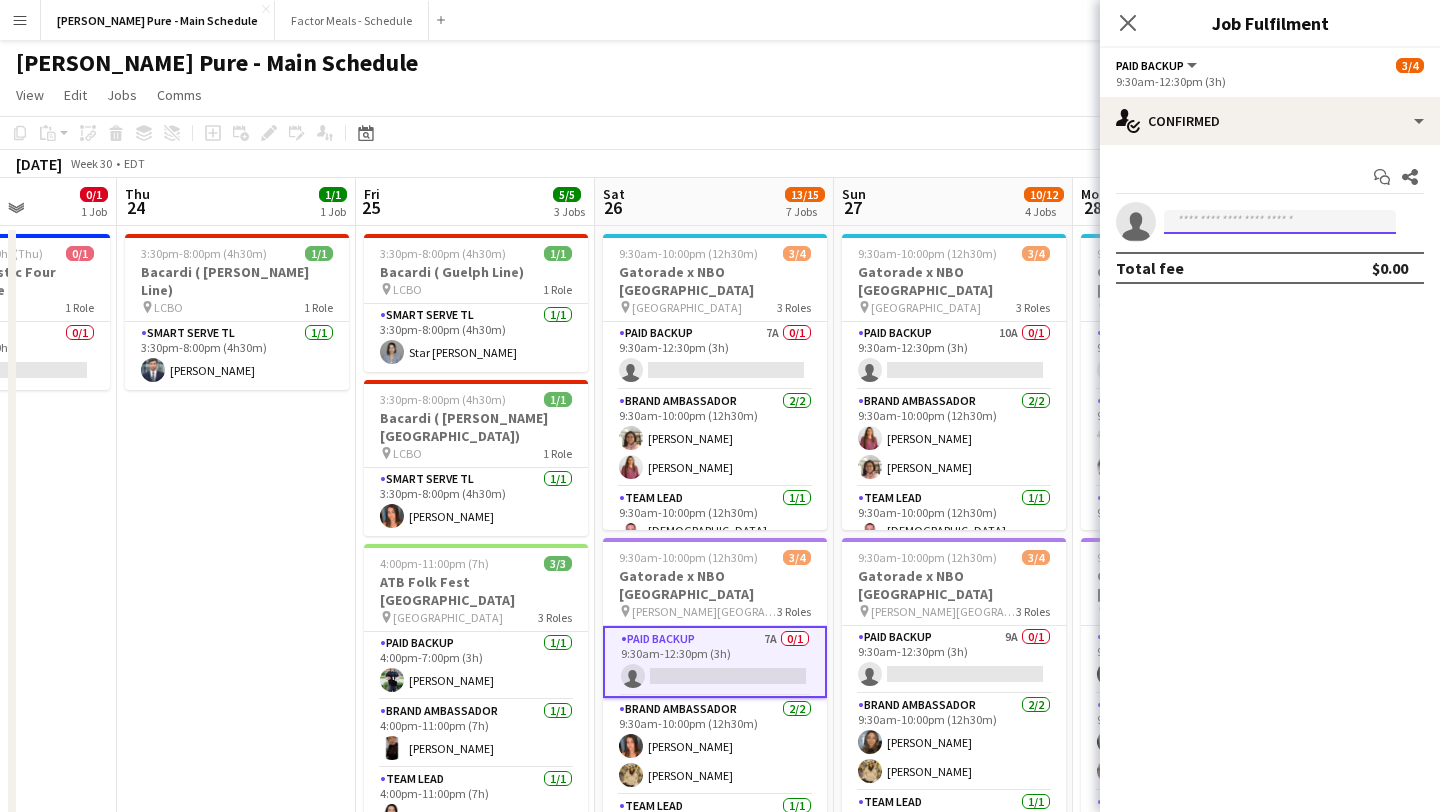 click at bounding box center (1280, 222) 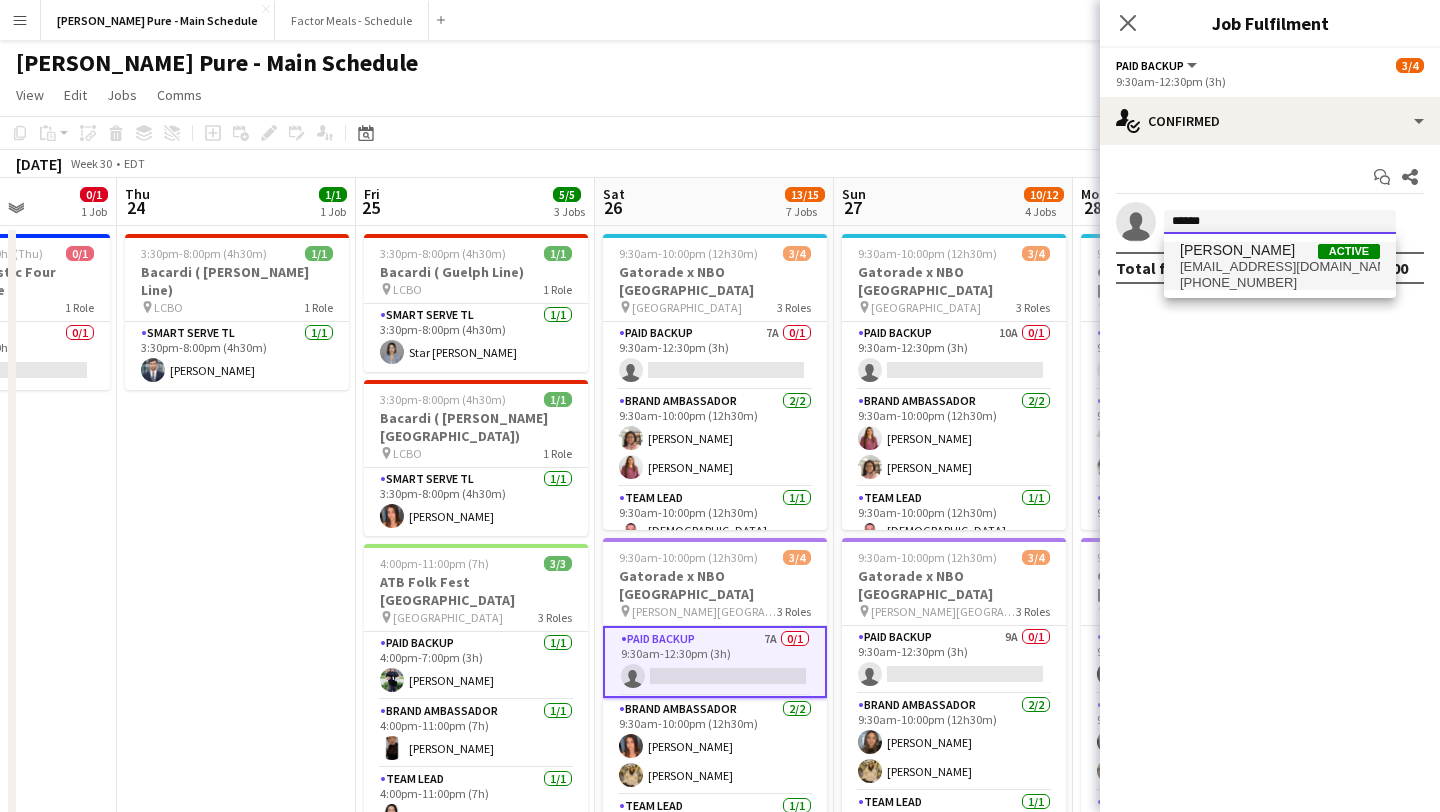 type on "******" 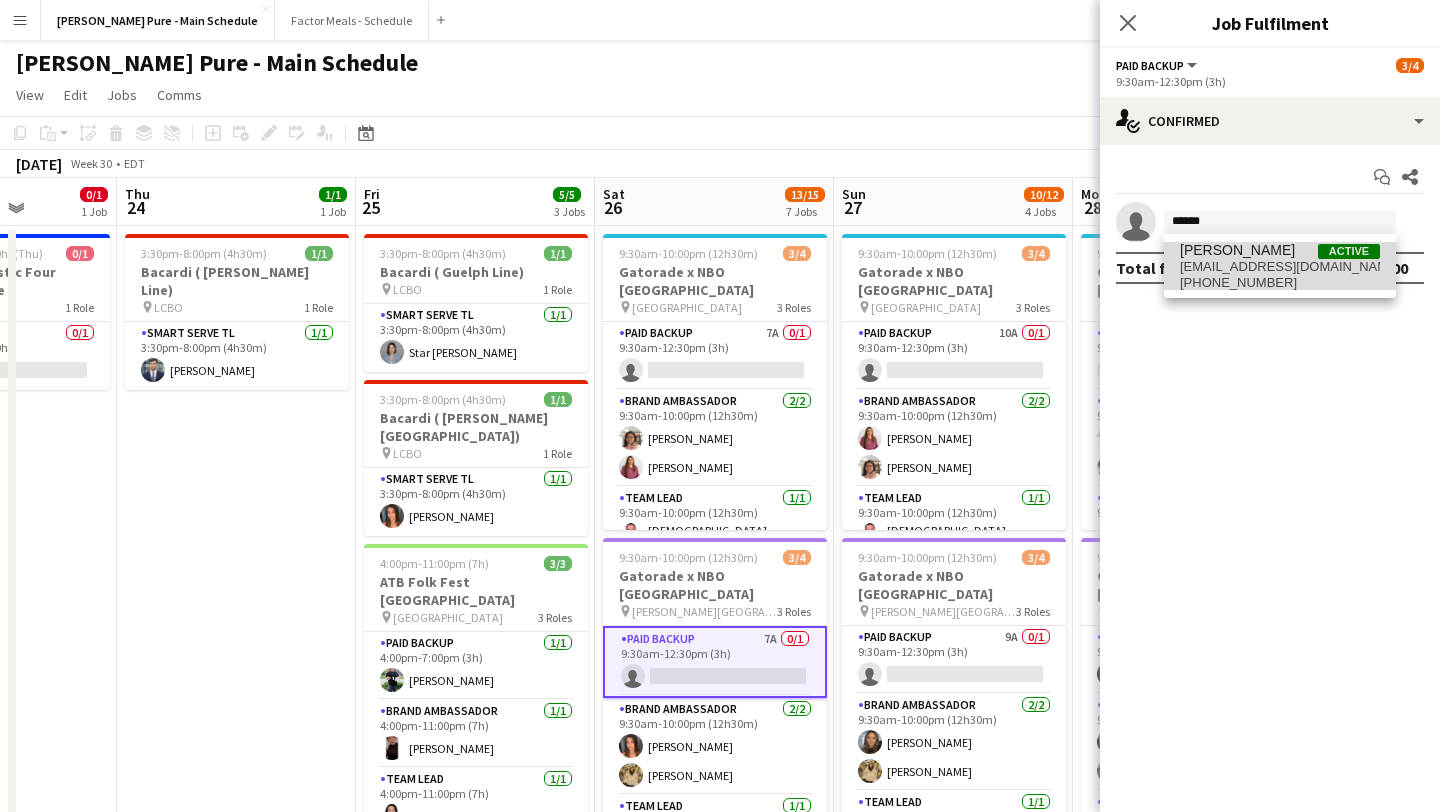 click on "[EMAIL_ADDRESS][DOMAIN_NAME]" at bounding box center [1280, 267] 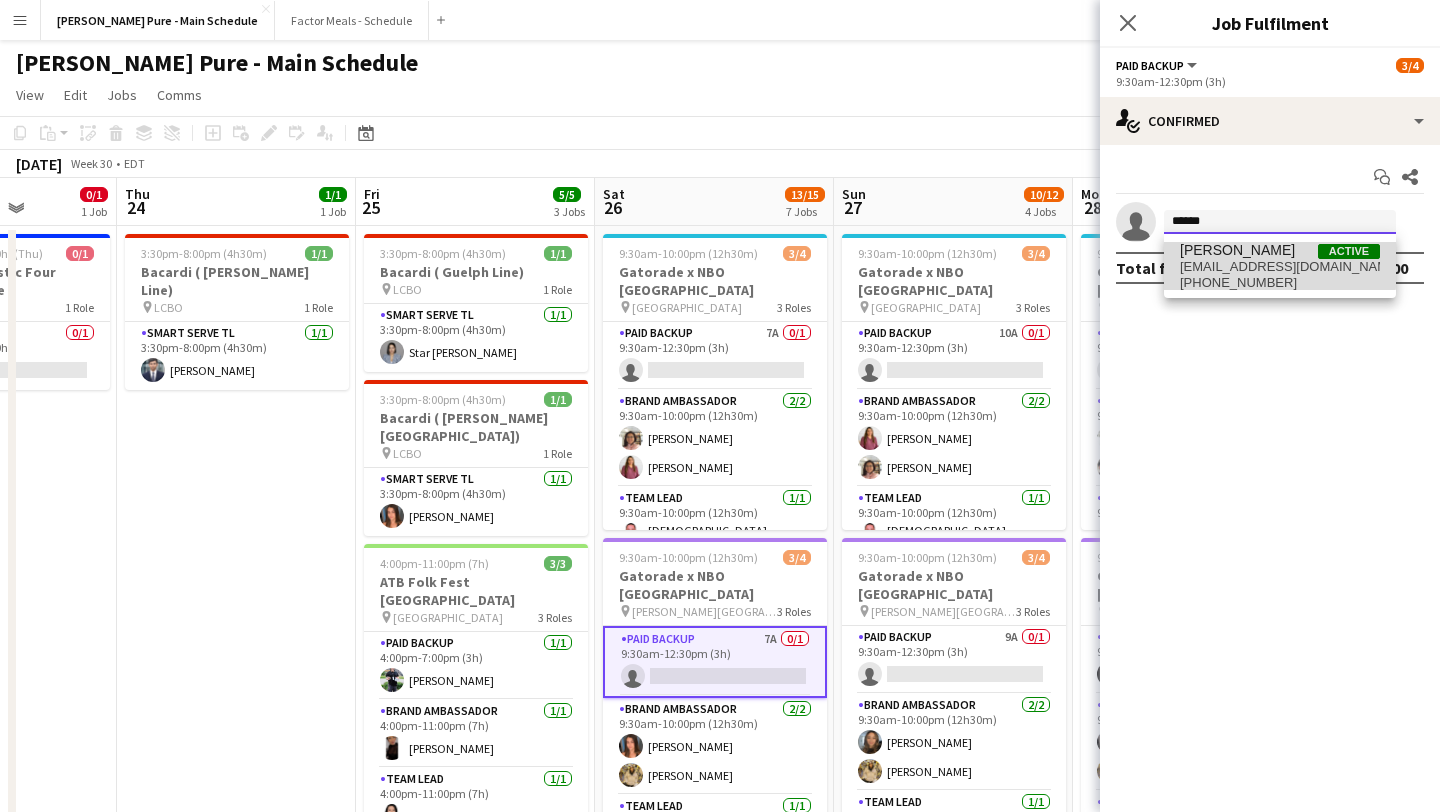 type 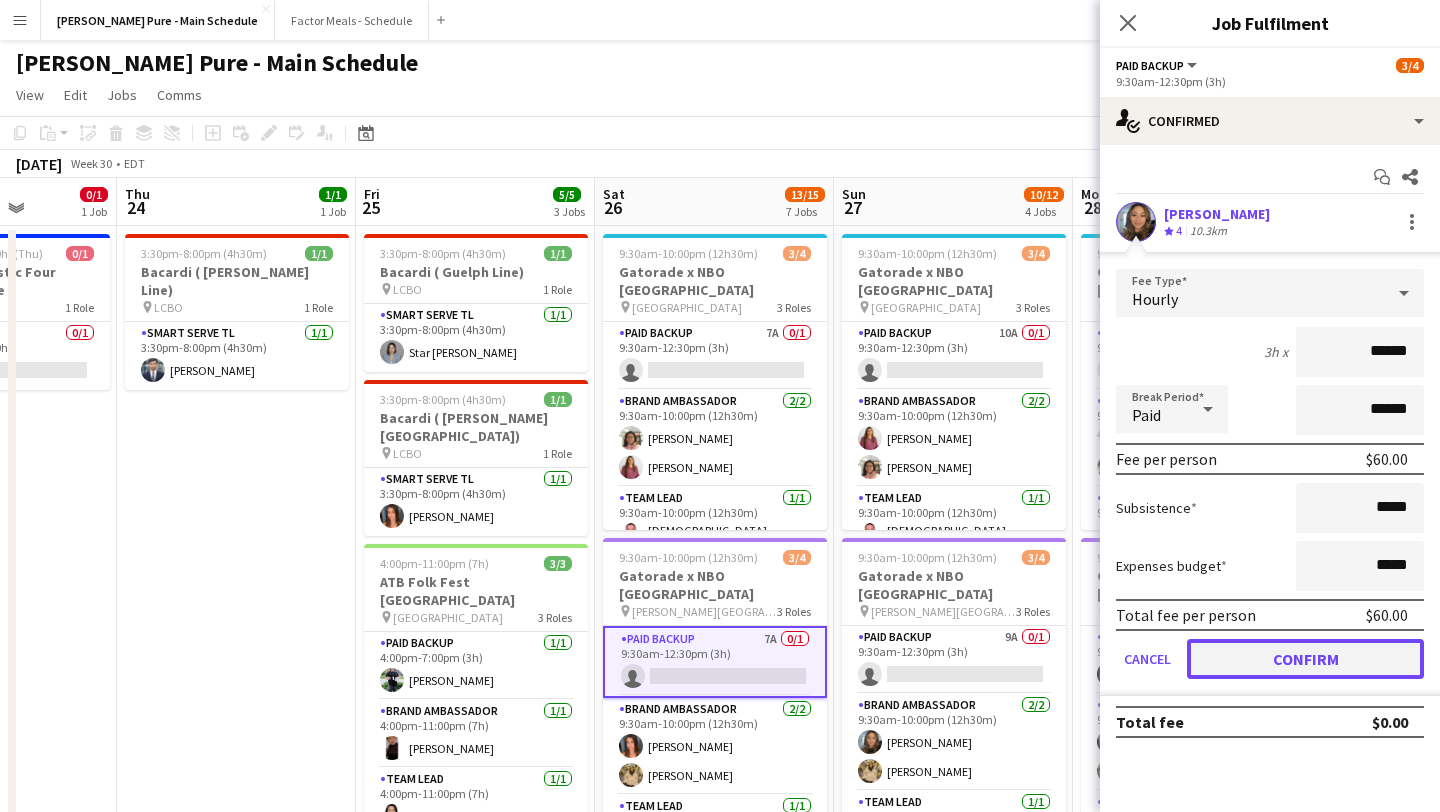 click on "Confirm" at bounding box center [1305, 659] 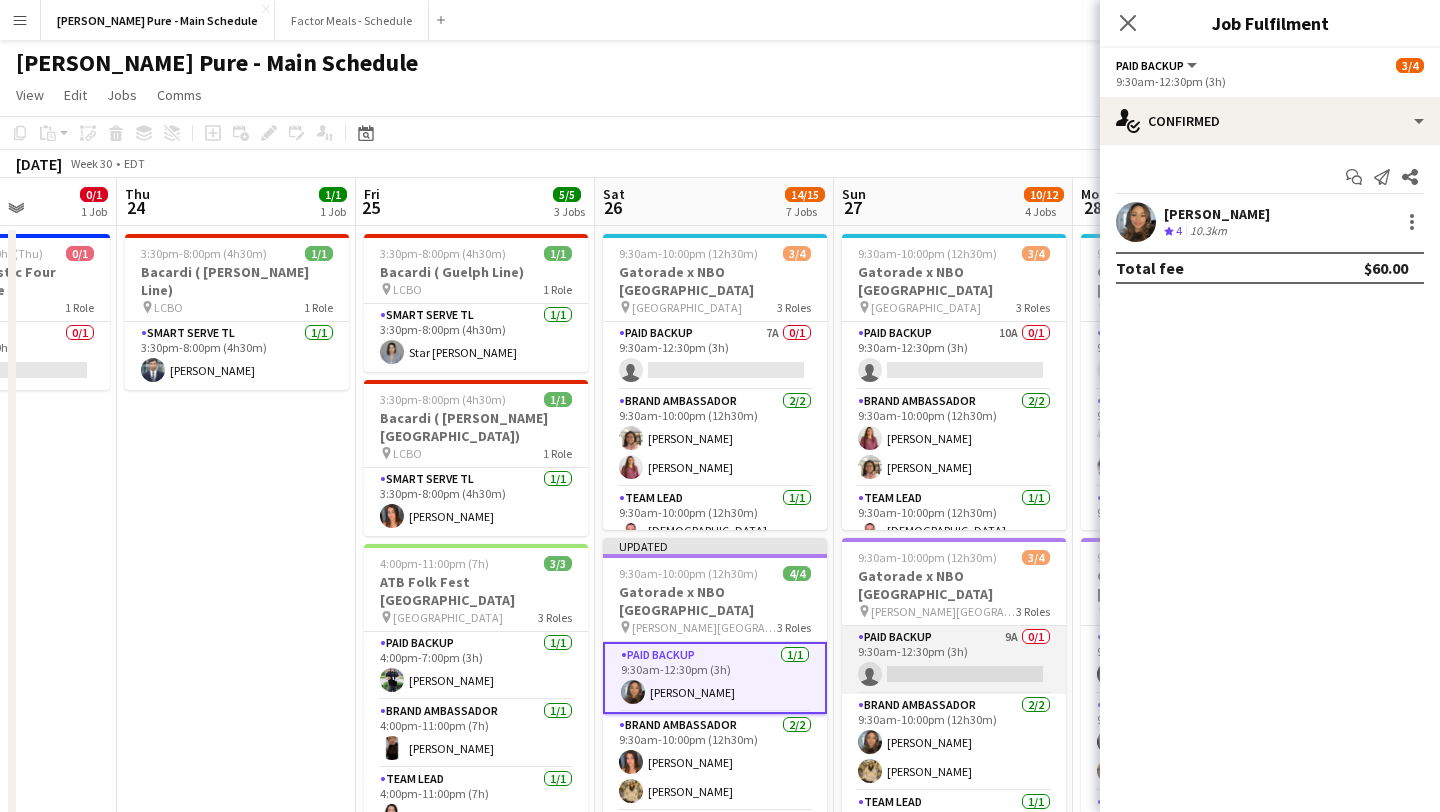 click on "Paid Backup   9A   0/1   9:30am-12:30pm (3h)
single-neutral-actions" at bounding box center [954, 660] 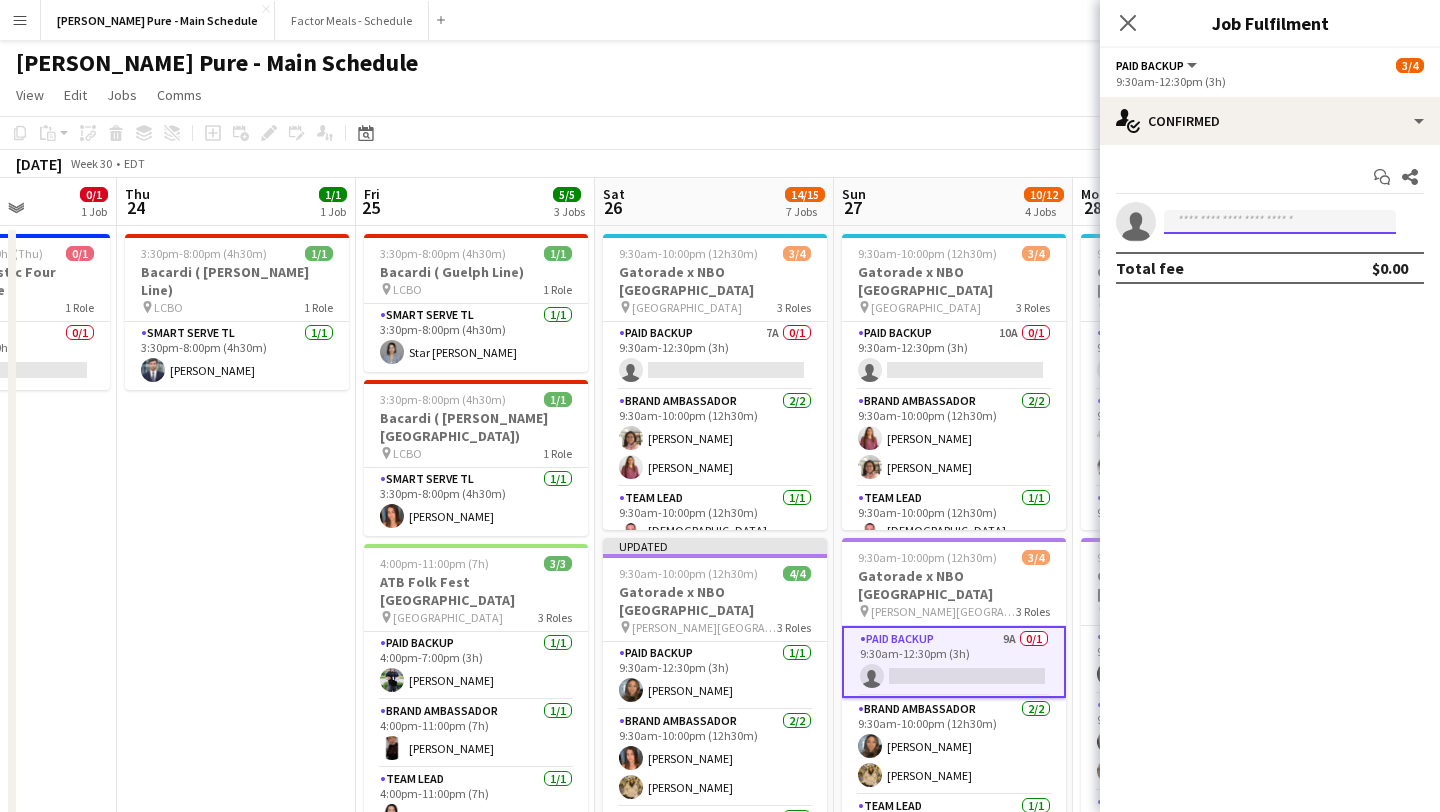 click at bounding box center [1280, 222] 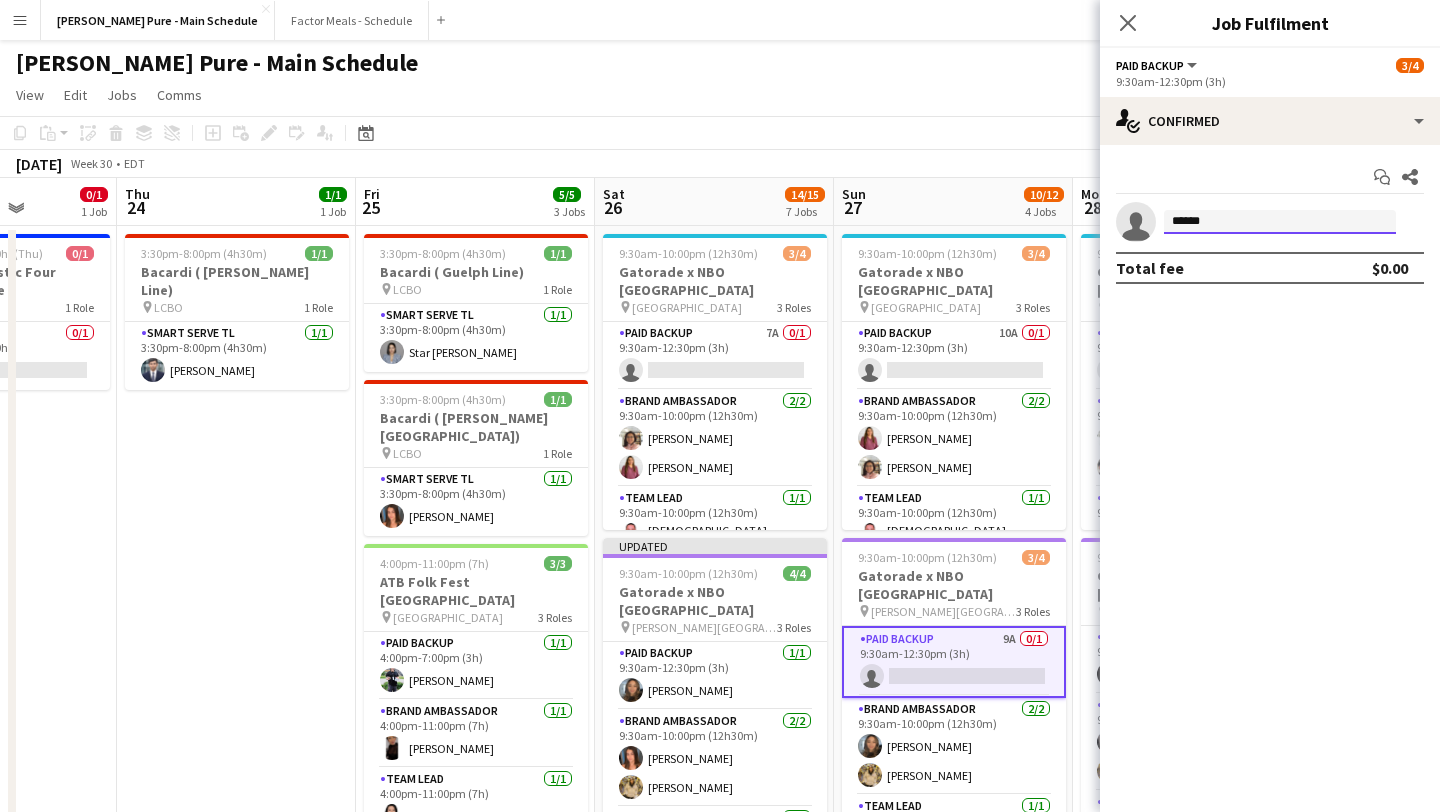 type on "*******" 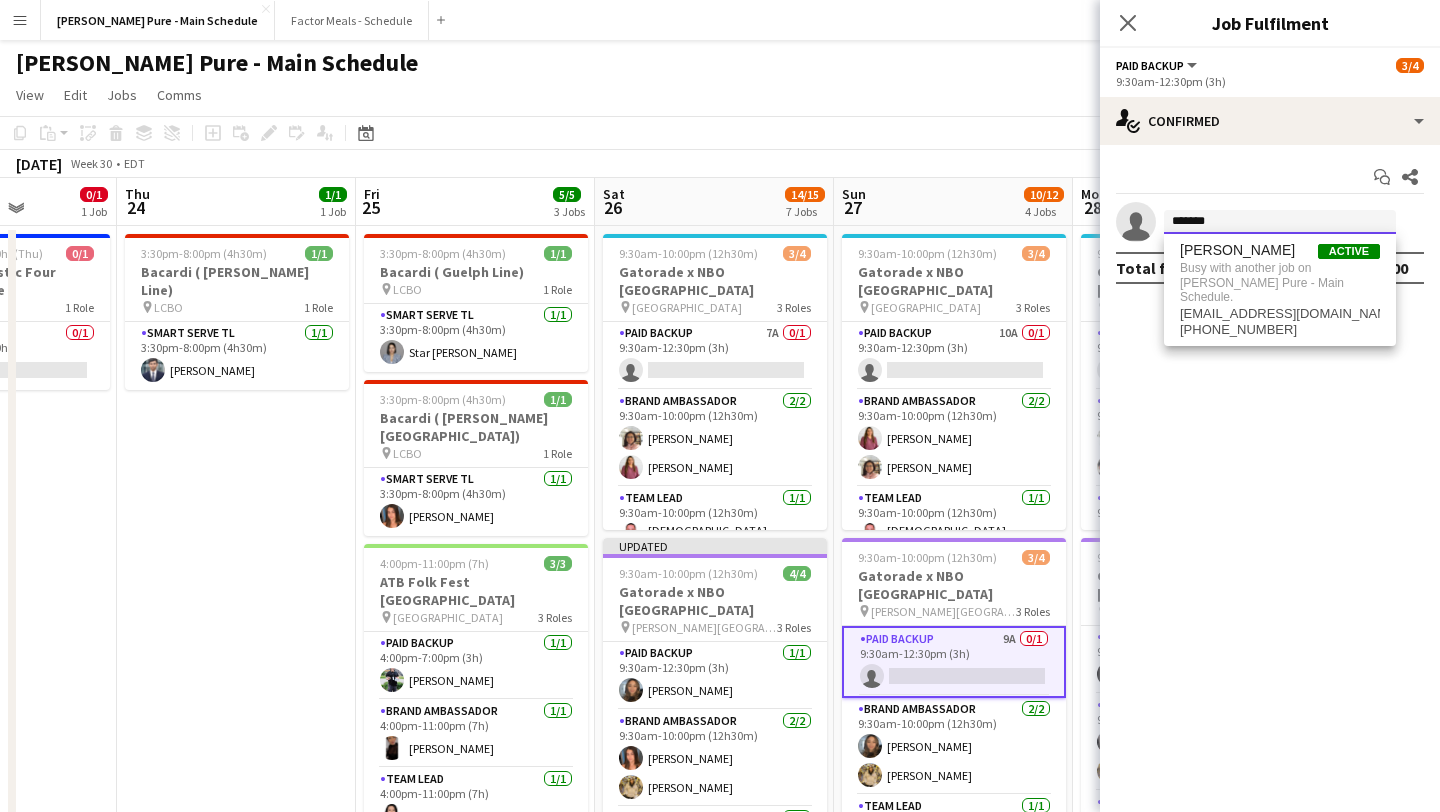 scroll, scrollTop: 93, scrollLeft: 0, axis: vertical 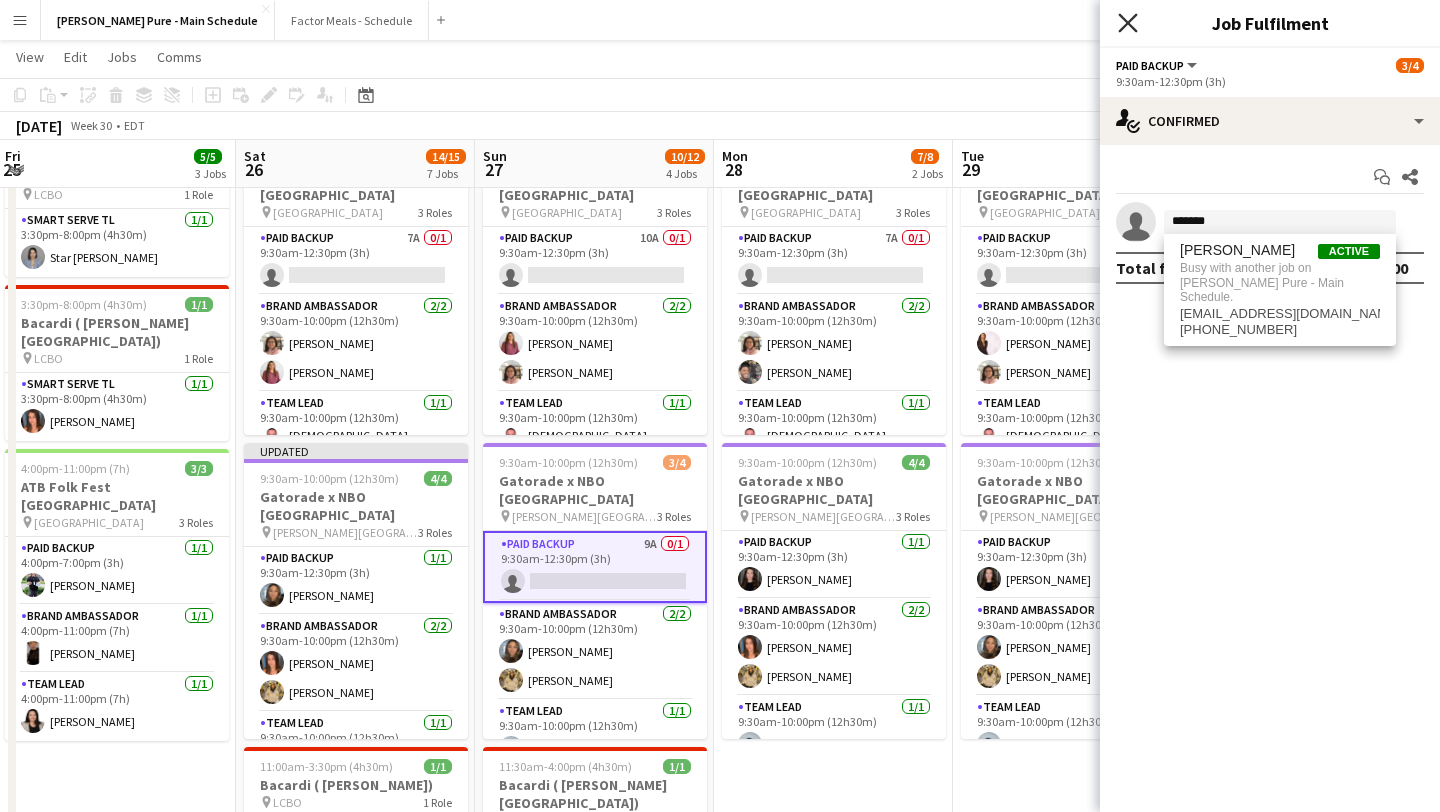 click on "Close pop-in" 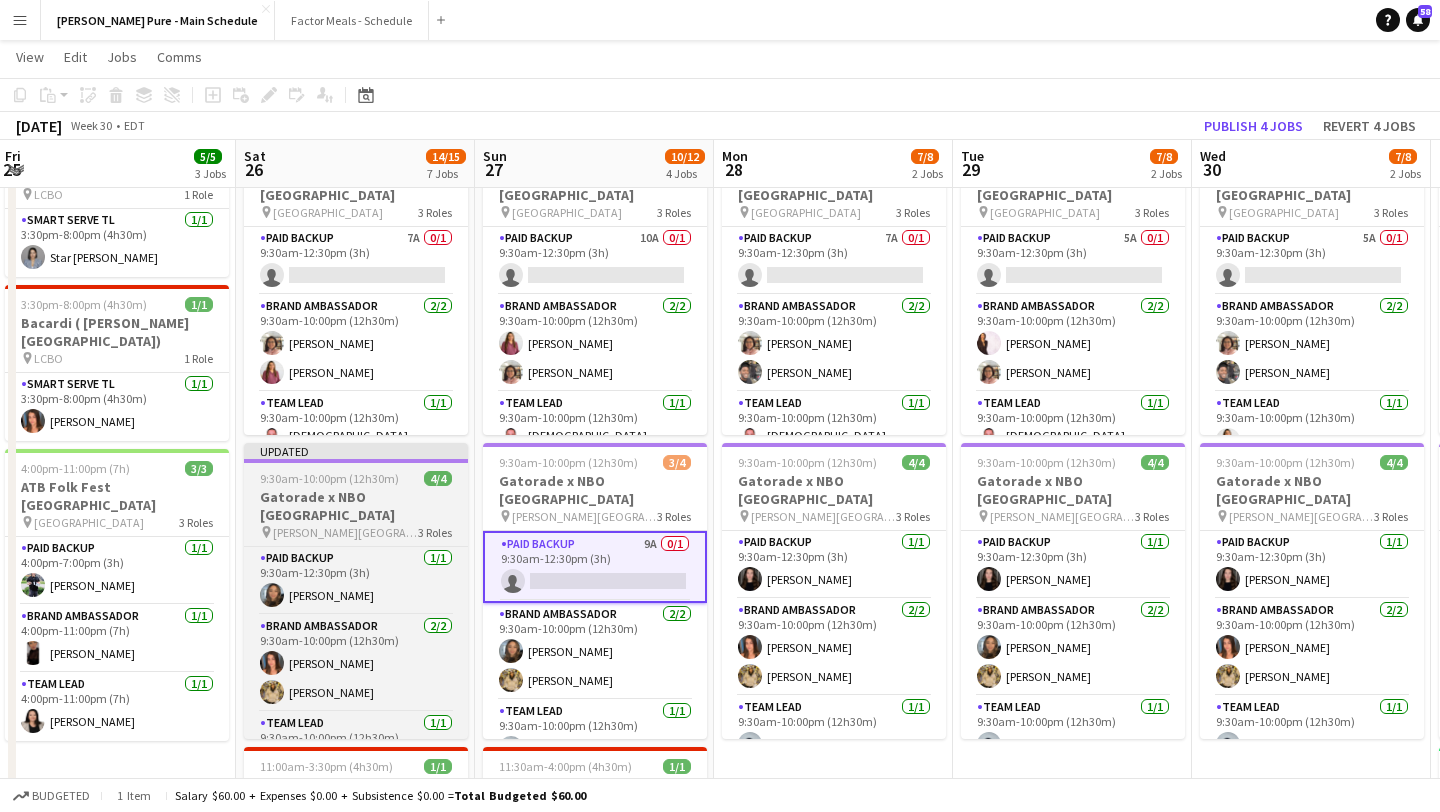 click on "9:30am-10:00pm (12h30m)" at bounding box center (329, 478) 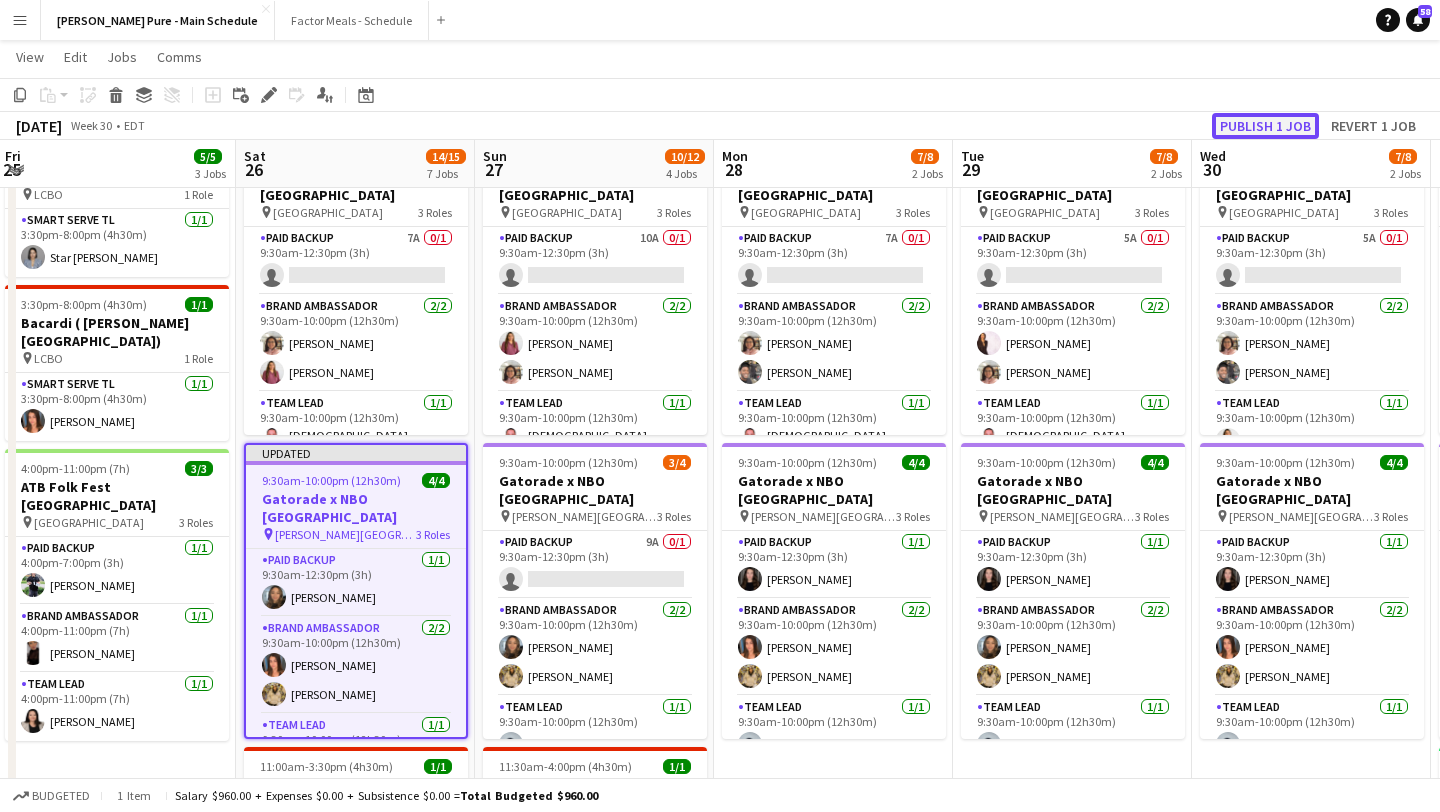 click on "Publish 1 job" 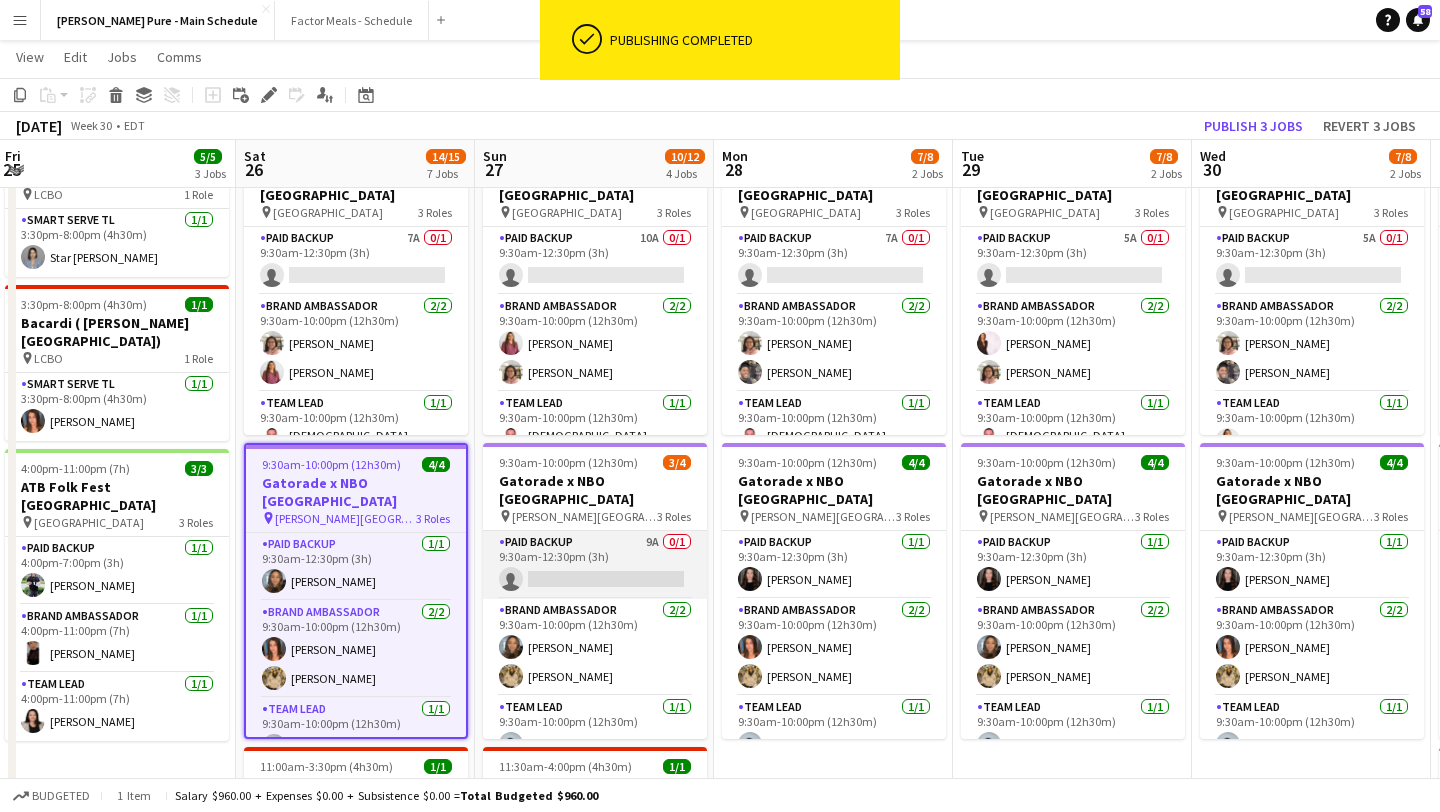 click on "Paid Backup   9A   0/1   9:30am-12:30pm (3h)
single-neutral-actions" at bounding box center [595, 565] 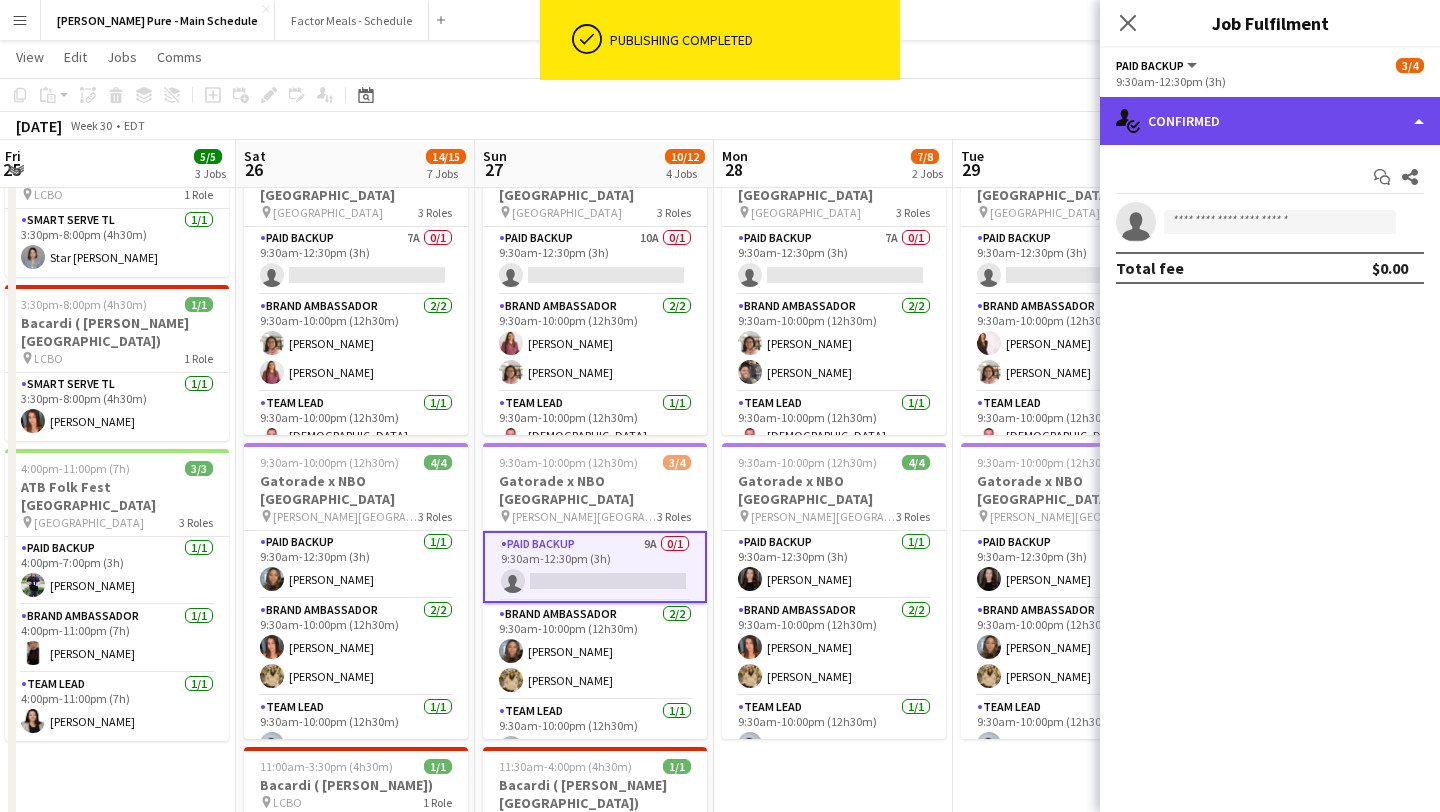 click on "single-neutral-actions-check-2
Confirmed" 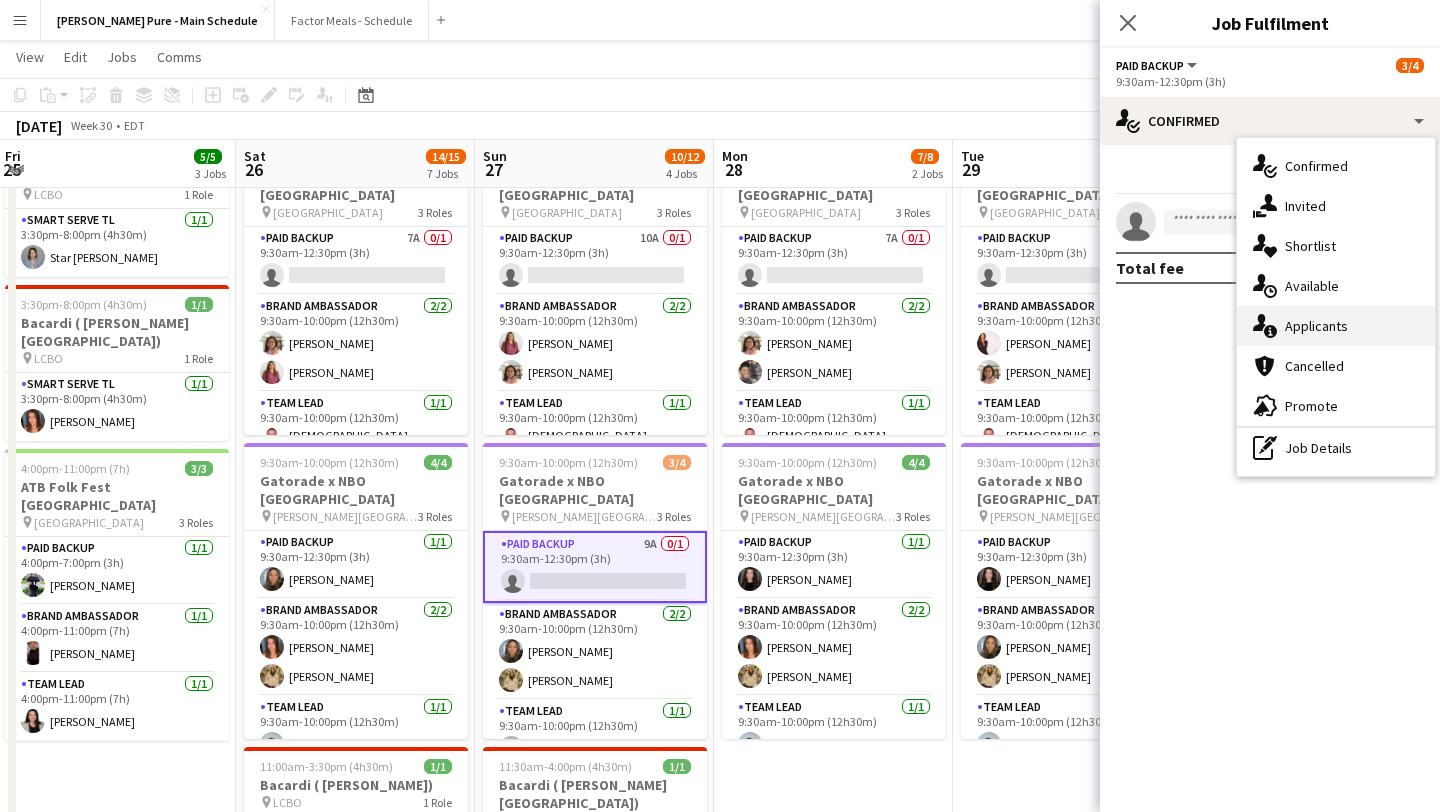 click on "single-neutral-actions-information
Applicants" at bounding box center [1336, 326] 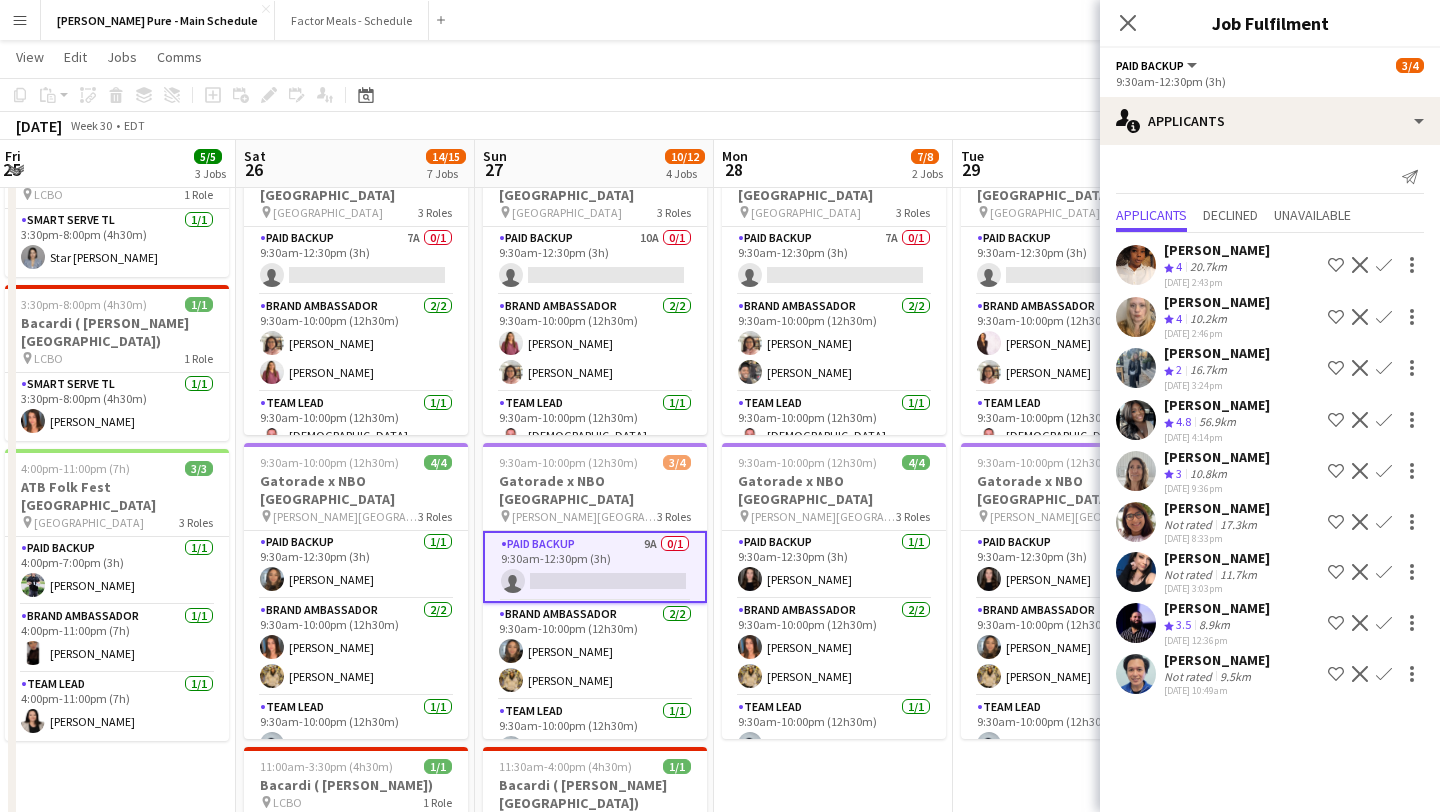 scroll, scrollTop: 94, scrollLeft: 0, axis: vertical 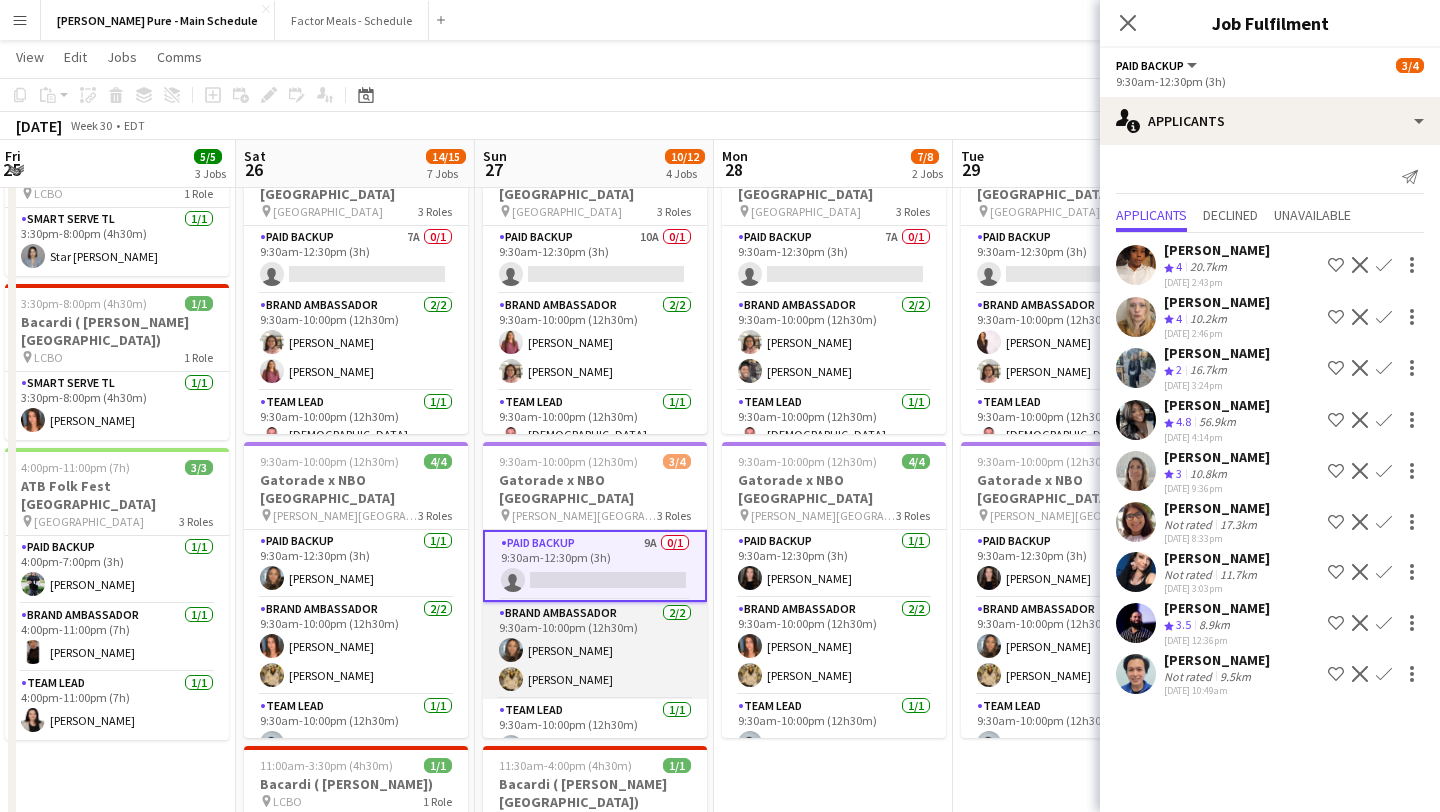 click on "Brand Ambassador    [DATE]   9:30am-10:00pm (12h30m)
[PERSON_NAME] [PERSON_NAME]" at bounding box center (595, 650) 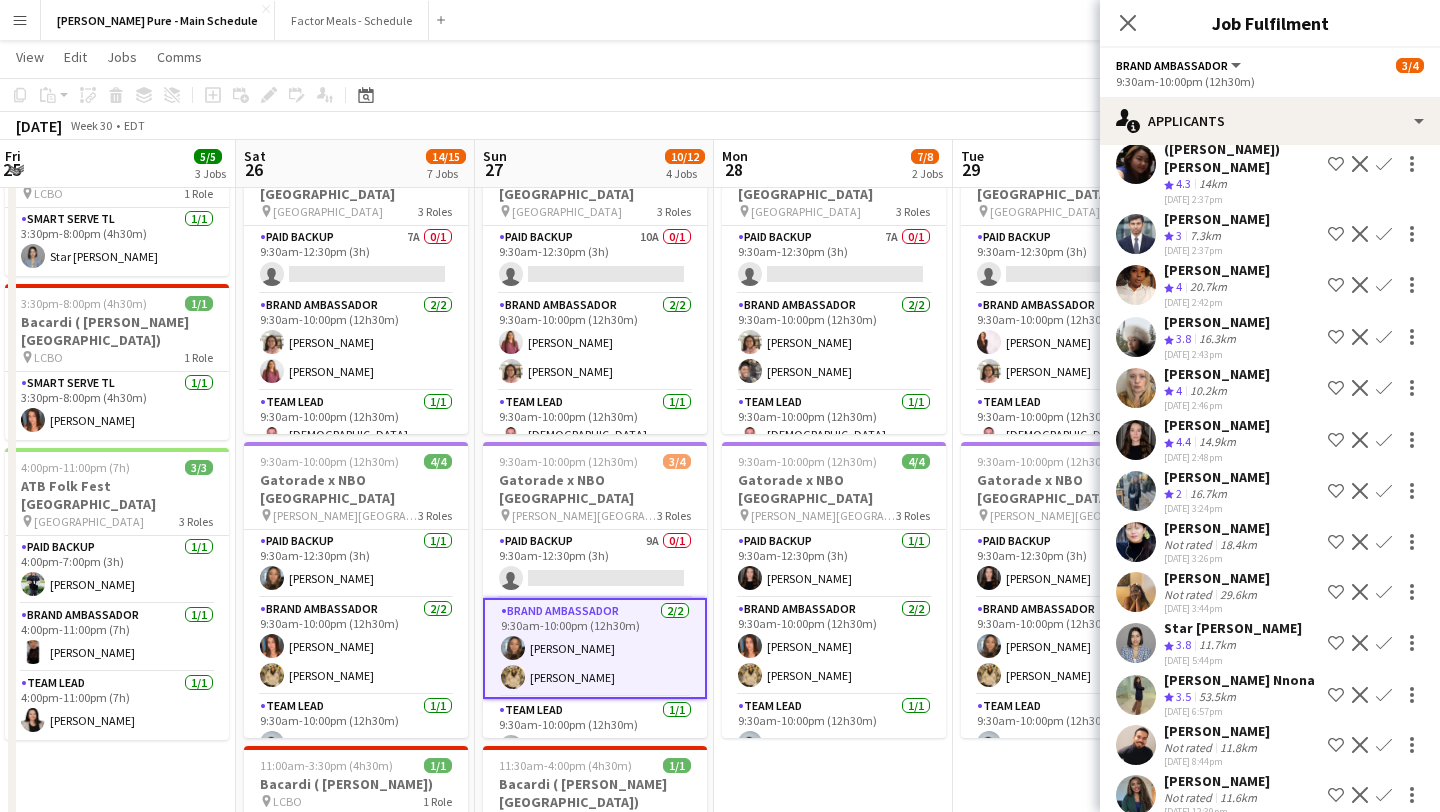 scroll, scrollTop: 0, scrollLeft: 0, axis: both 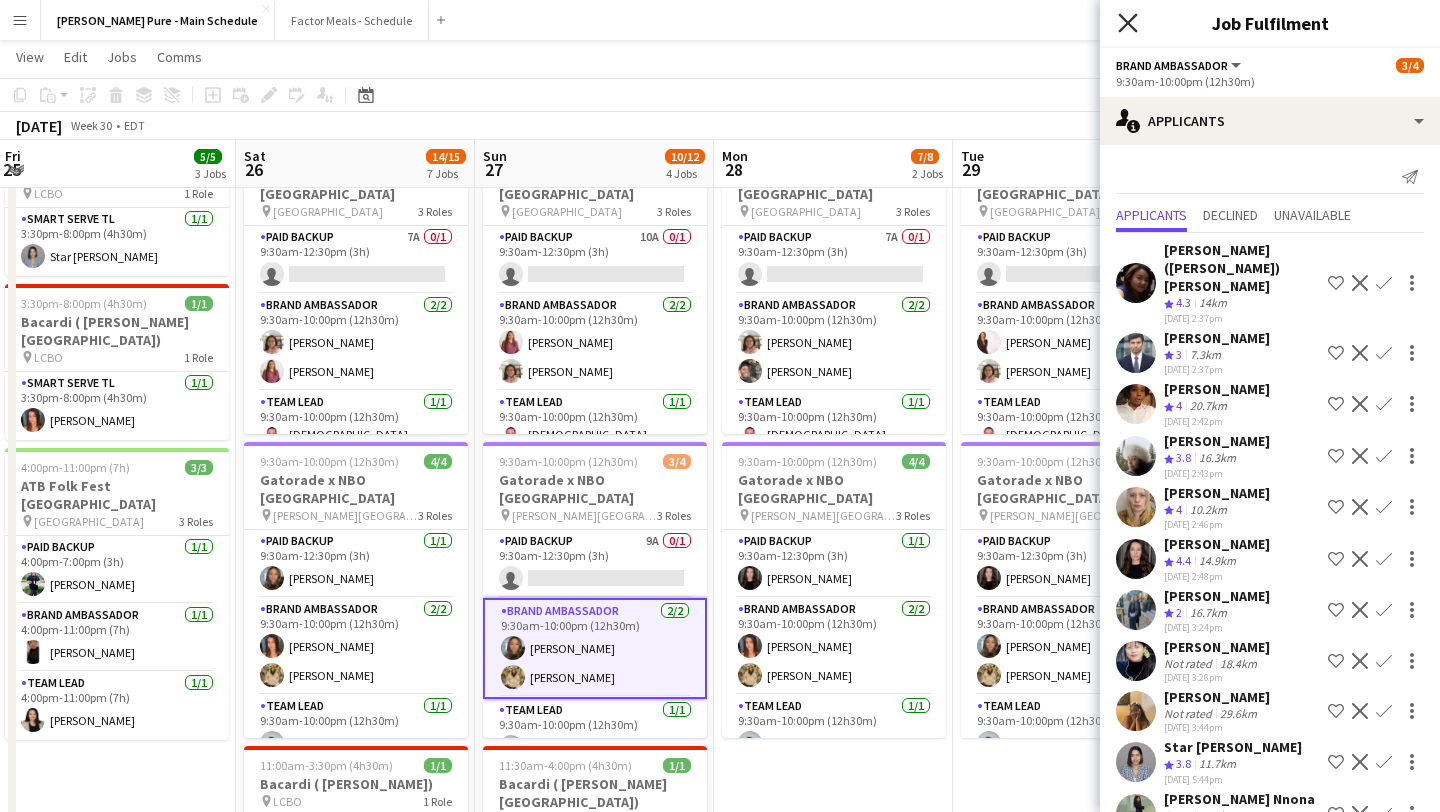 click on "Close pop-in" 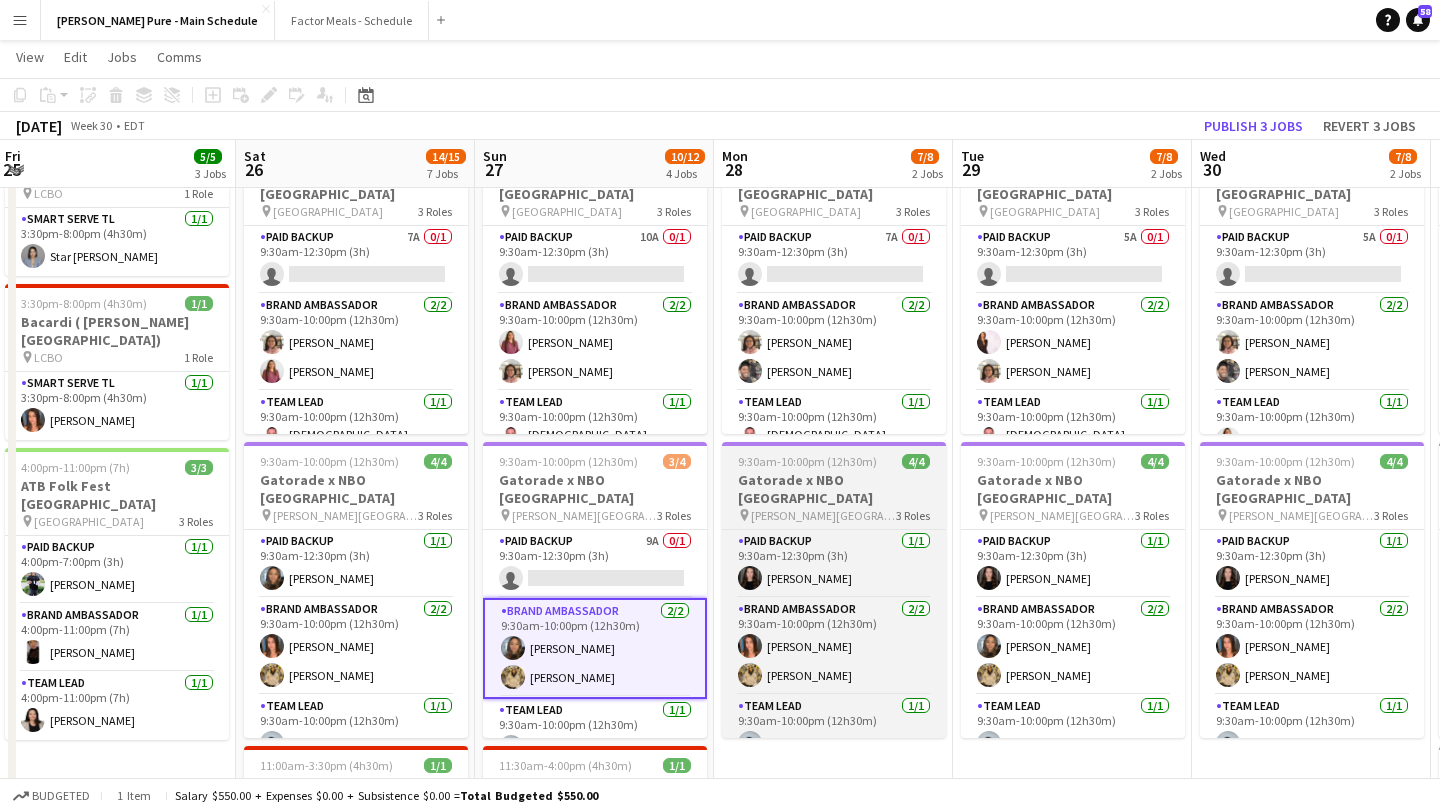 scroll, scrollTop: 0, scrollLeft: 0, axis: both 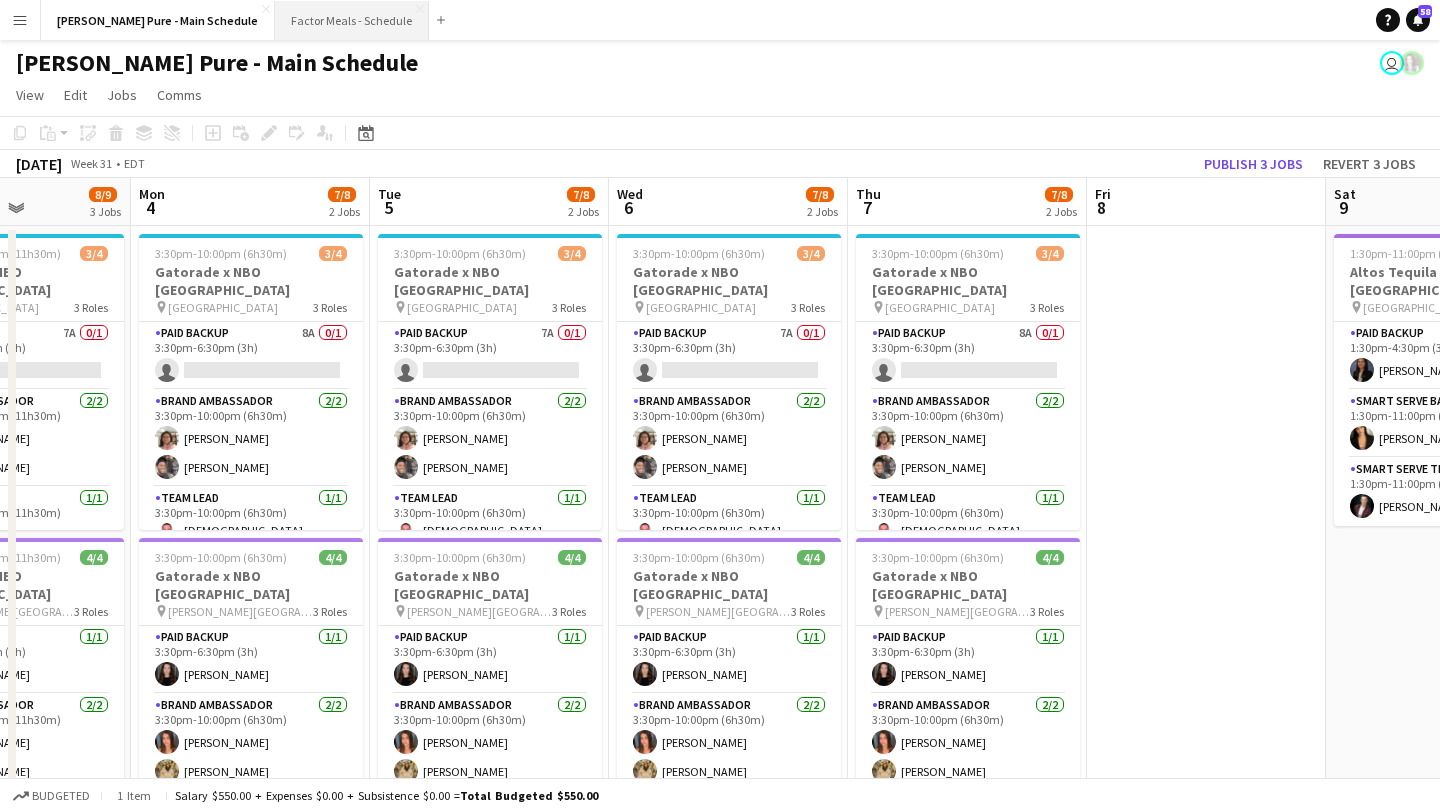 click on "Factor Meals - Schedule
Close" at bounding box center [352, 20] 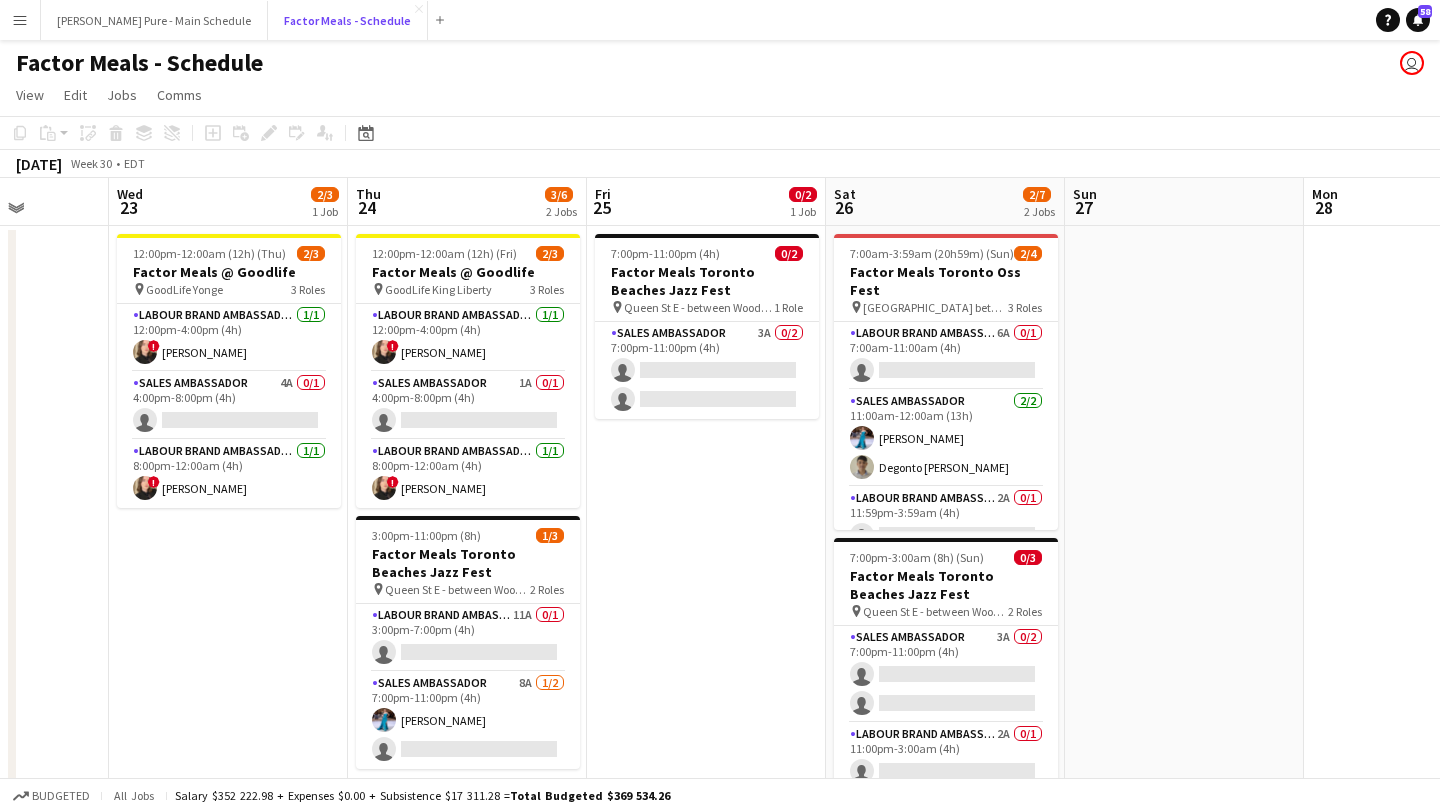 scroll, scrollTop: 0, scrollLeft: 848, axis: horizontal 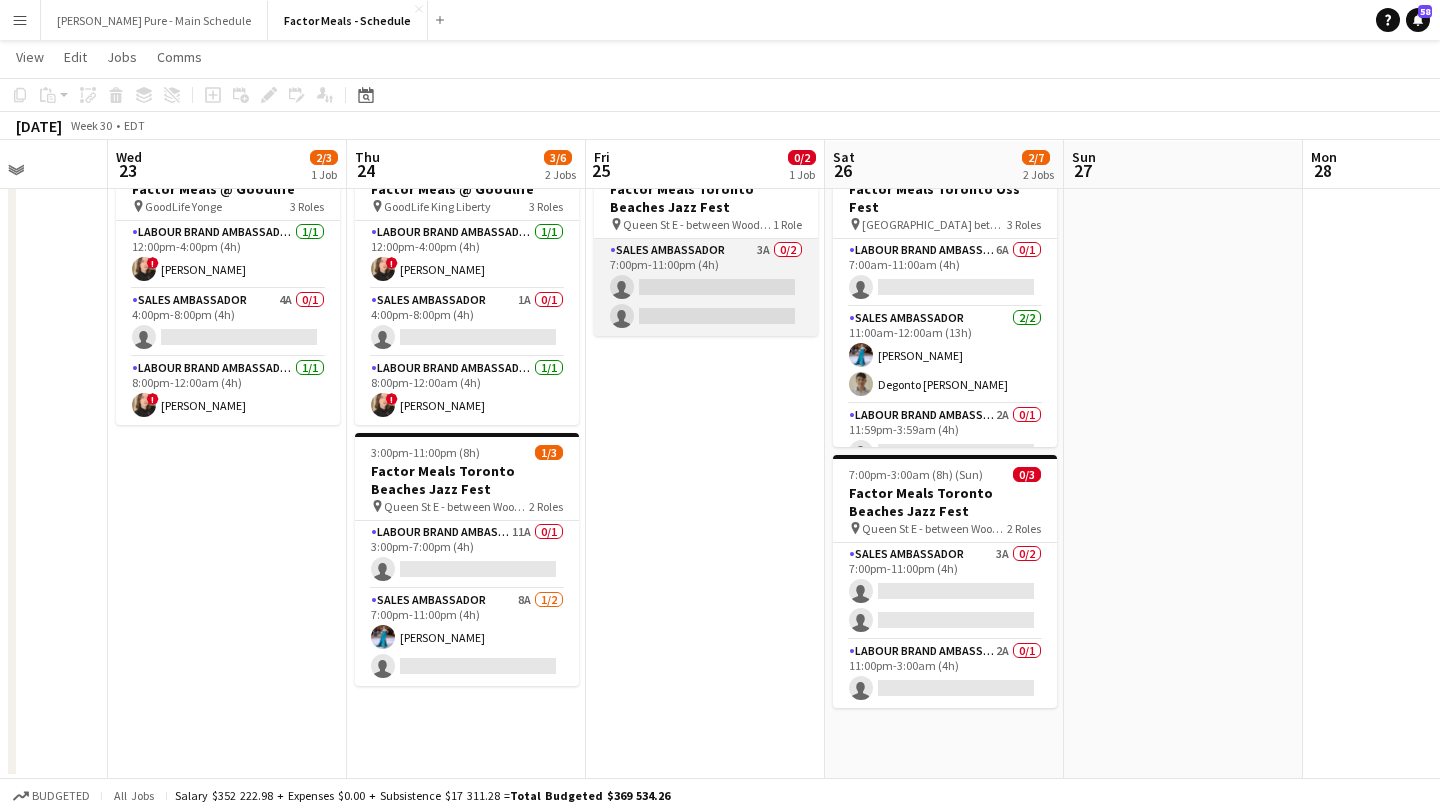 click on "Sales Ambassador   3A   0/2   7:00pm-11:00pm (4h)
single-neutral-actions
single-neutral-actions" at bounding box center [706, 287] 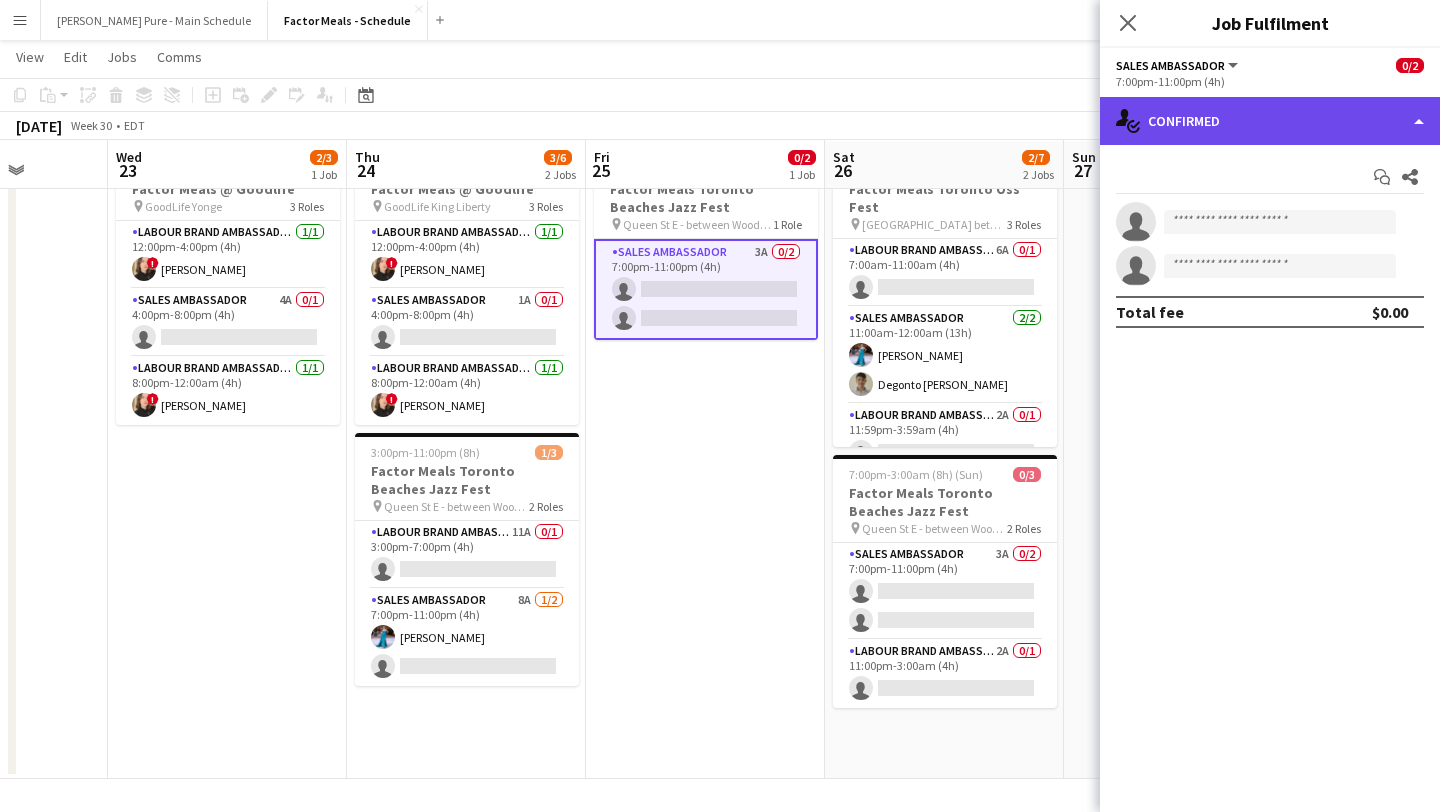click on "single-neutral-actions-check-2
Confirmed" 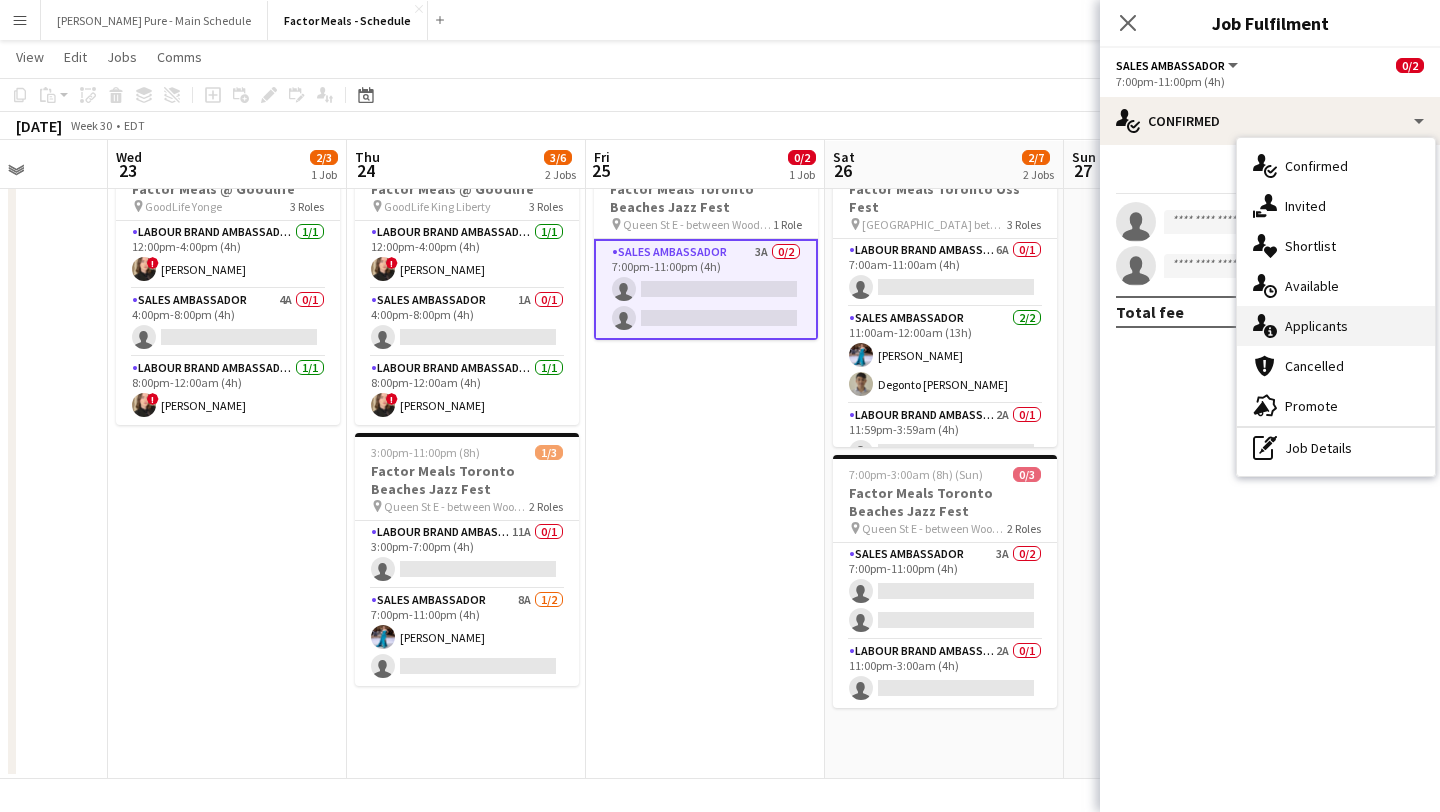 click on "single-neutral-actions-information
Applicants" at bounding box center (1336, 326) 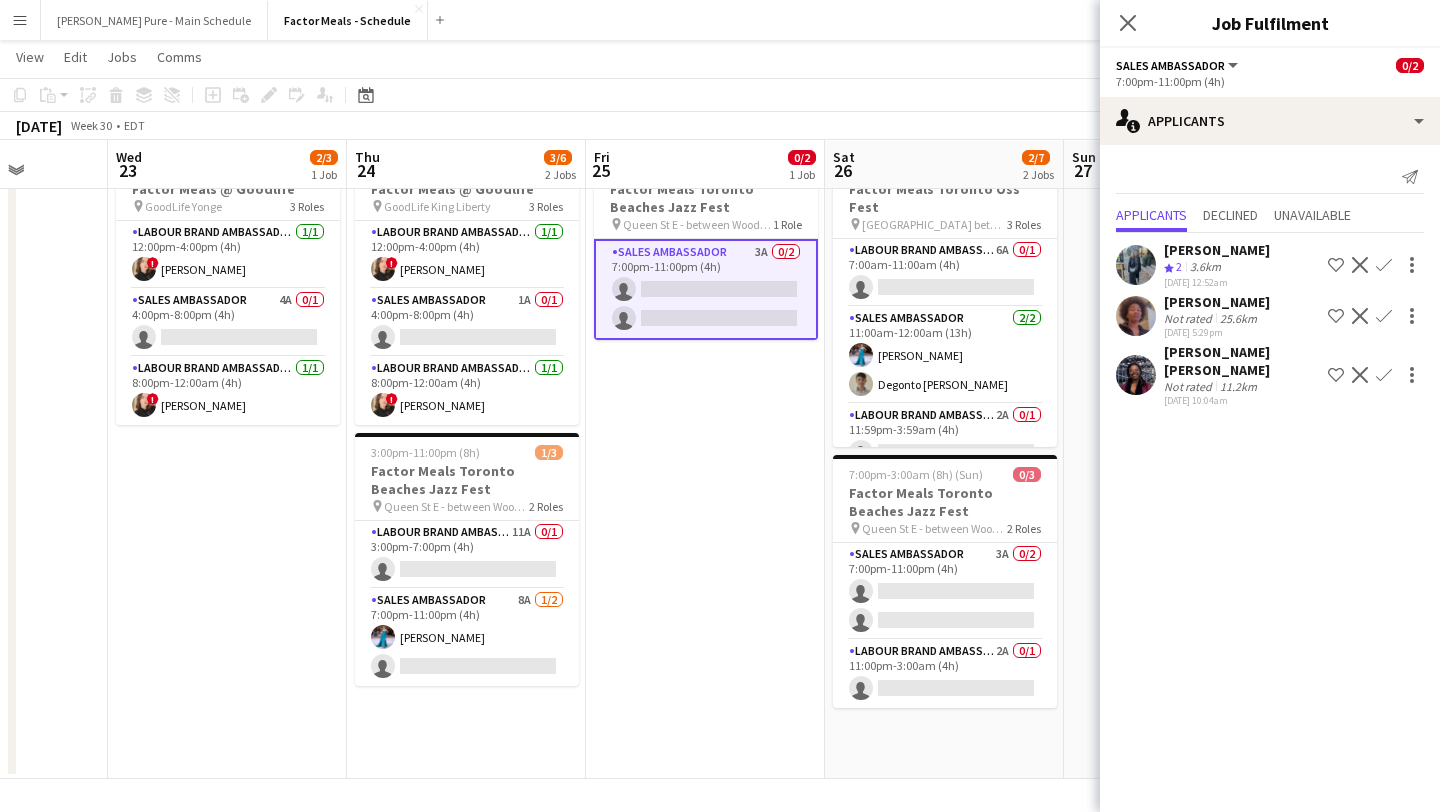 click on "Confirm" at bounding box center [1384, 375] 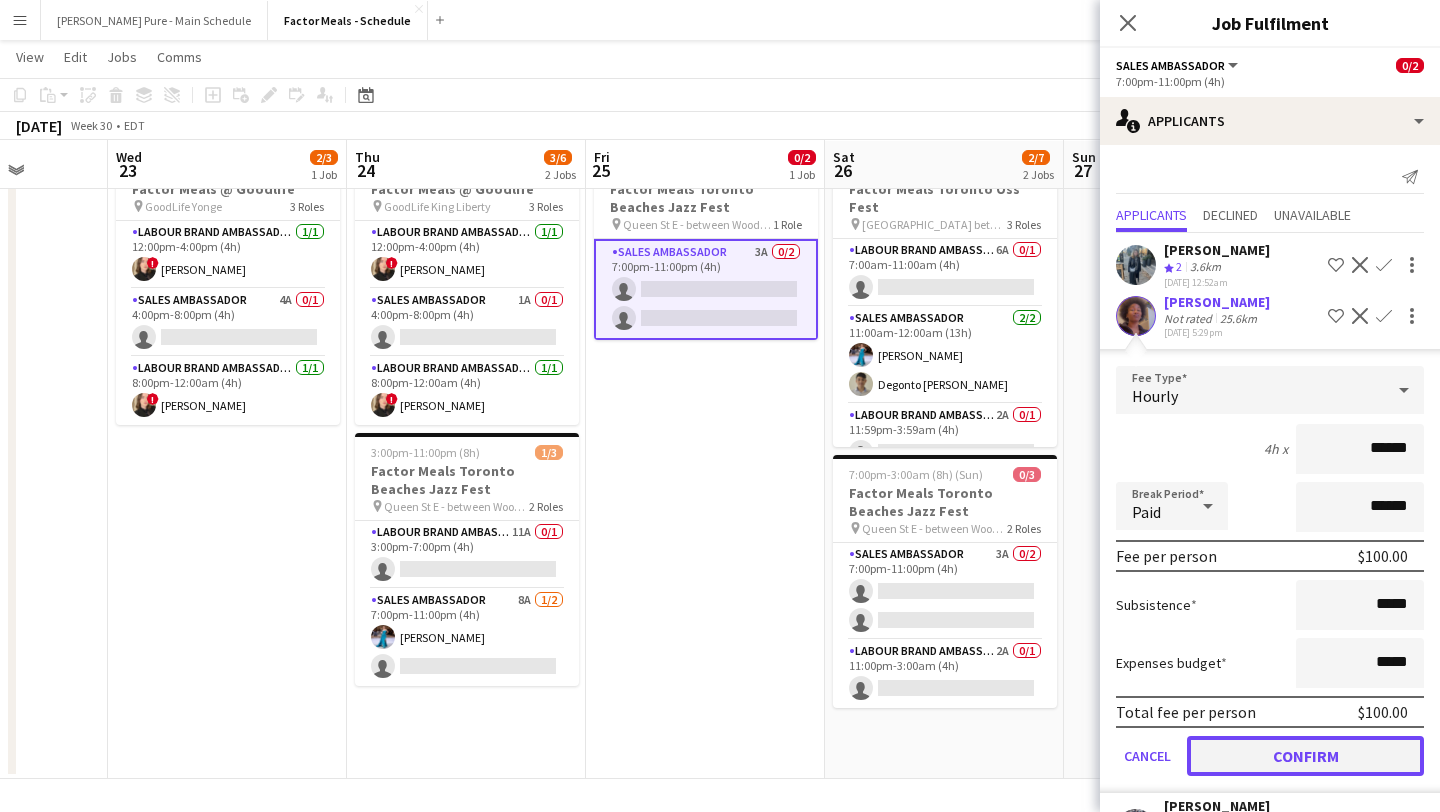 click on "Confirm" 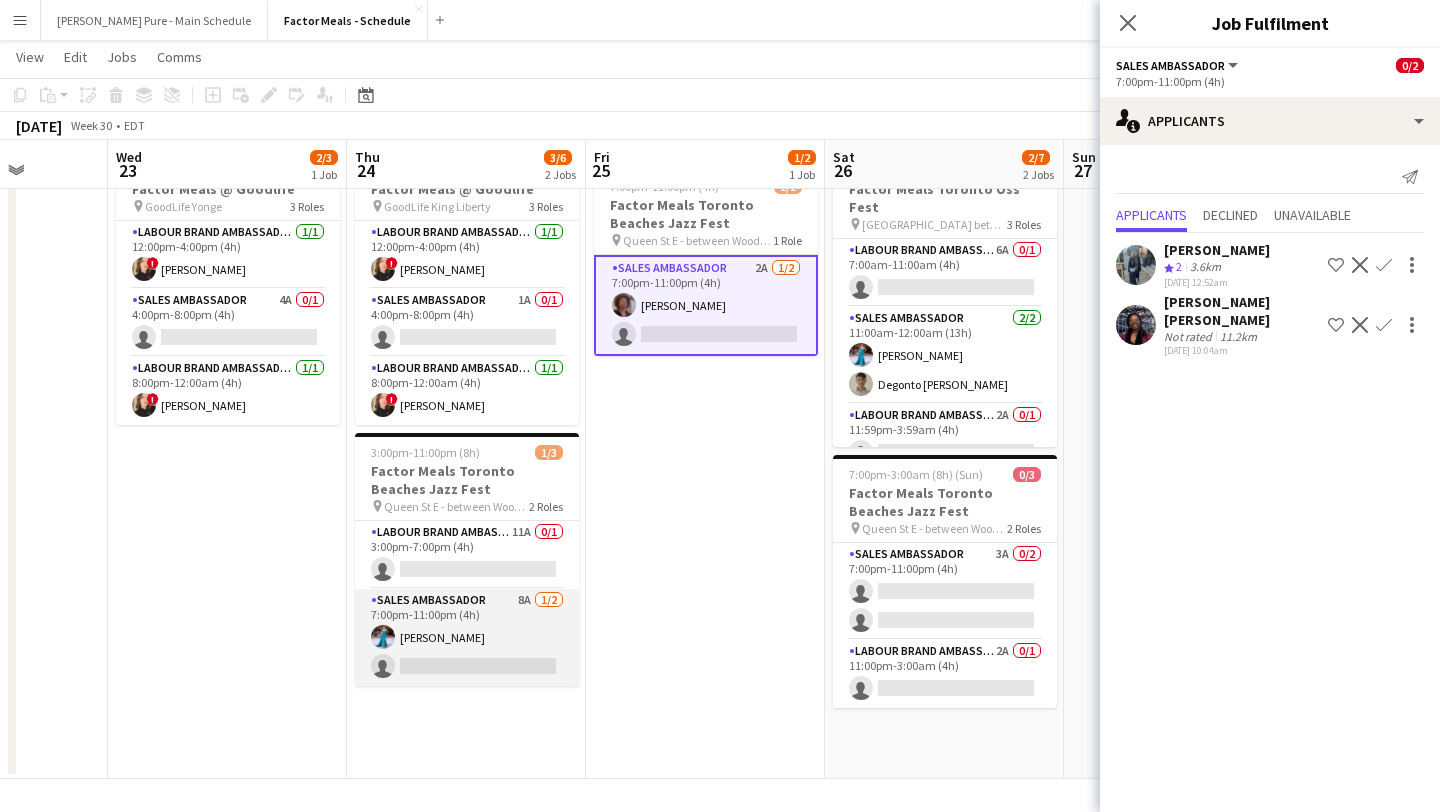 click on "Sales Ambassador   8A   [DATE]   7:00pm-11:00pm (4h)
[PERSON_NAME]
single-neutral-actions" at bounding box center (467, 637) 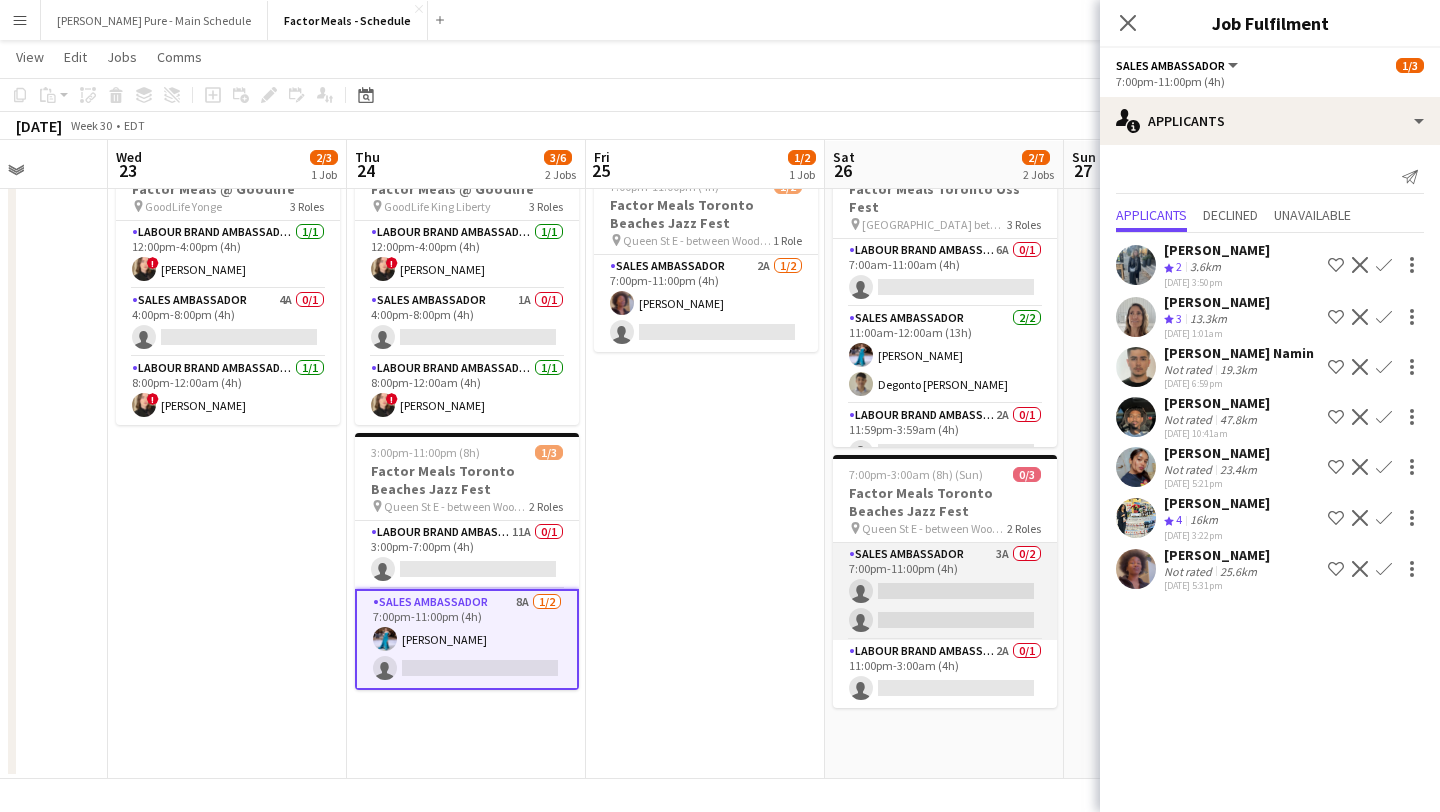 click on "Sales Ambassador   3A   0/2   7:00pm-11:00pm (4h)
single-neutral-actions
single-neutral-actions" at bounding box center (945, 591) 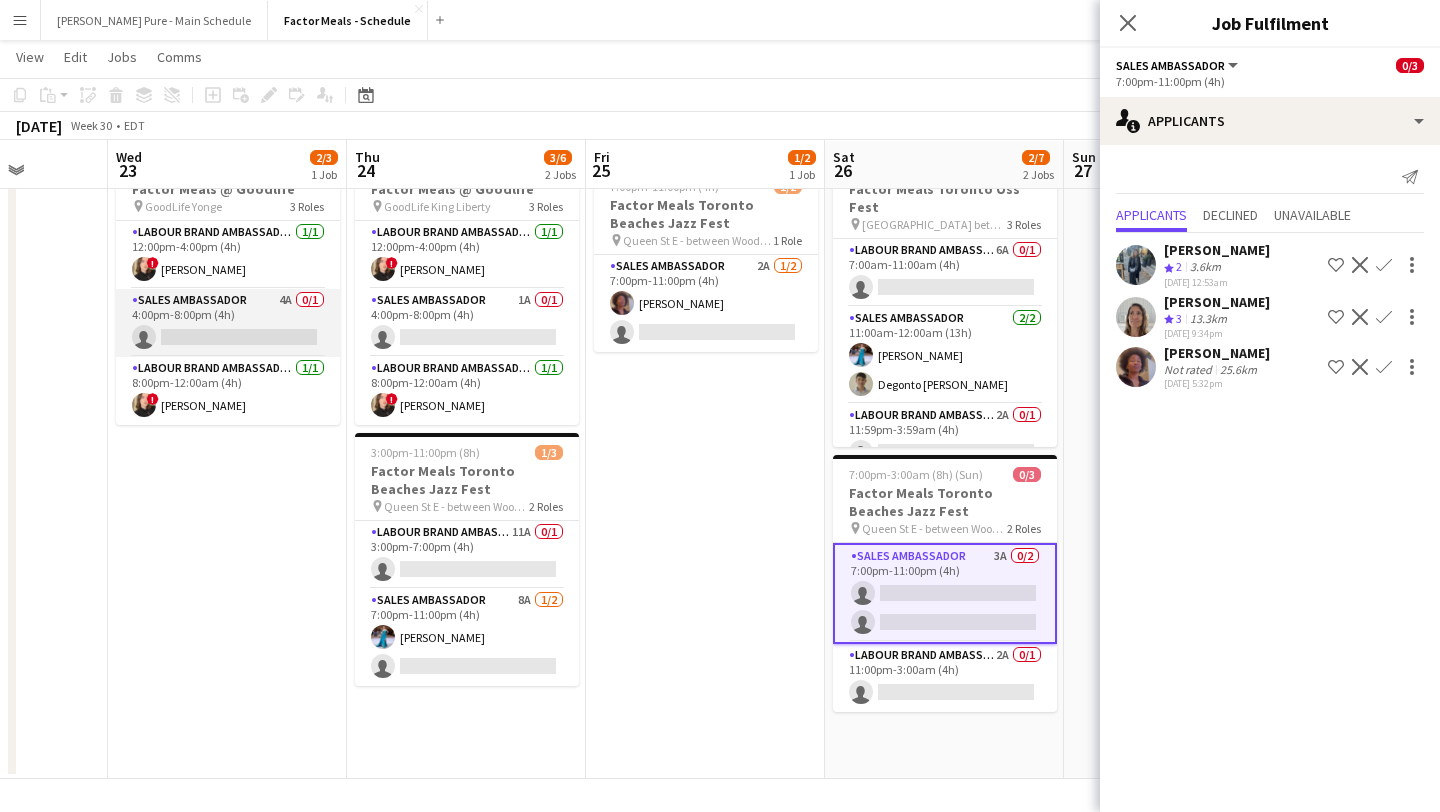 click on "Sales Ambassador   4A   0/1   4:00pm-8:00pm (4h)
single-neutral-actions" at bounding box center (228, 323) 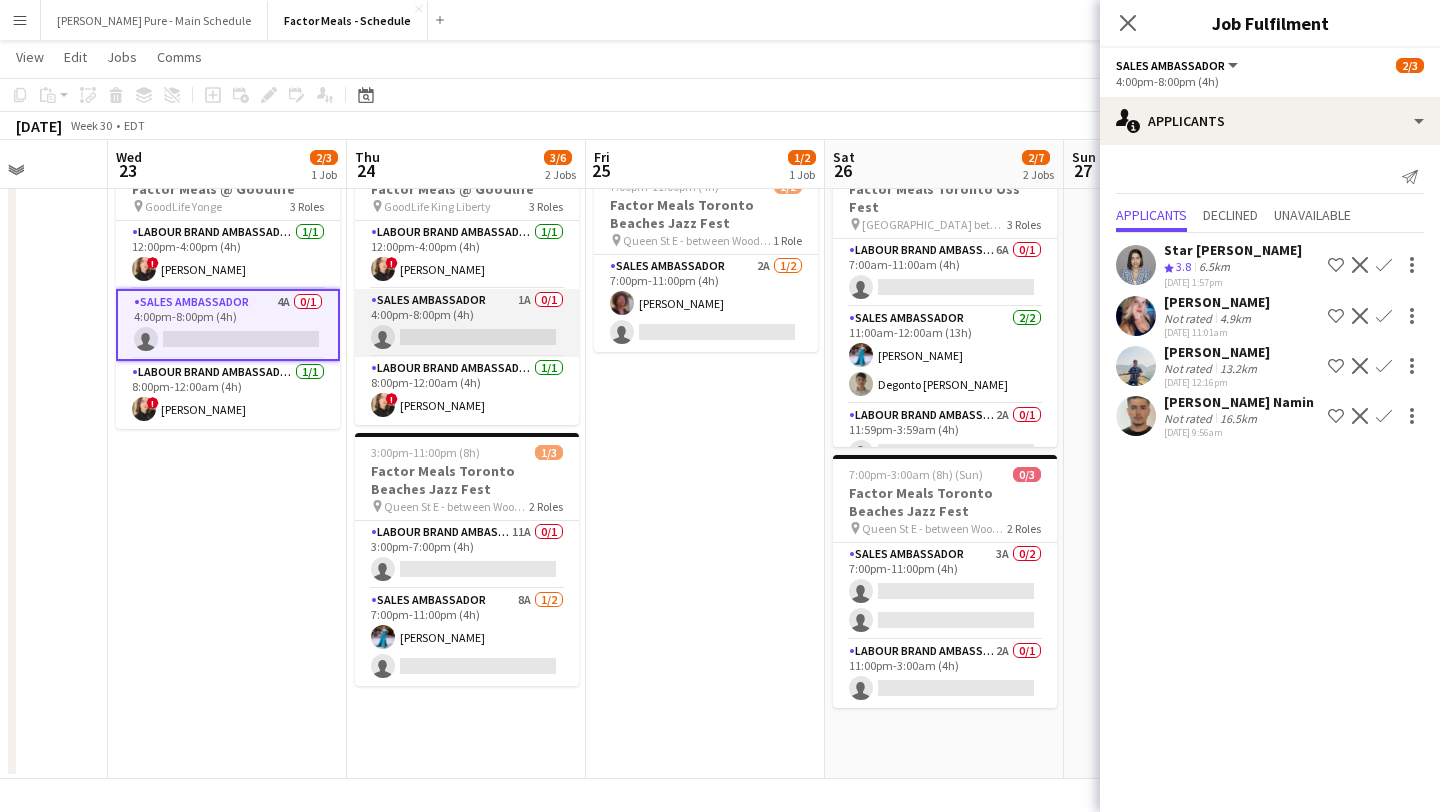 click on "Sales Ambassador   1A   0/1   4:00pm-8:00pm (4h)
single-neutral-actions" at bounding box center (467, 323) 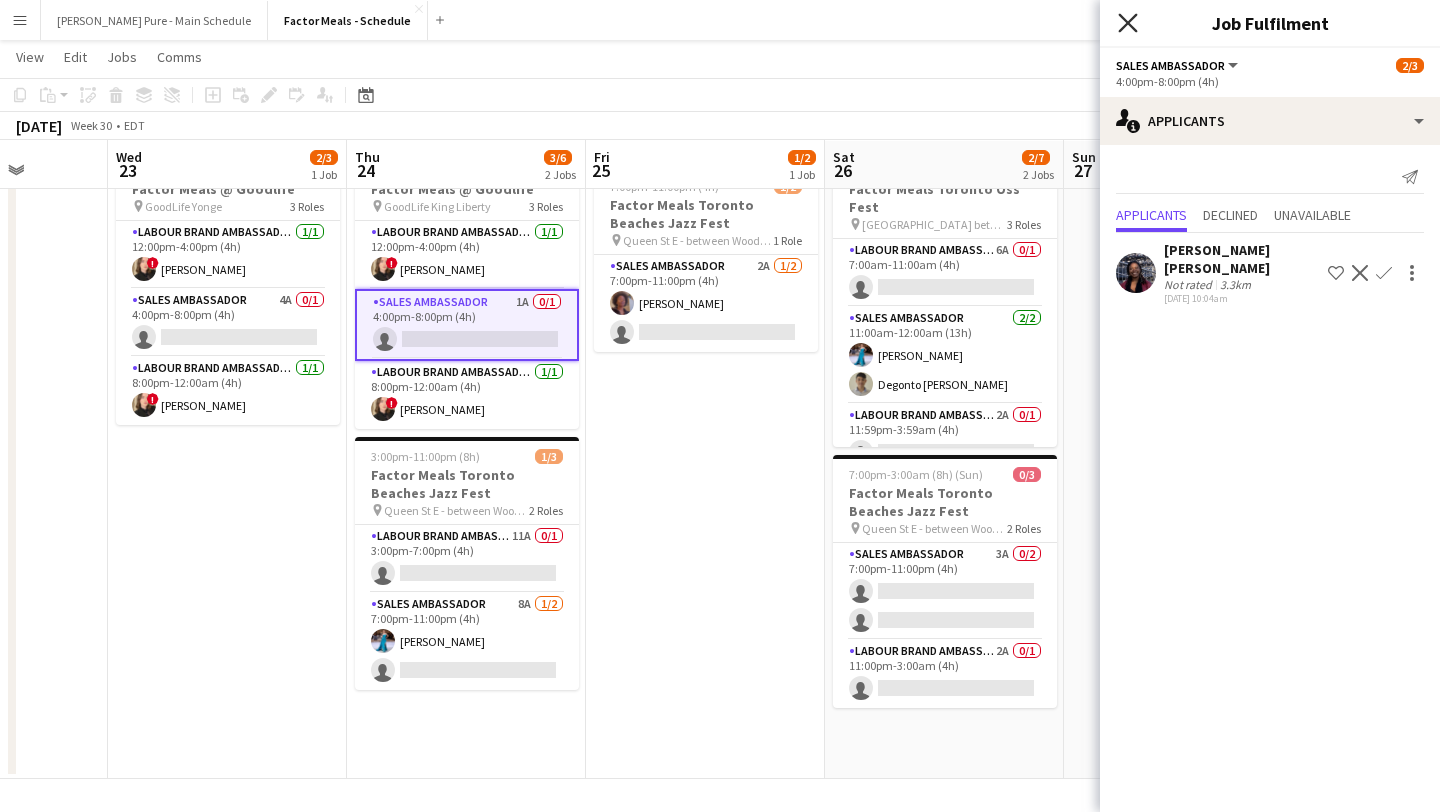 click on "Close pop-in" 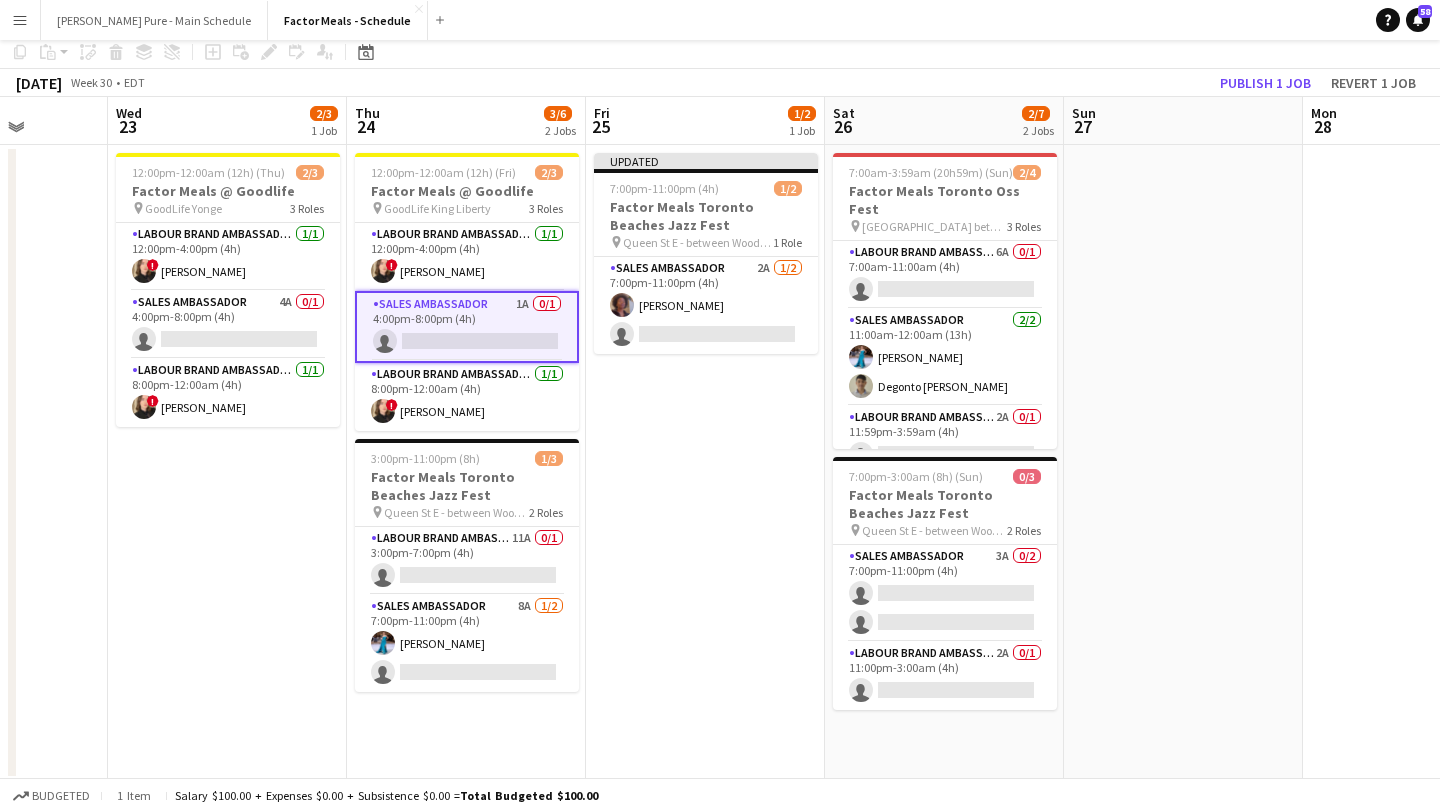 scroll, scrollTop: 0, scrollLeft: 0, axis: both 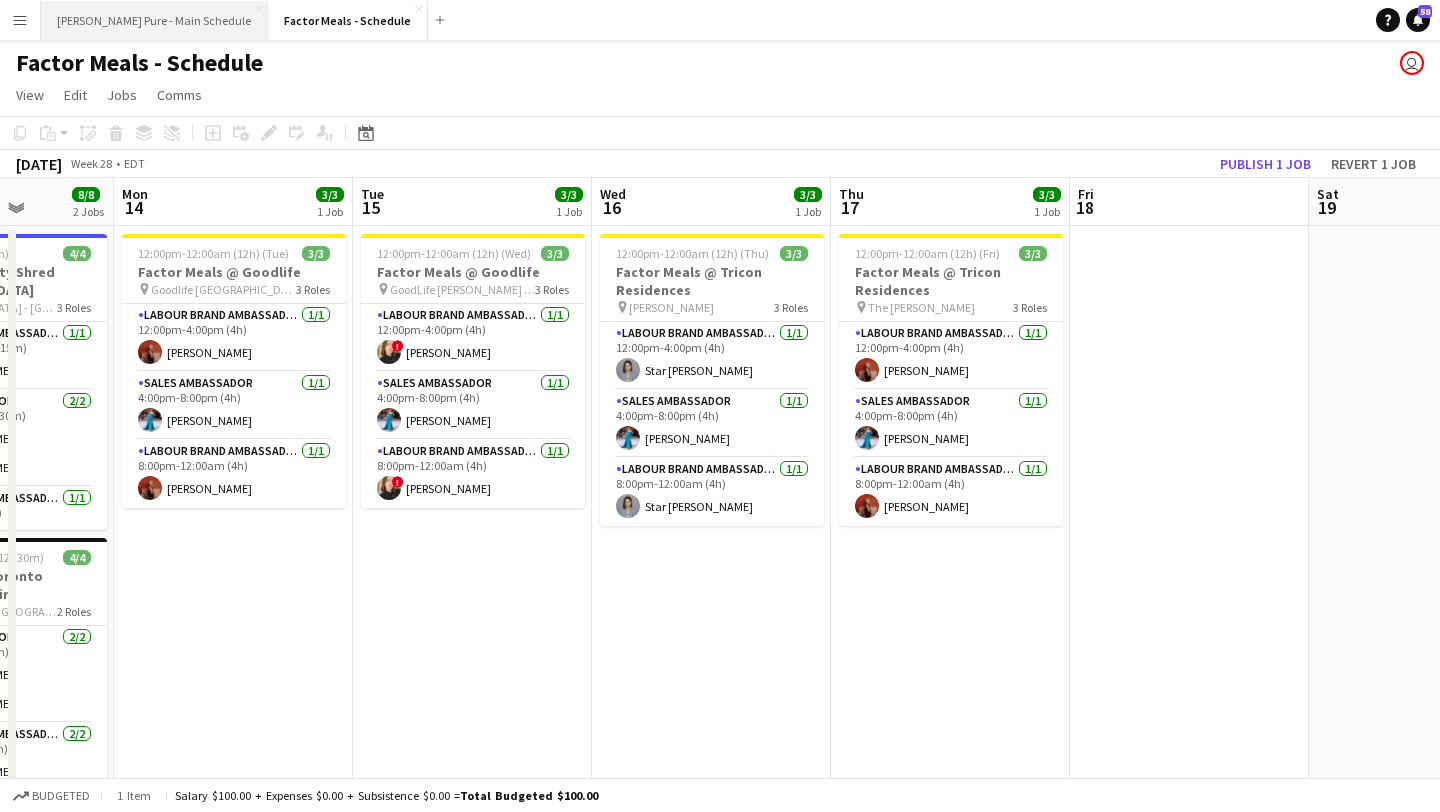 click on "[PERSON_NAME] Pure - Main Schedule
Close" at bounding box center [154, 20] 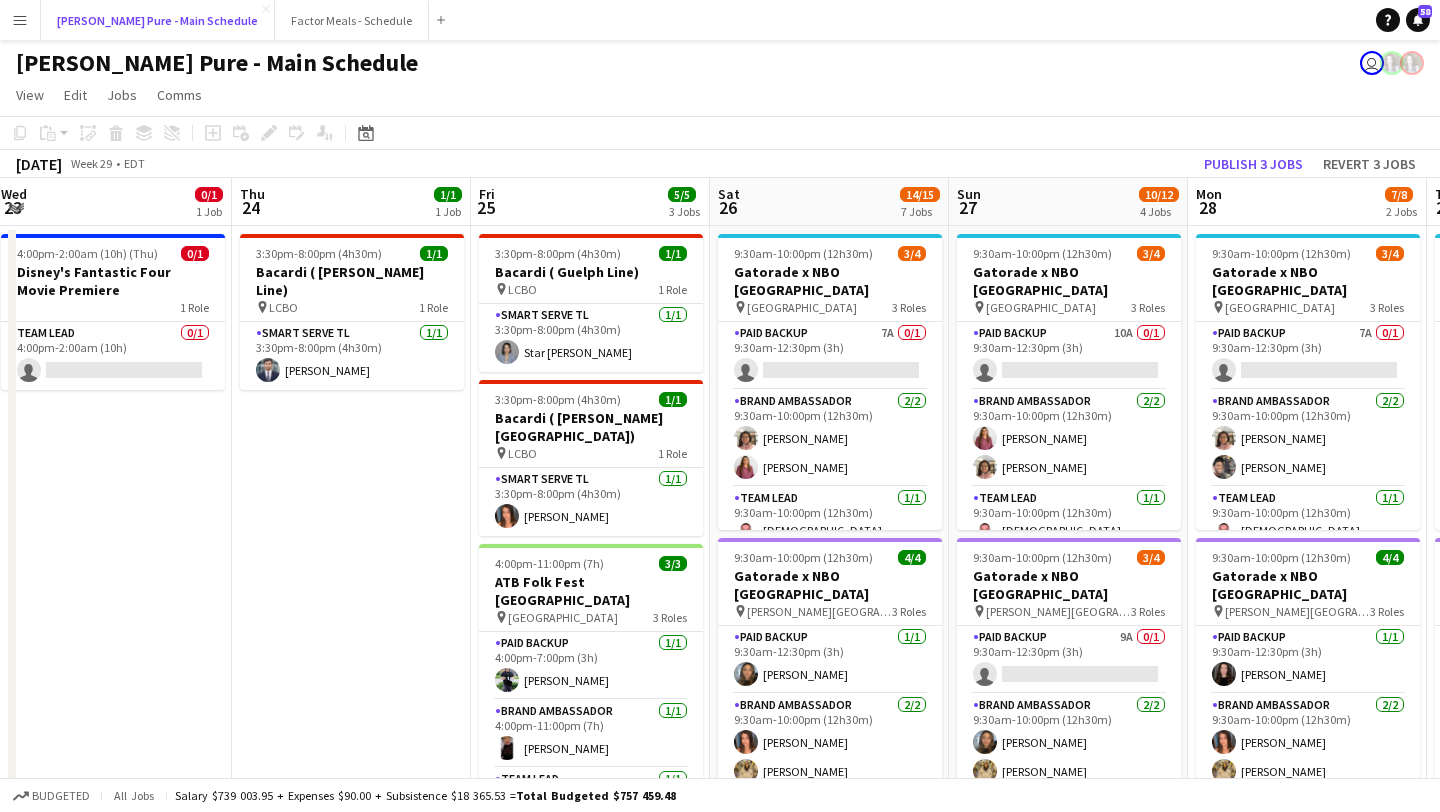 scroll, scrollTop: 0, scrollLeft: 969, axis: horizontal 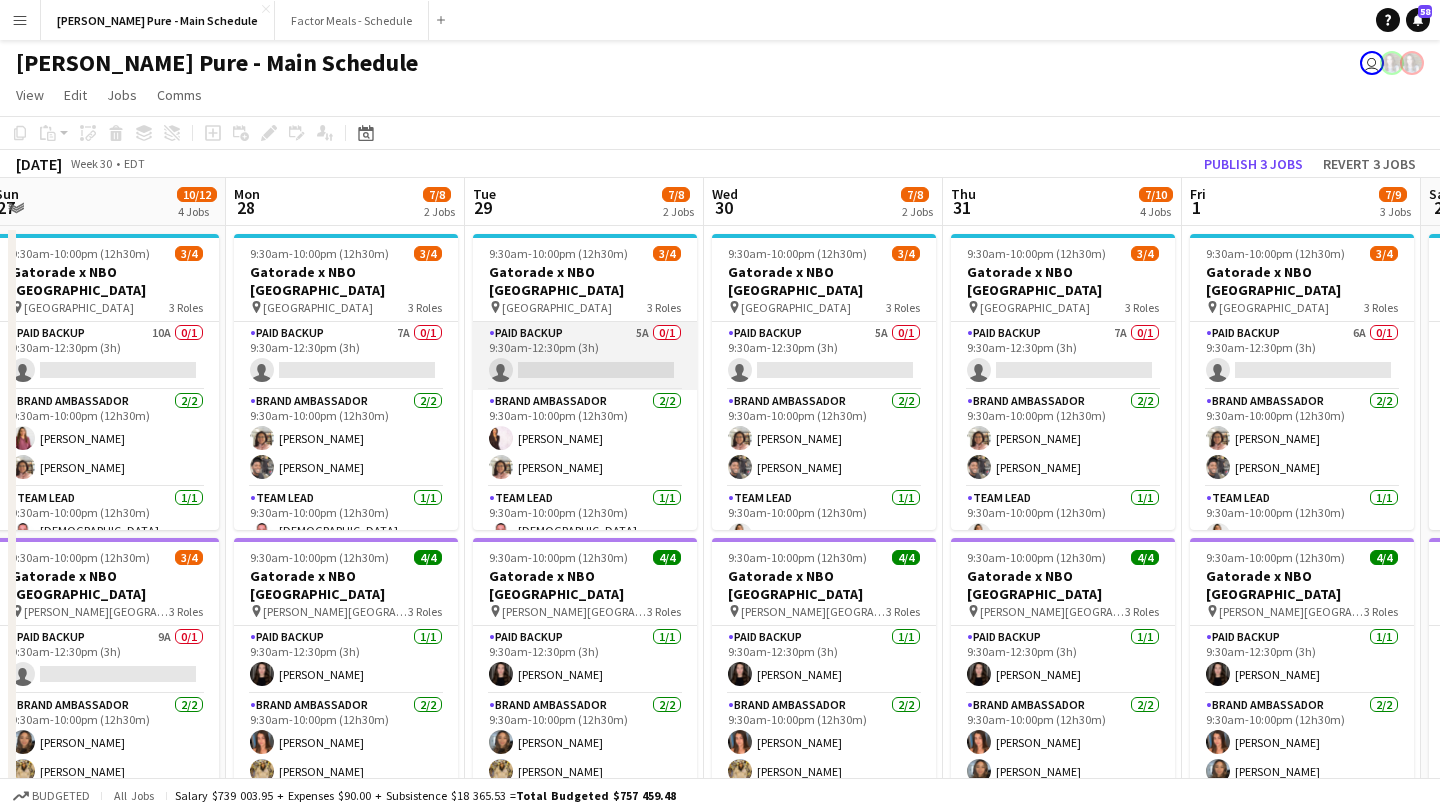 click on "Paid Backup   5A   0/1   9:30am-12:30pm (3h)
single-neutral-actions" at bounding box center (585, 356) 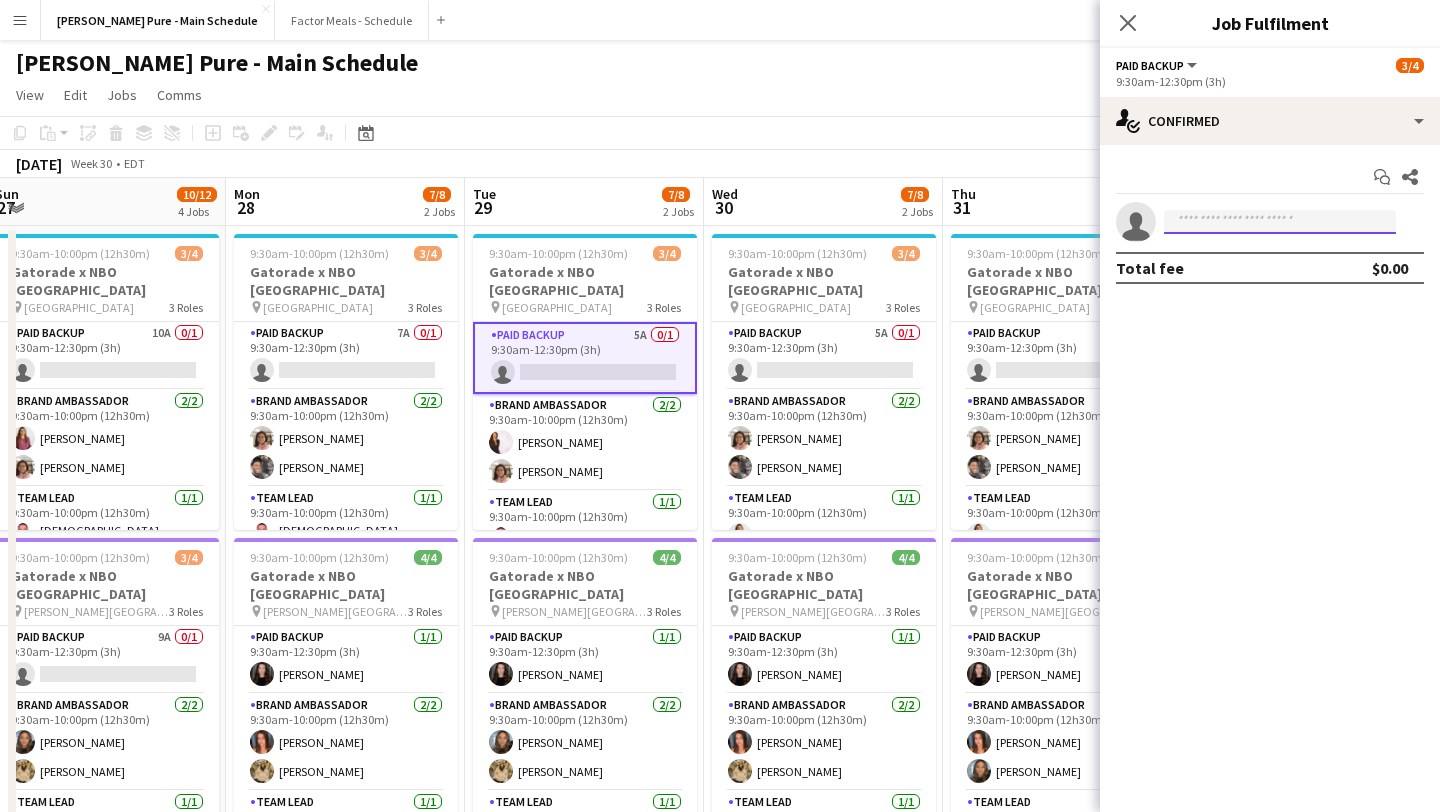 click at bounding box center [1280, 222] 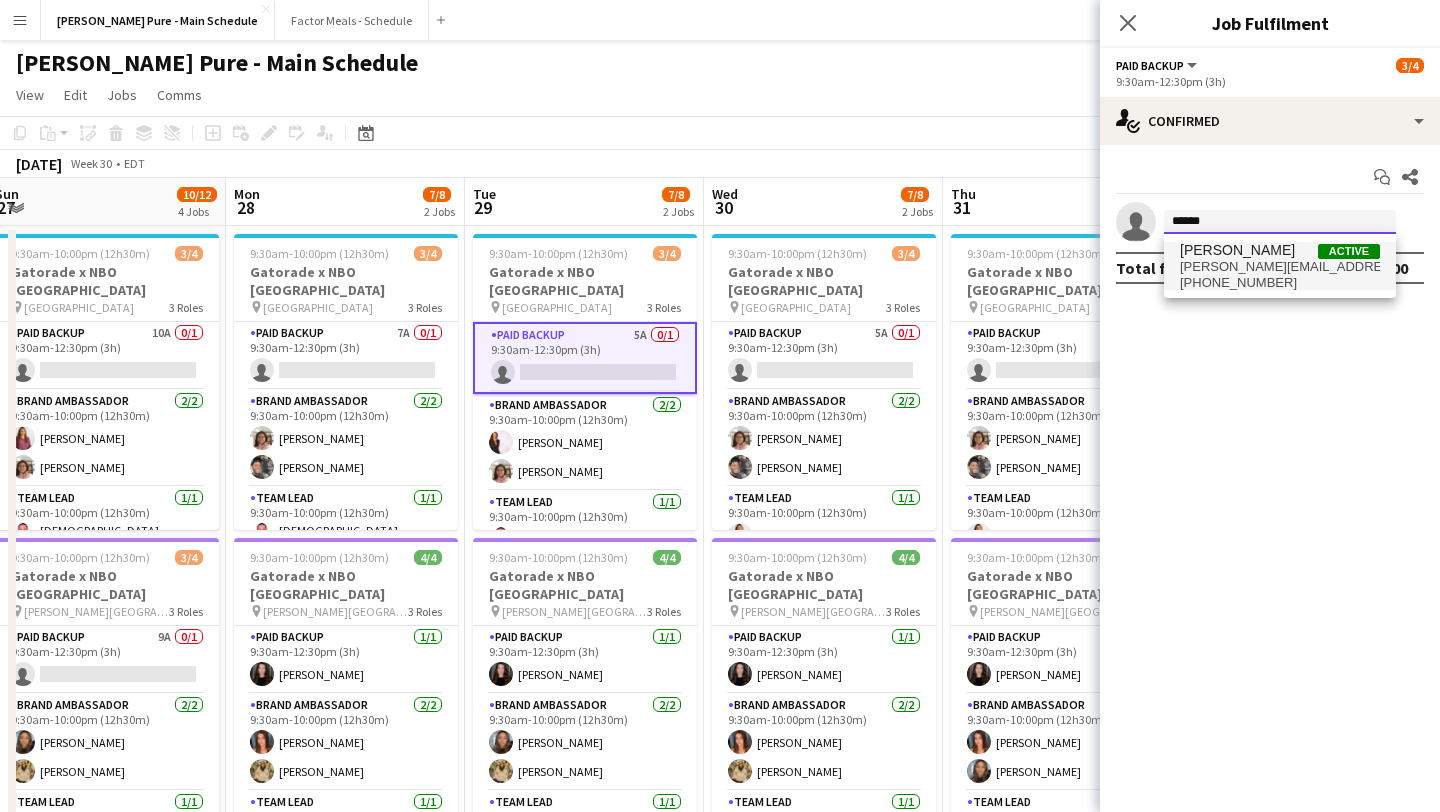 type on "******" 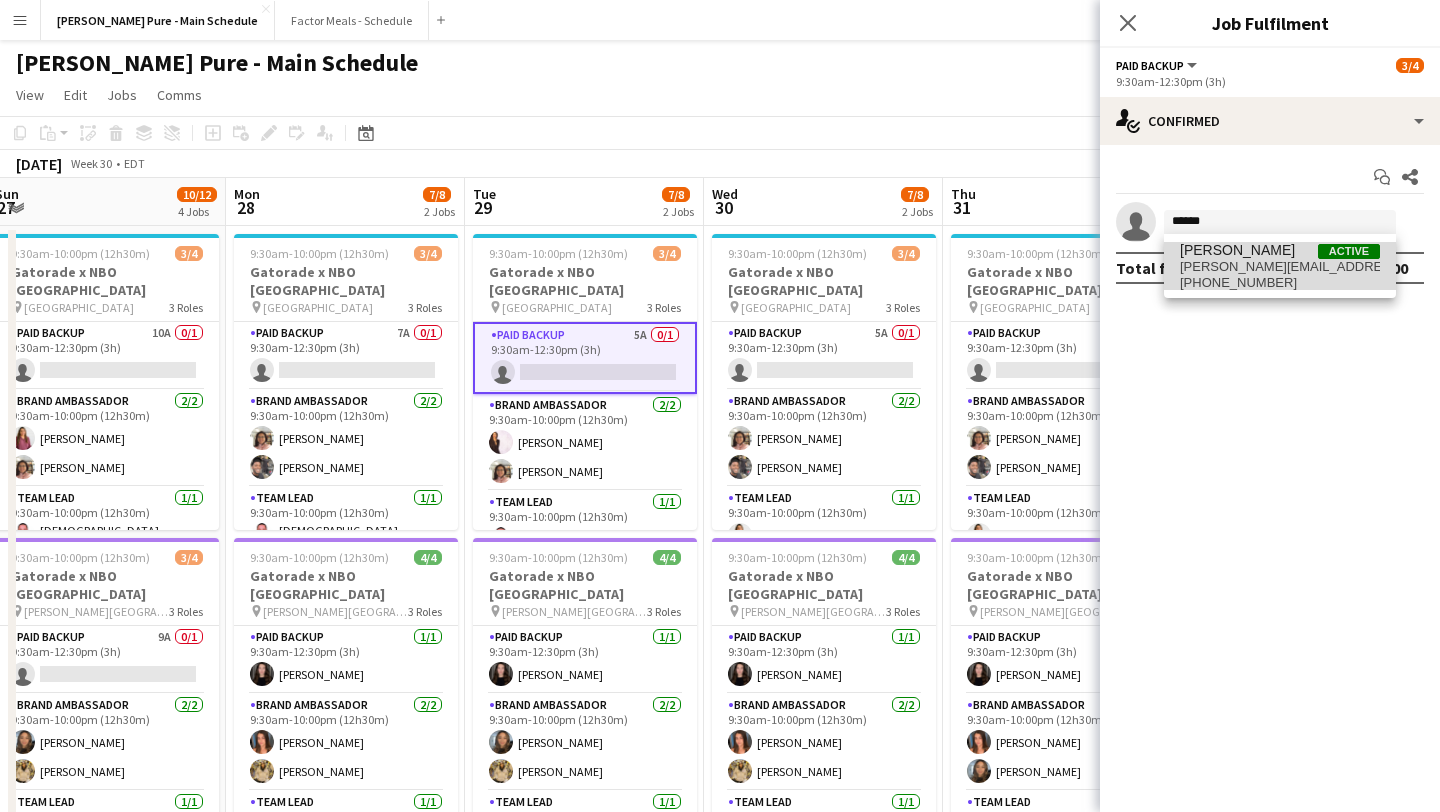 click on "[PERSON_NAME][EMAIL_ADDRESS][PERSON_NAME][DOMAIN_NAME]" at bounding box center (1280, 267) 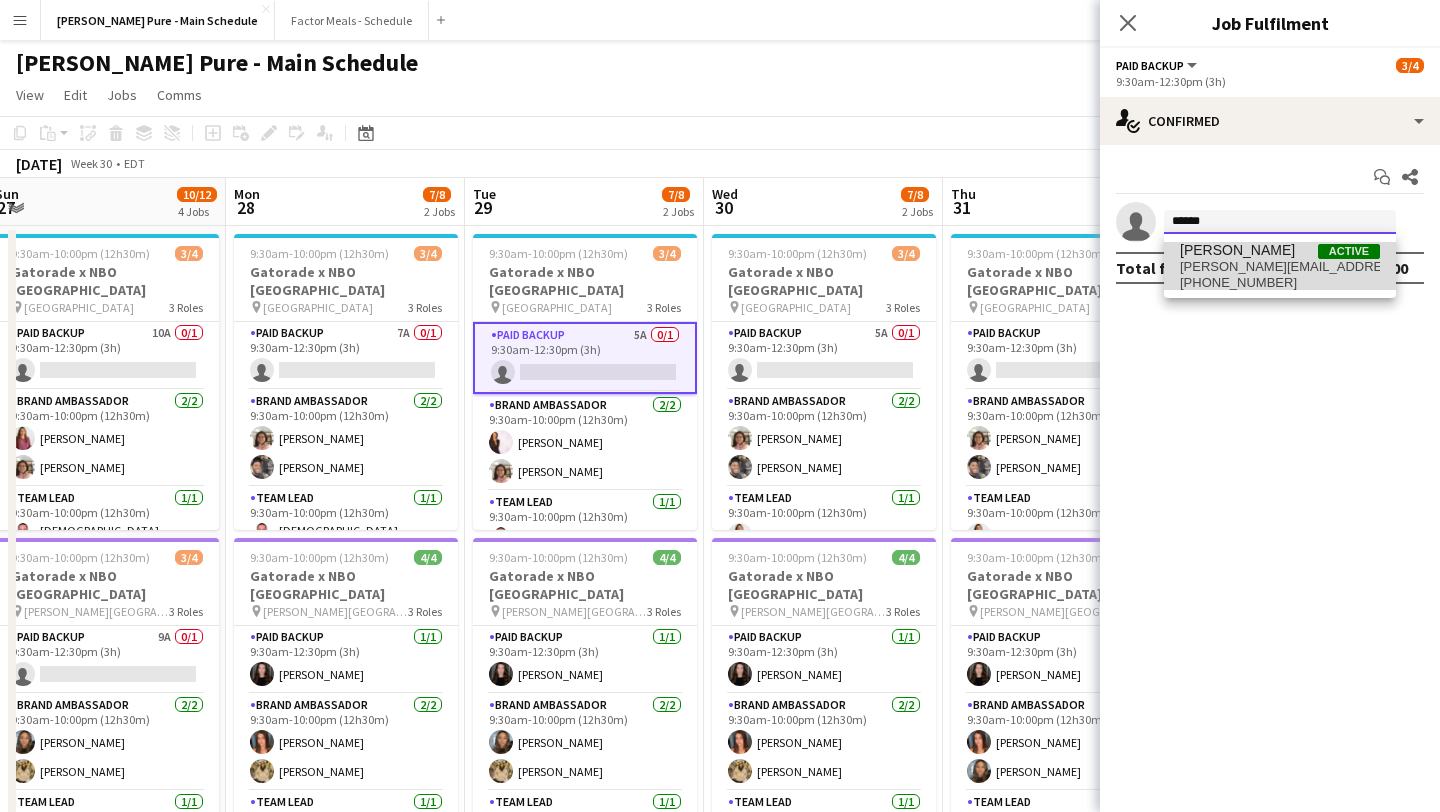 type 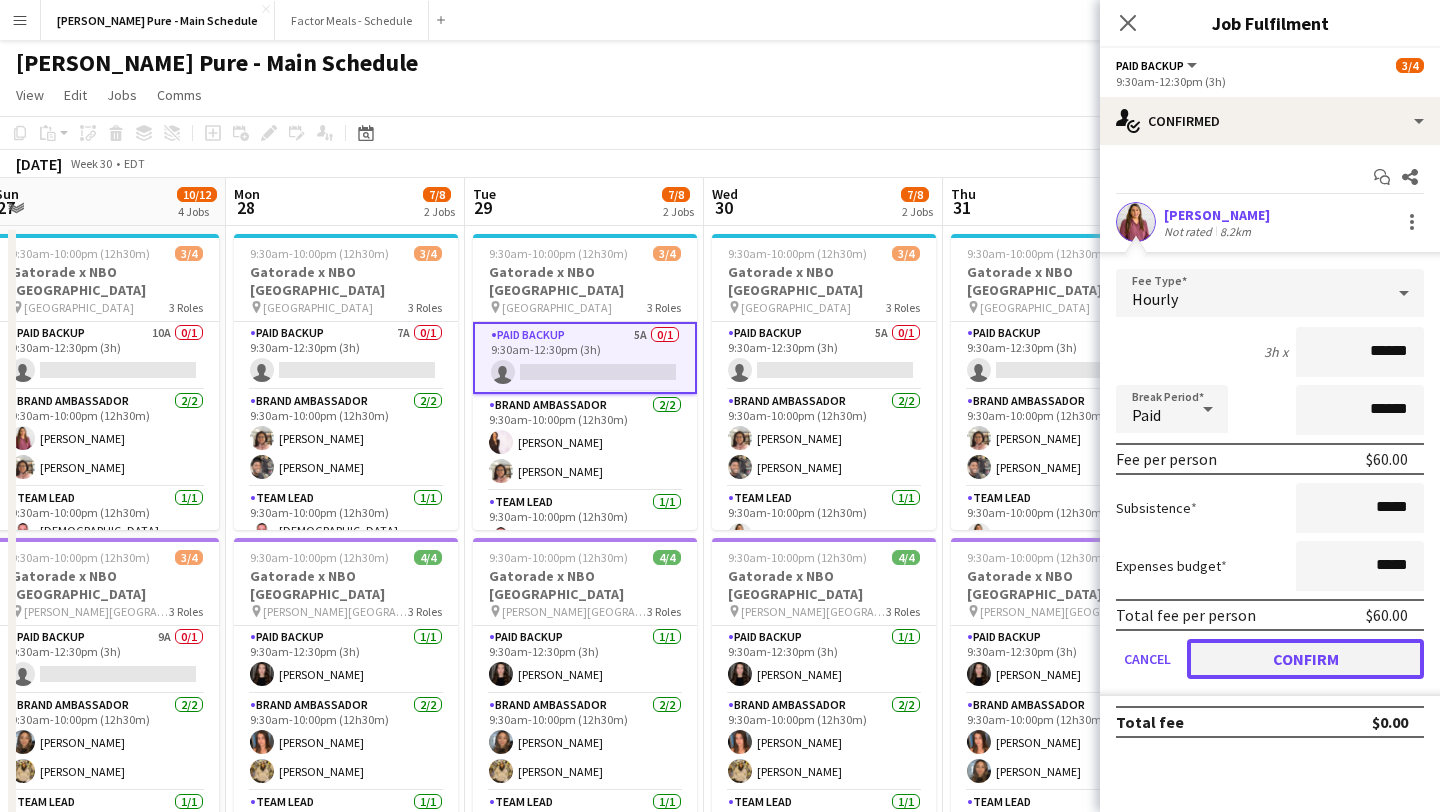 click on "Confirm" at bounding box center [1305, 659] 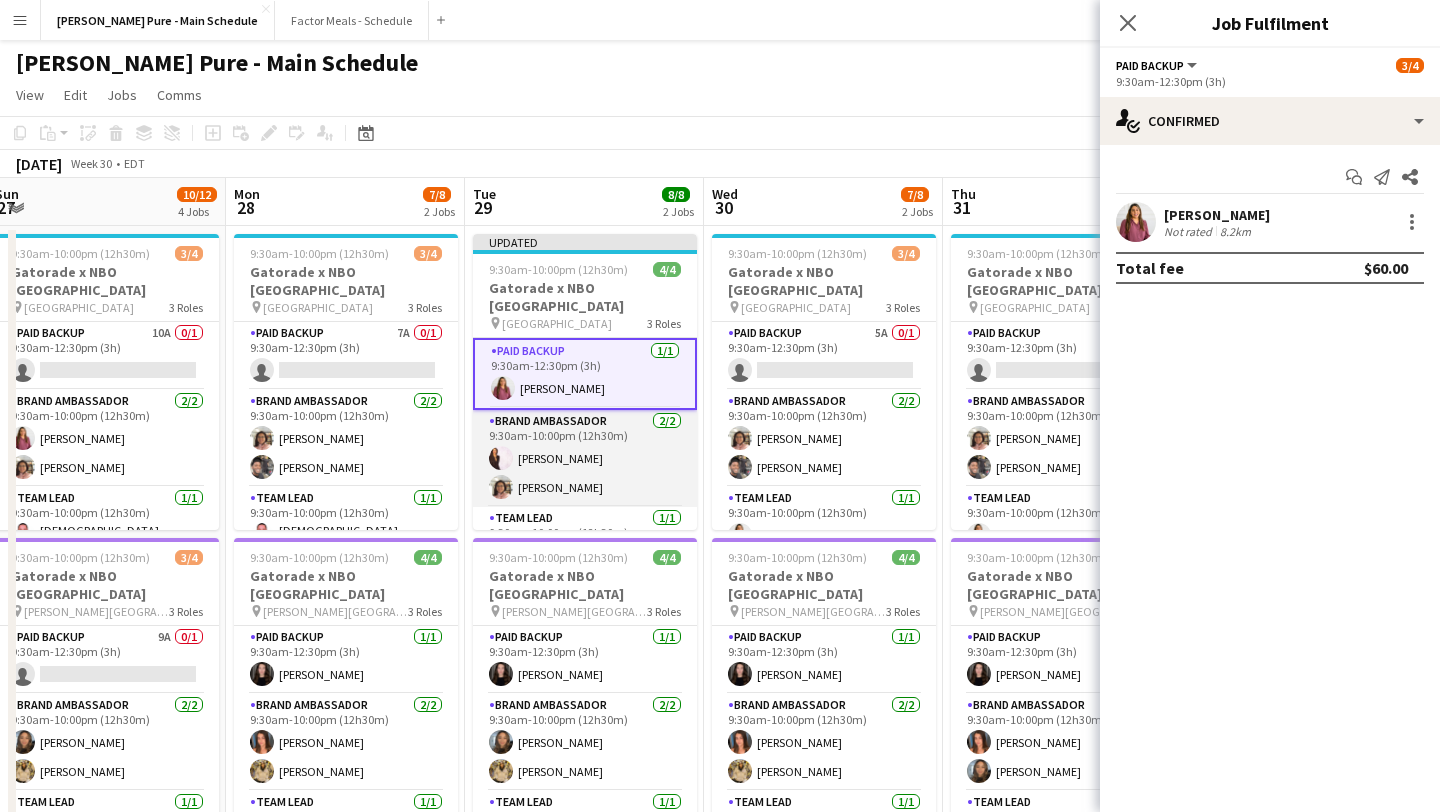 scroll, scrollTop: 27, scrollLeft: 0, axis: vertical 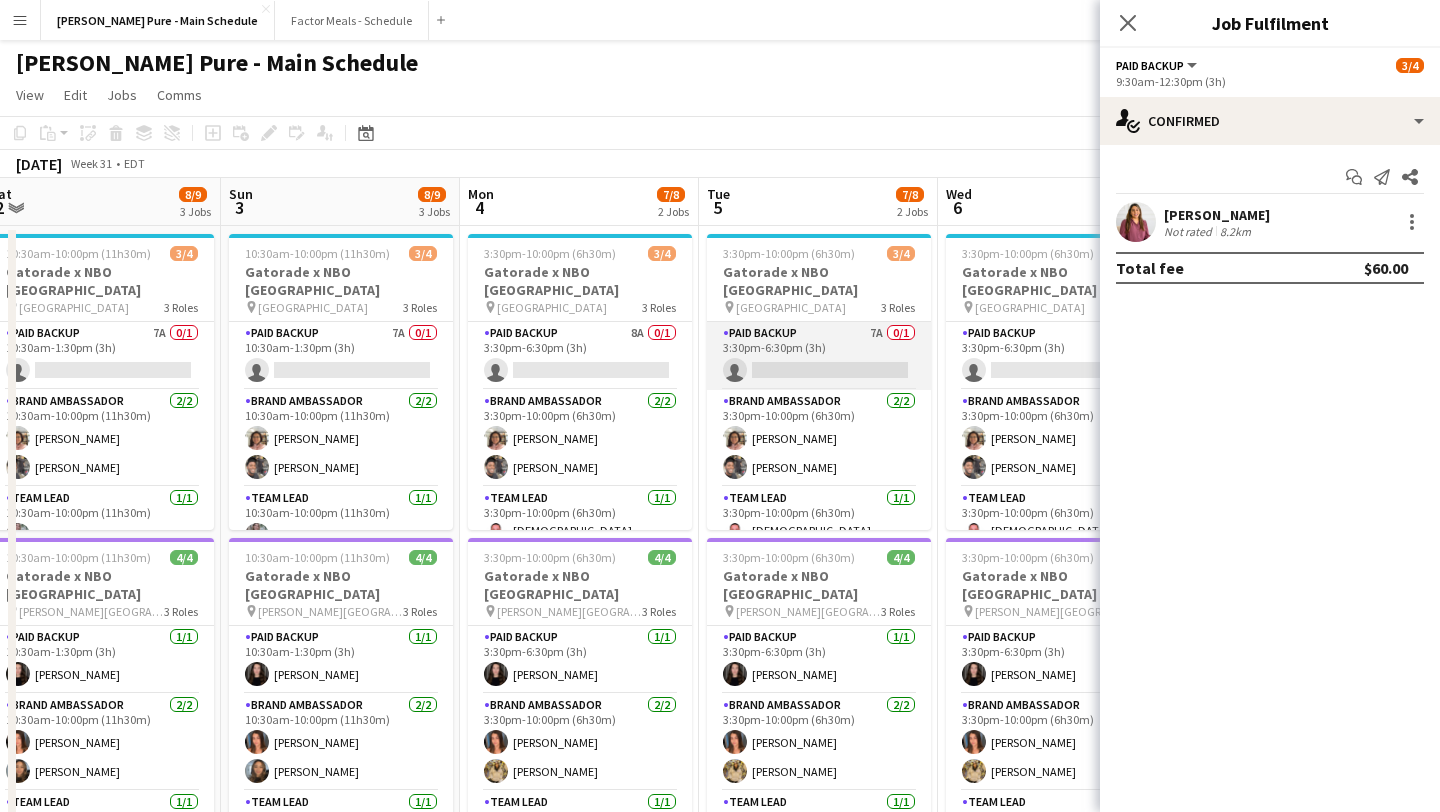 click on "Paid Backup   7A   0/1   3:30pm-6:30pm (3h)
single-neutral-actions" at bounding box center (819, 356) 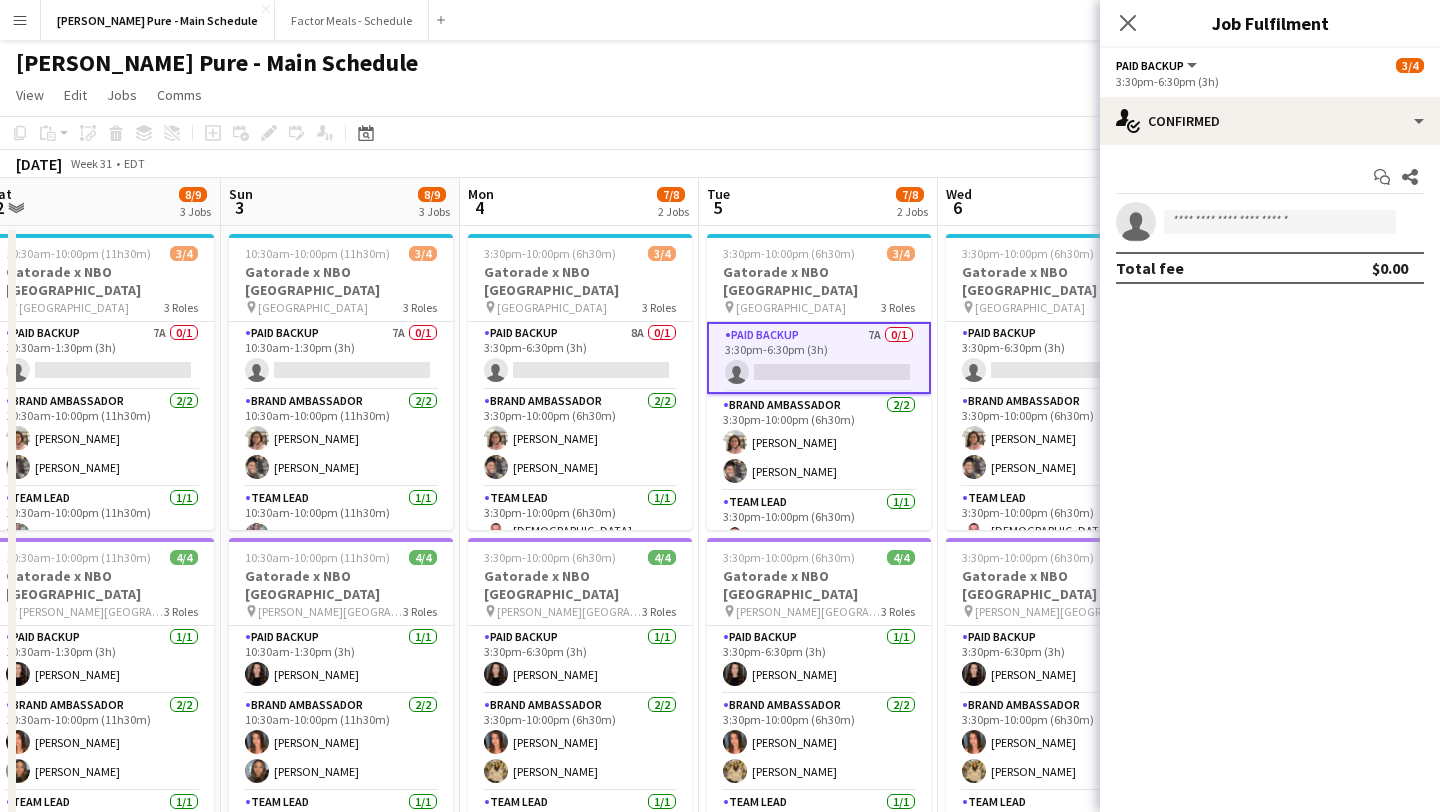 click on "Paid Backup   7A   0/1   3:30pm-6:30pm (3h)
single-neutral-actions" at bounding box center (819, 358) 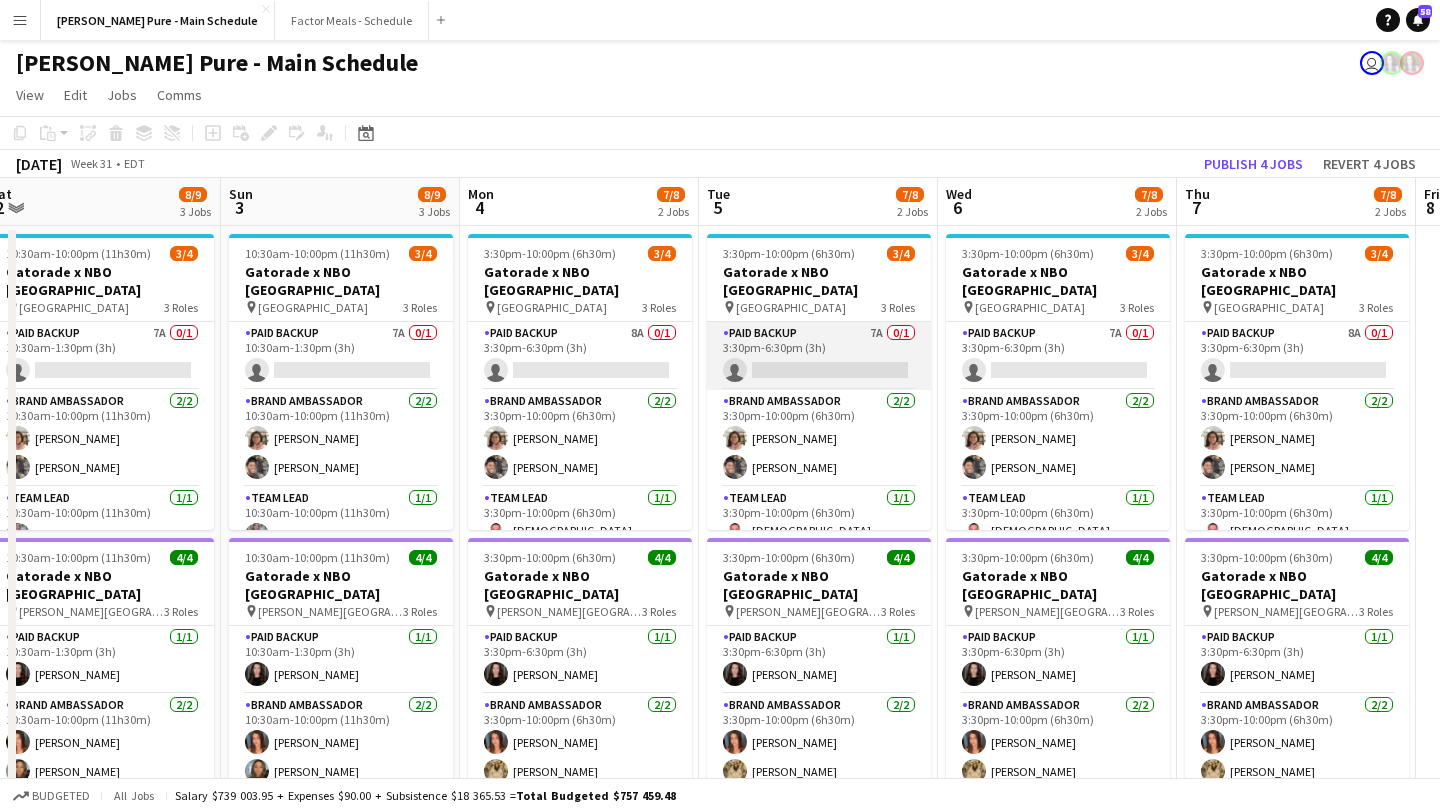 click on "Paid Backup   7A   0/1   3:30pm-6:30pm (3h)
single-neutral-actions" at bounding box center (819, 356) 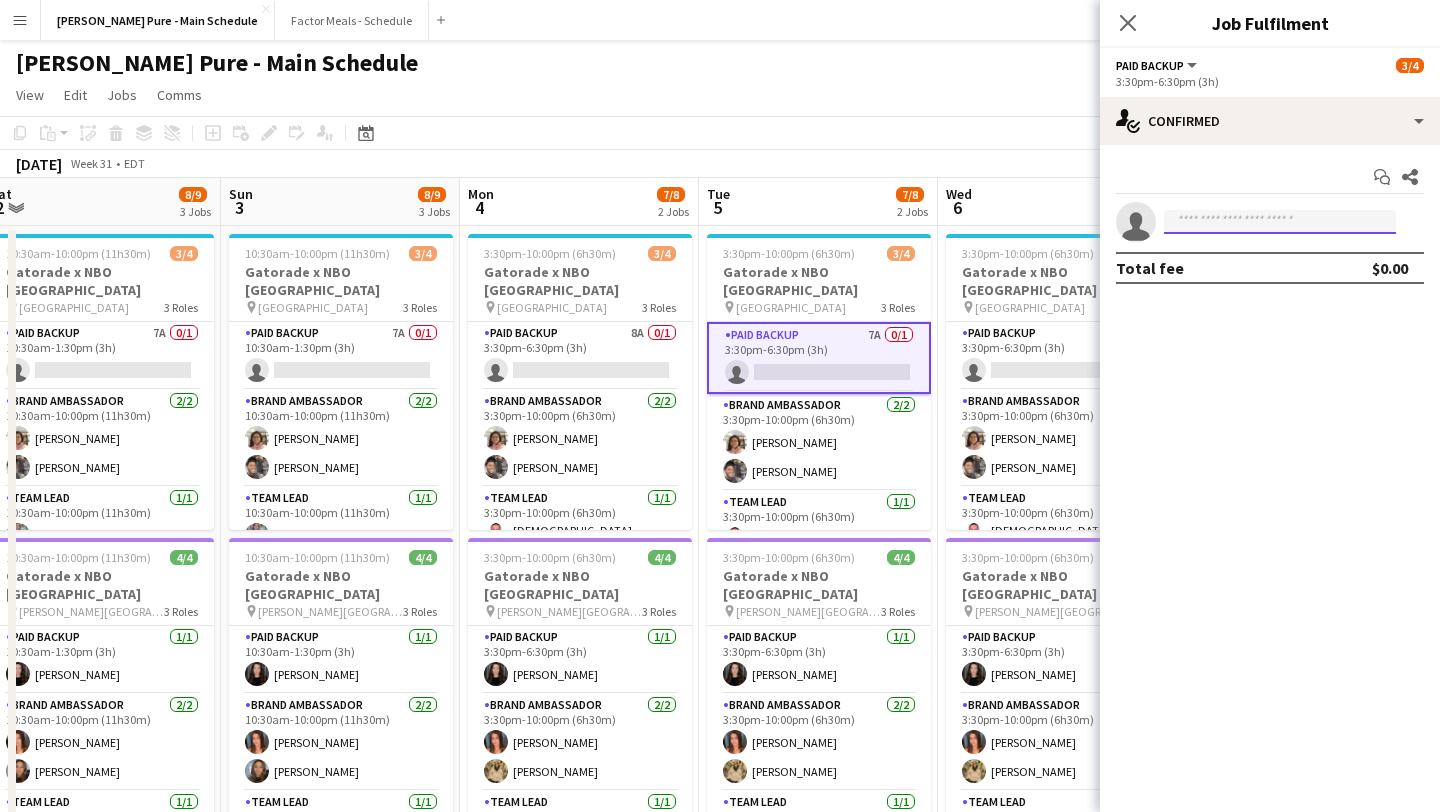 click at bounding box center (1280, 222) 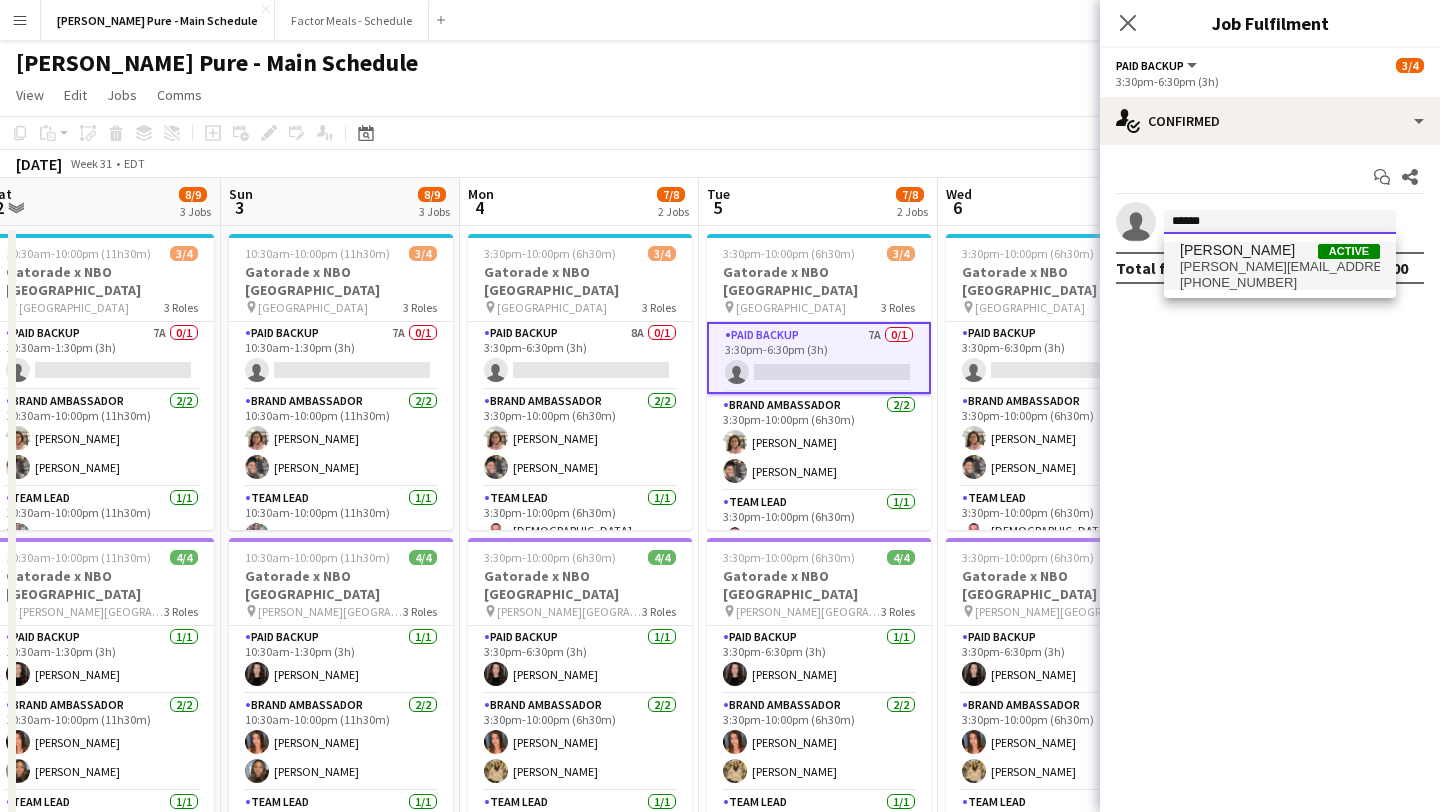 type on "******" 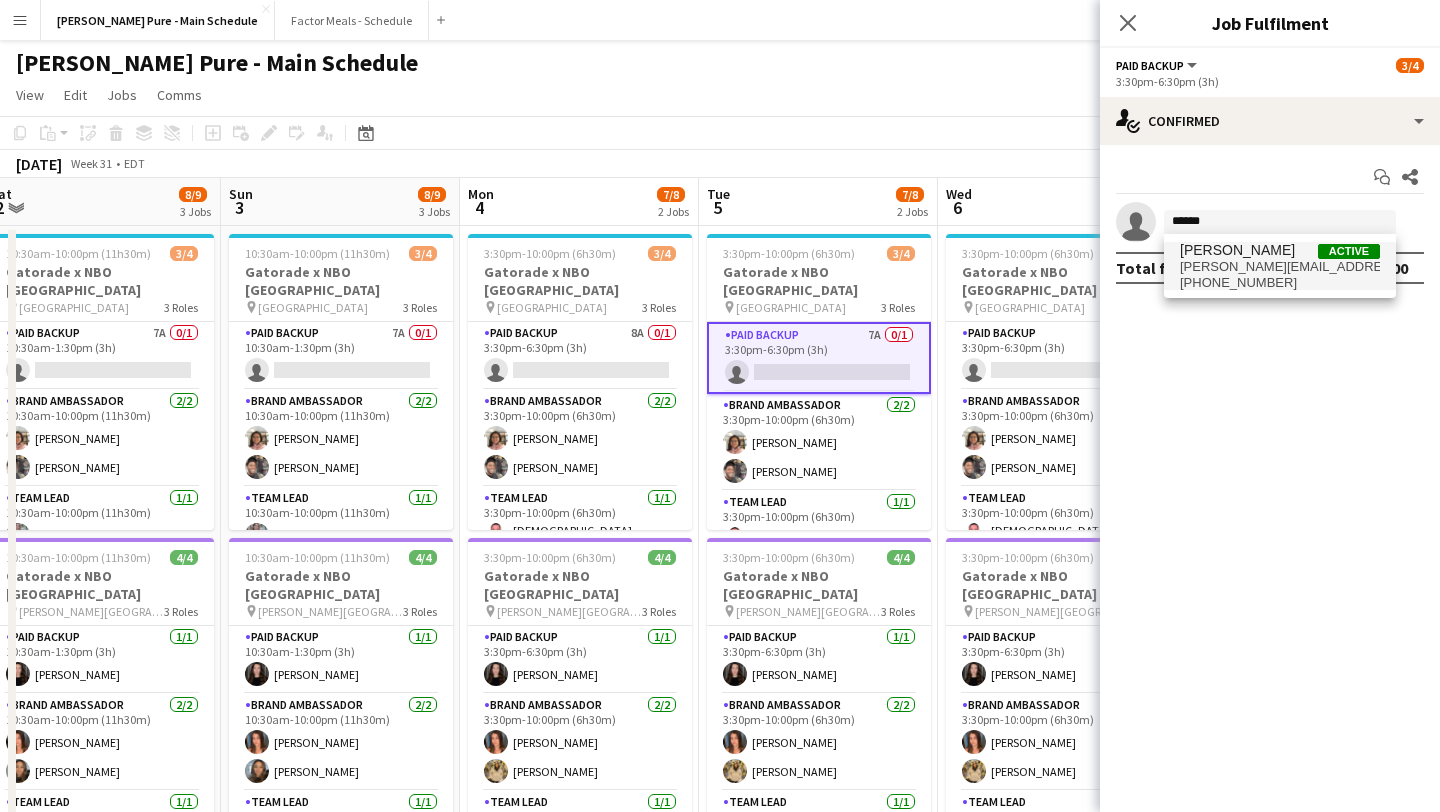 click on "[PERSON_NAME][EMAIL_ADDRESS][PERSON_NAME][DOMAIN_NAME]" at bounding box center (1280, 267) 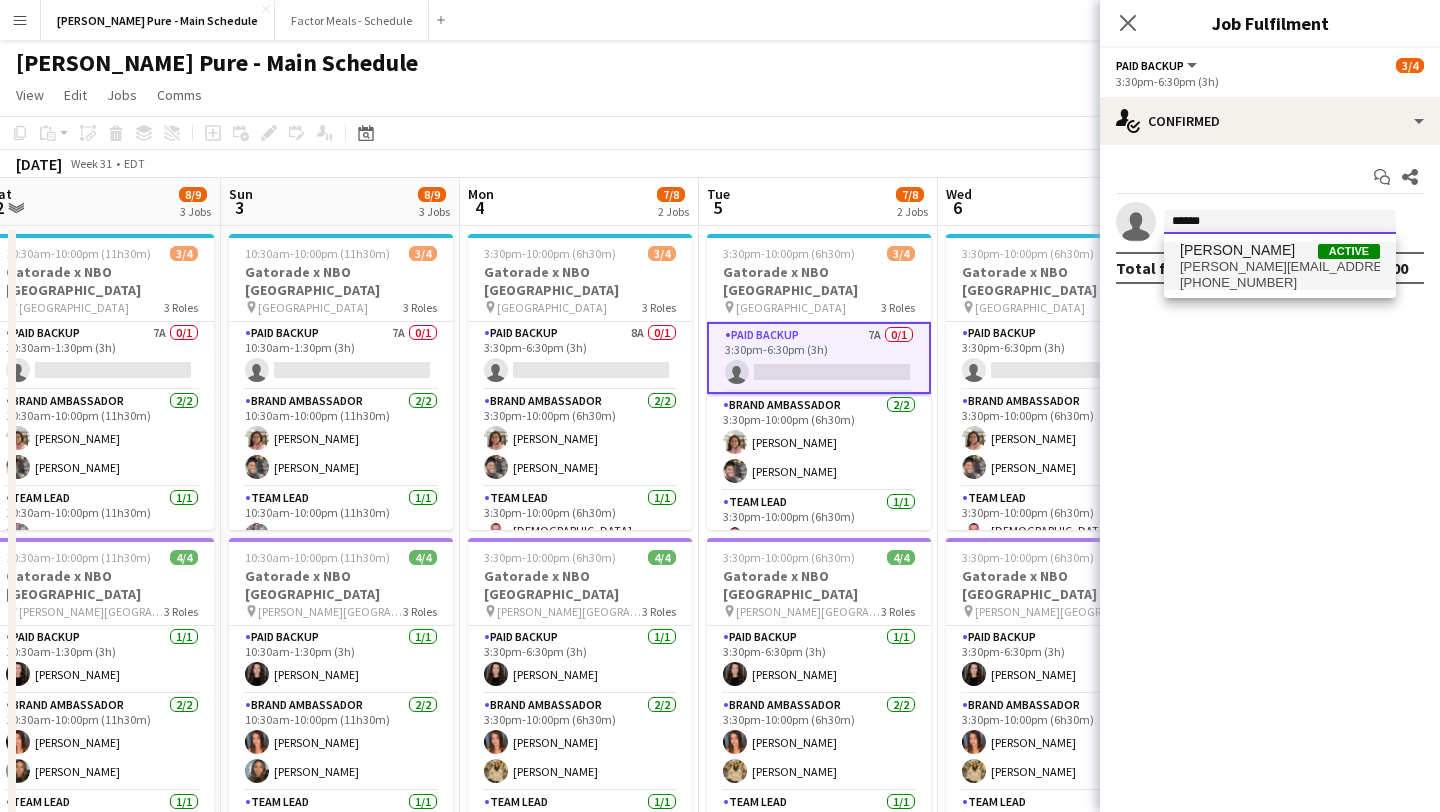 type 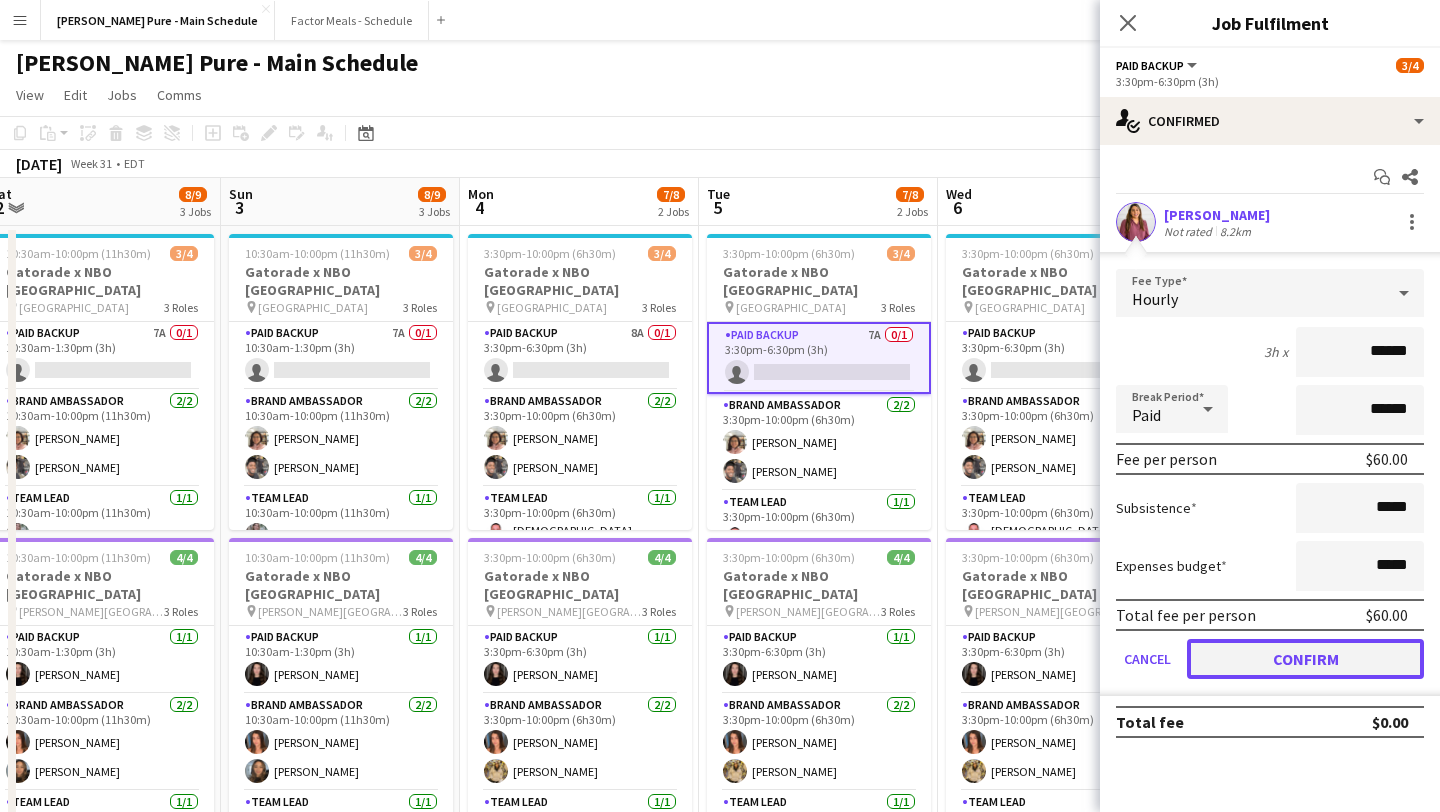 click on "Confirm" at bounding box center (1305, 659) 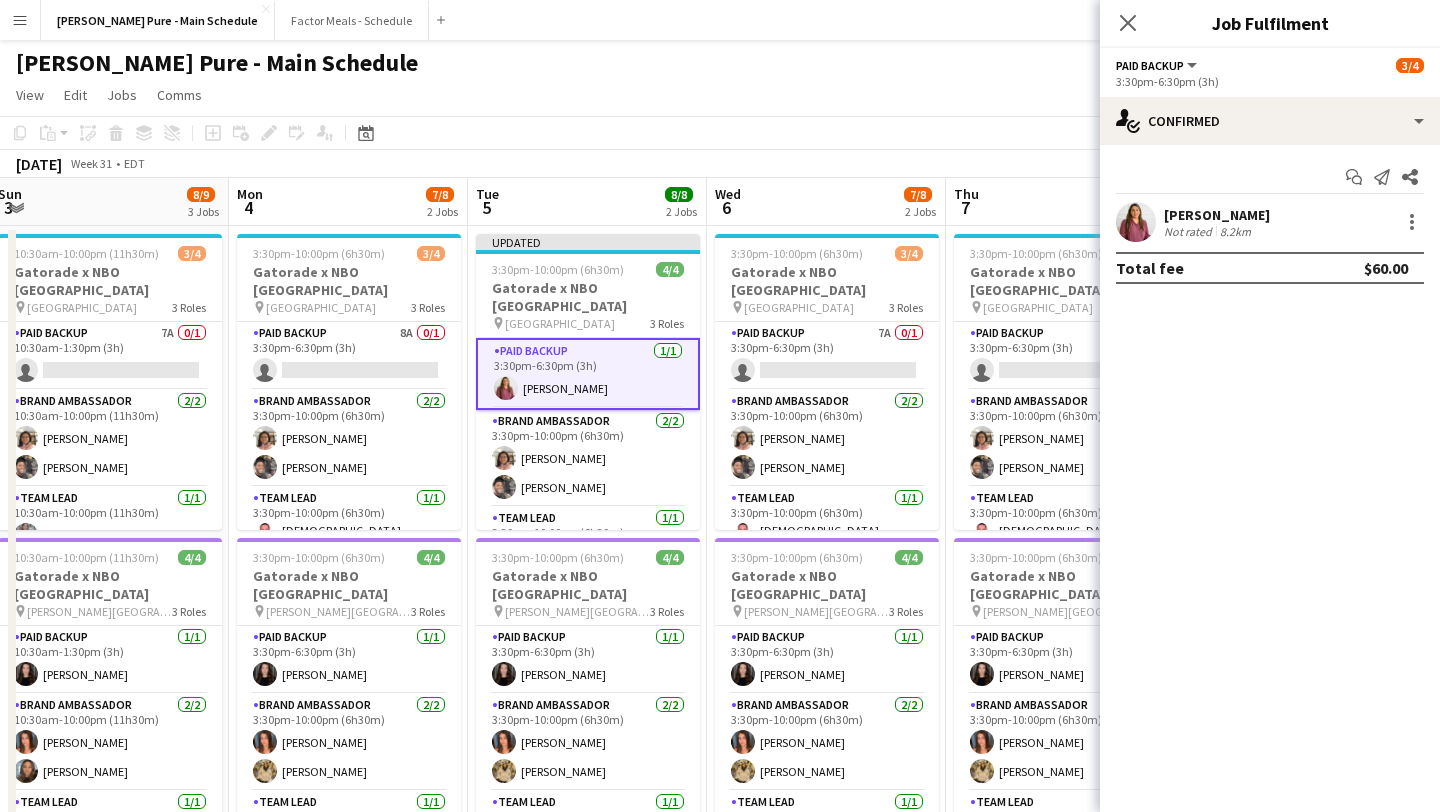 scroll, scrollTop: 0, scrollLeft: 967, axis: horizontal 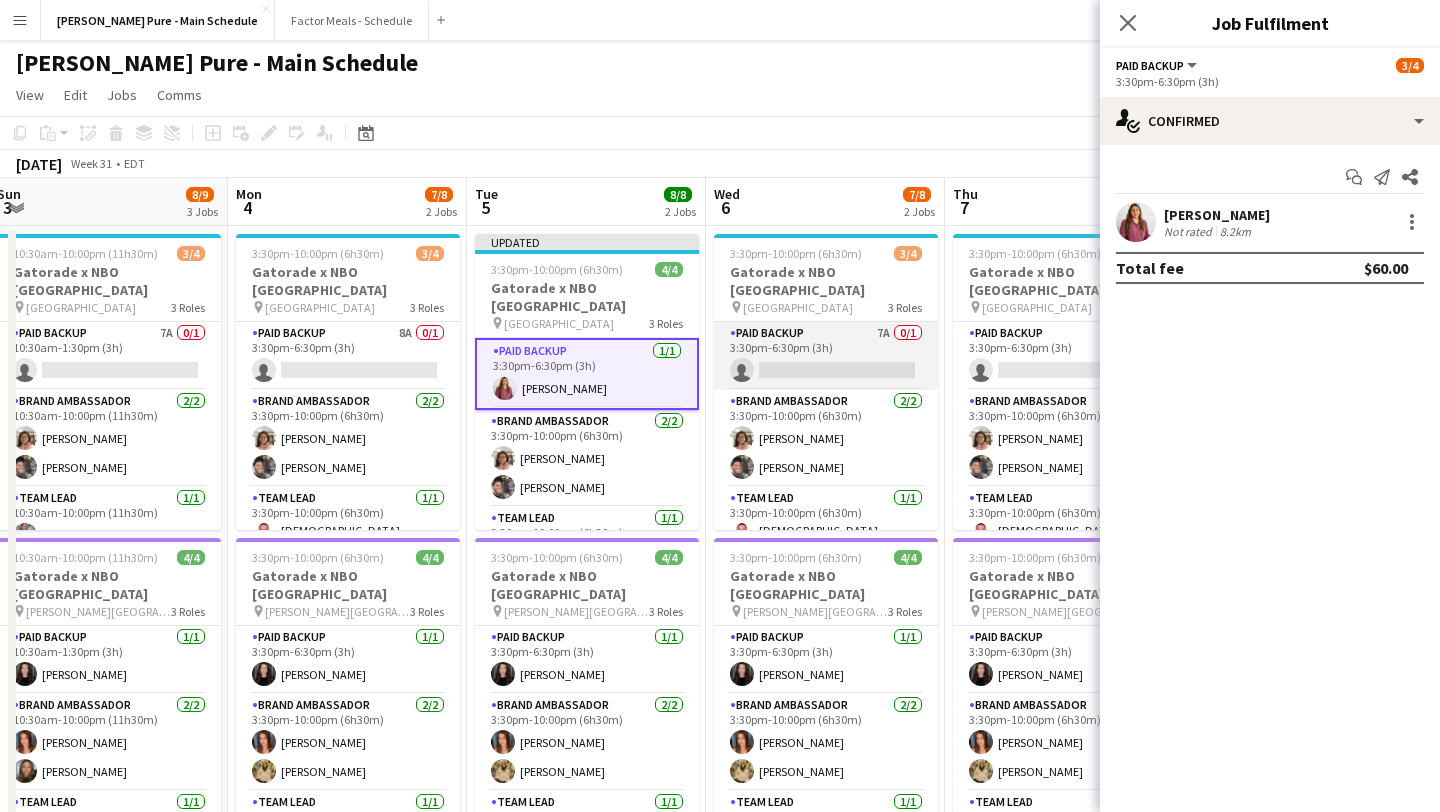 click on "Paid Backup   7A   0/1   3:30pm-6:30pm (3h)
single-neutral-actions" at bounding box center (826, 356) 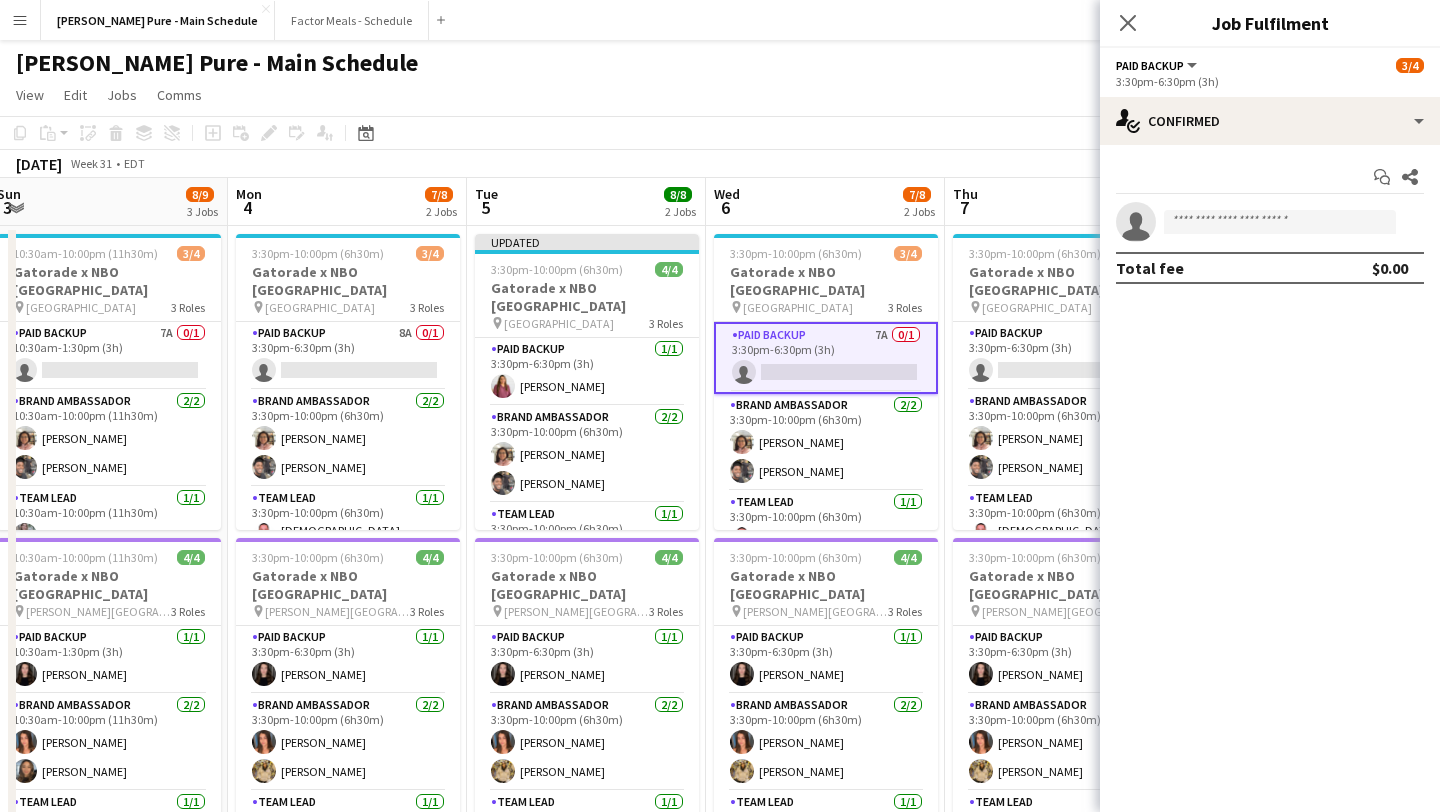 click on "single-neutral-actions" at bounding box center (1270, 222) 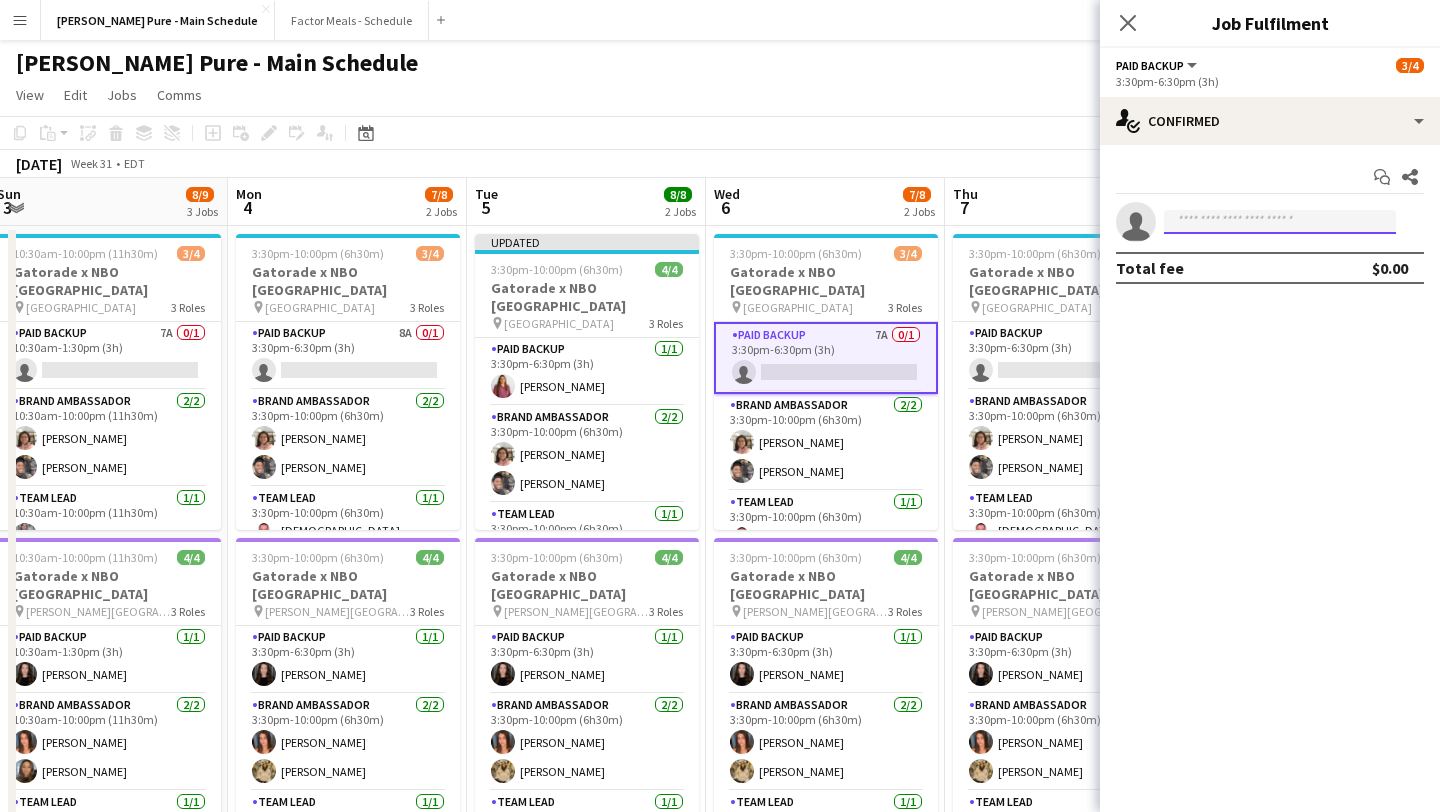 click at bounding box center (1280, 222) 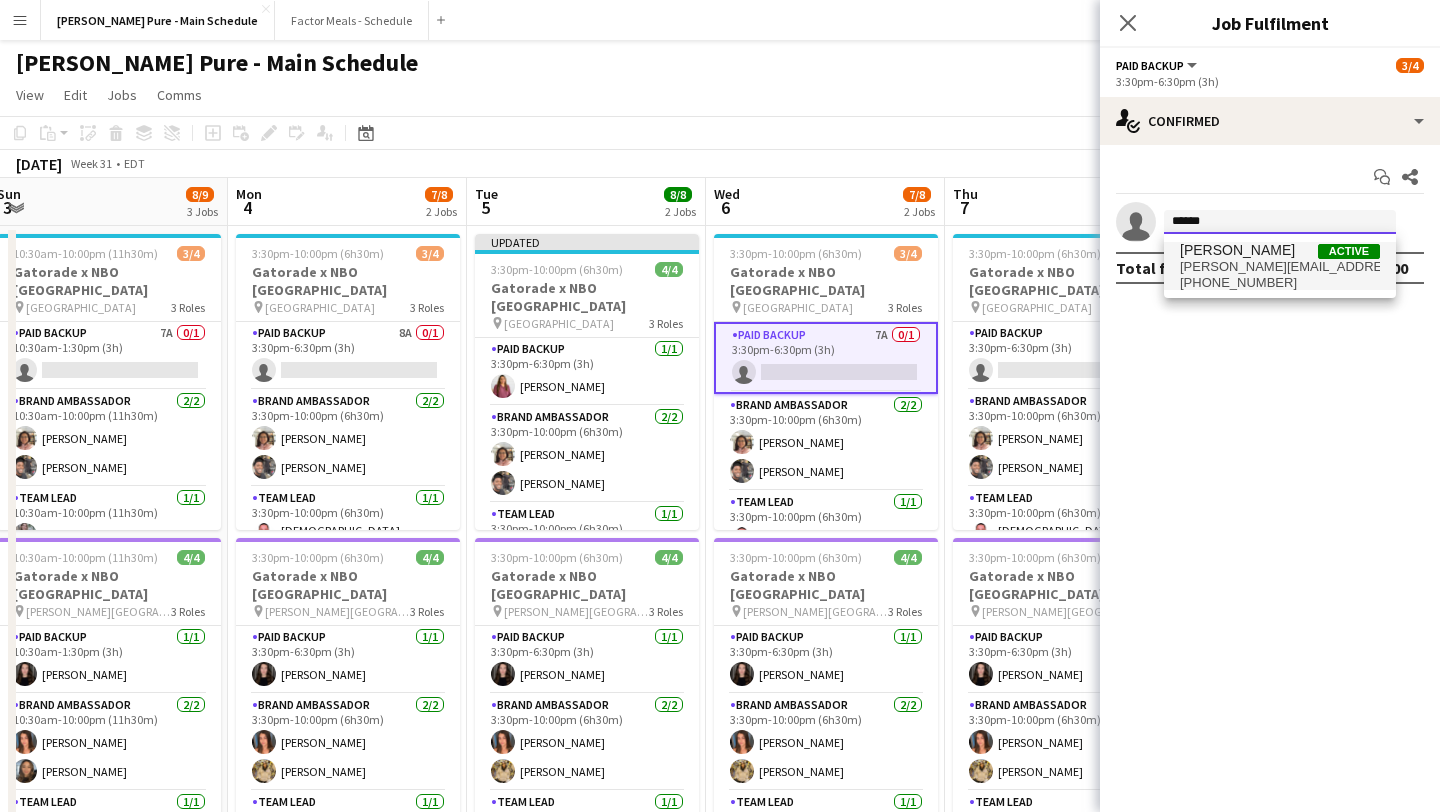type on "******" 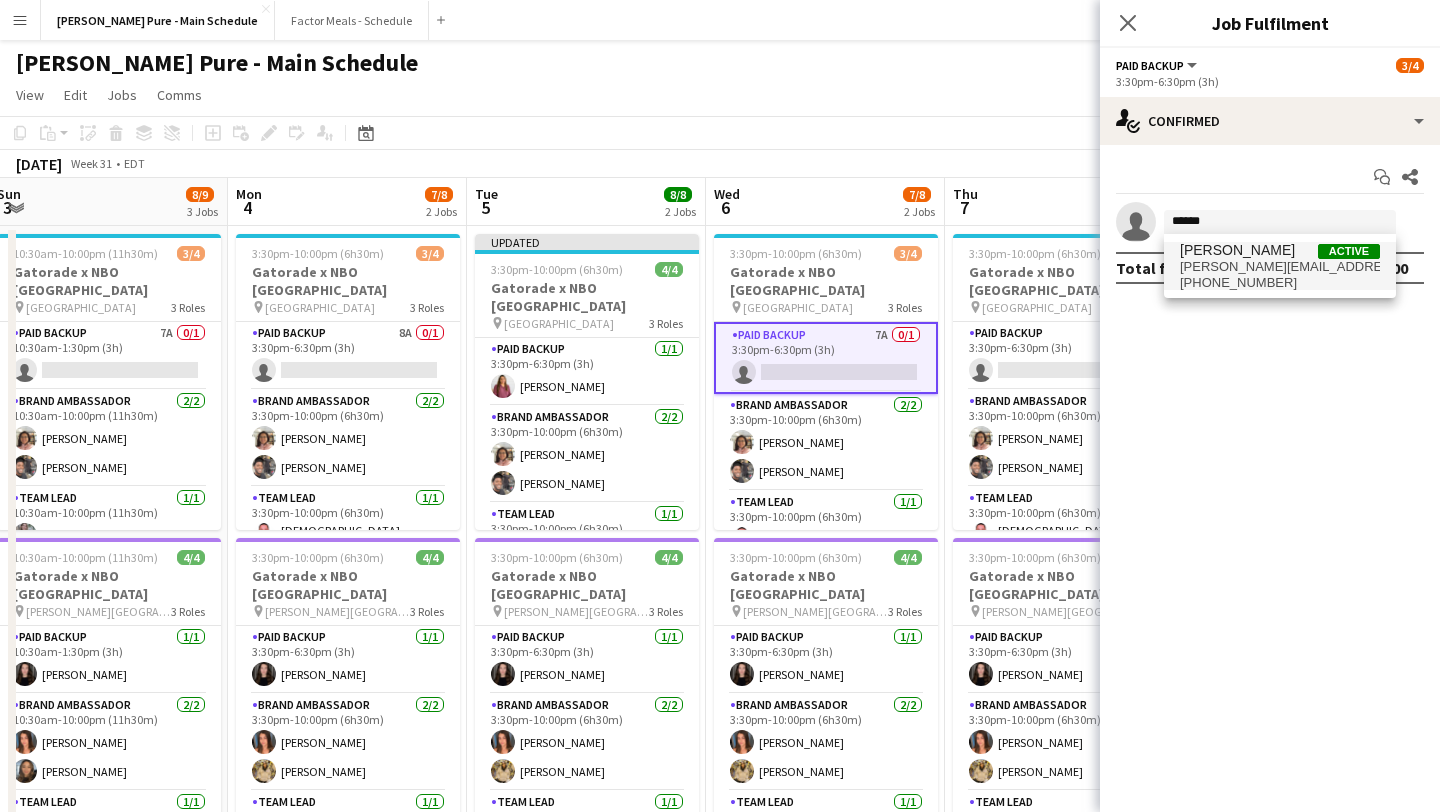 click on "[PERSON_NAME][EMAIL_ADDRESS][PERSON_NAME][DOMAIN_NAME]" at bounding box center [1280, 267] 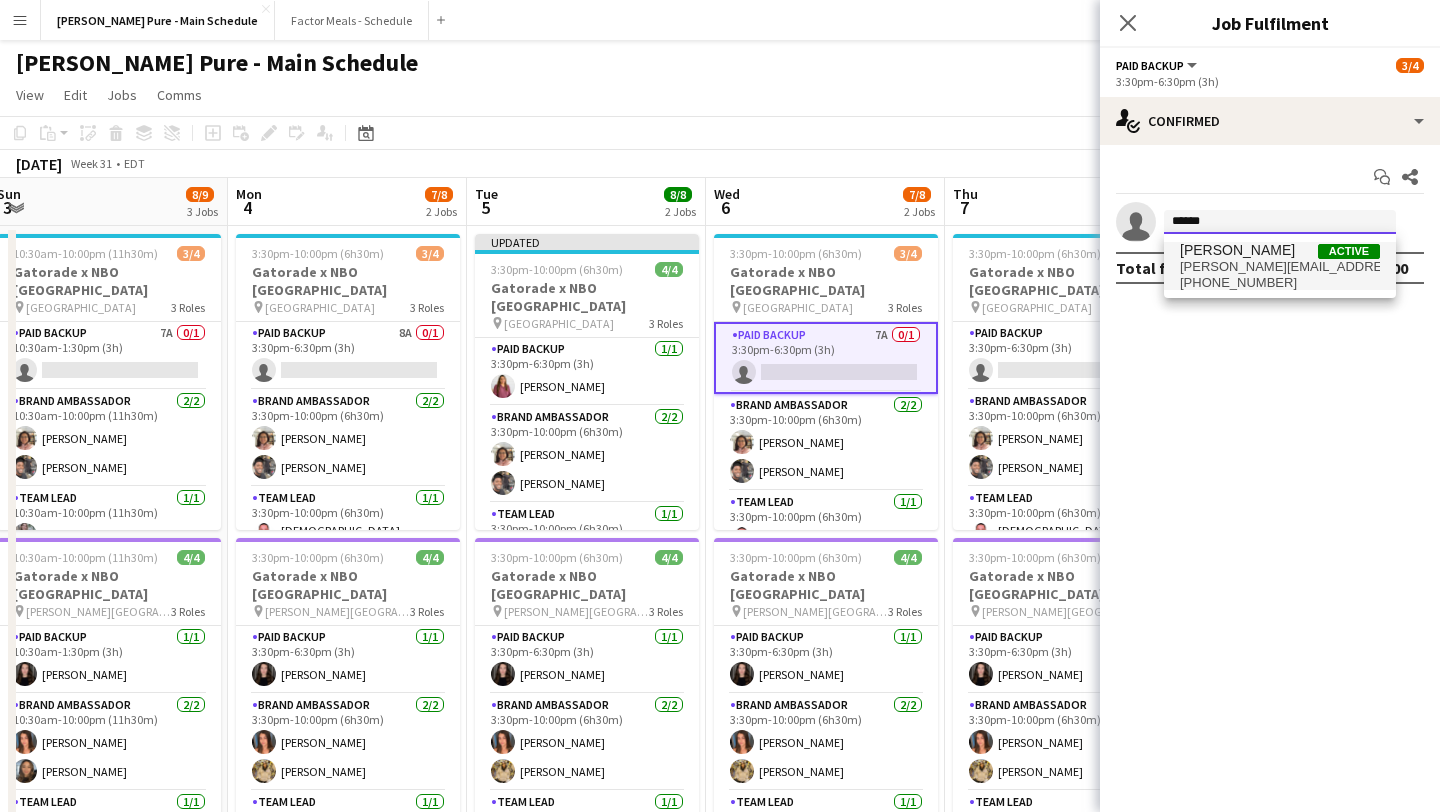 type 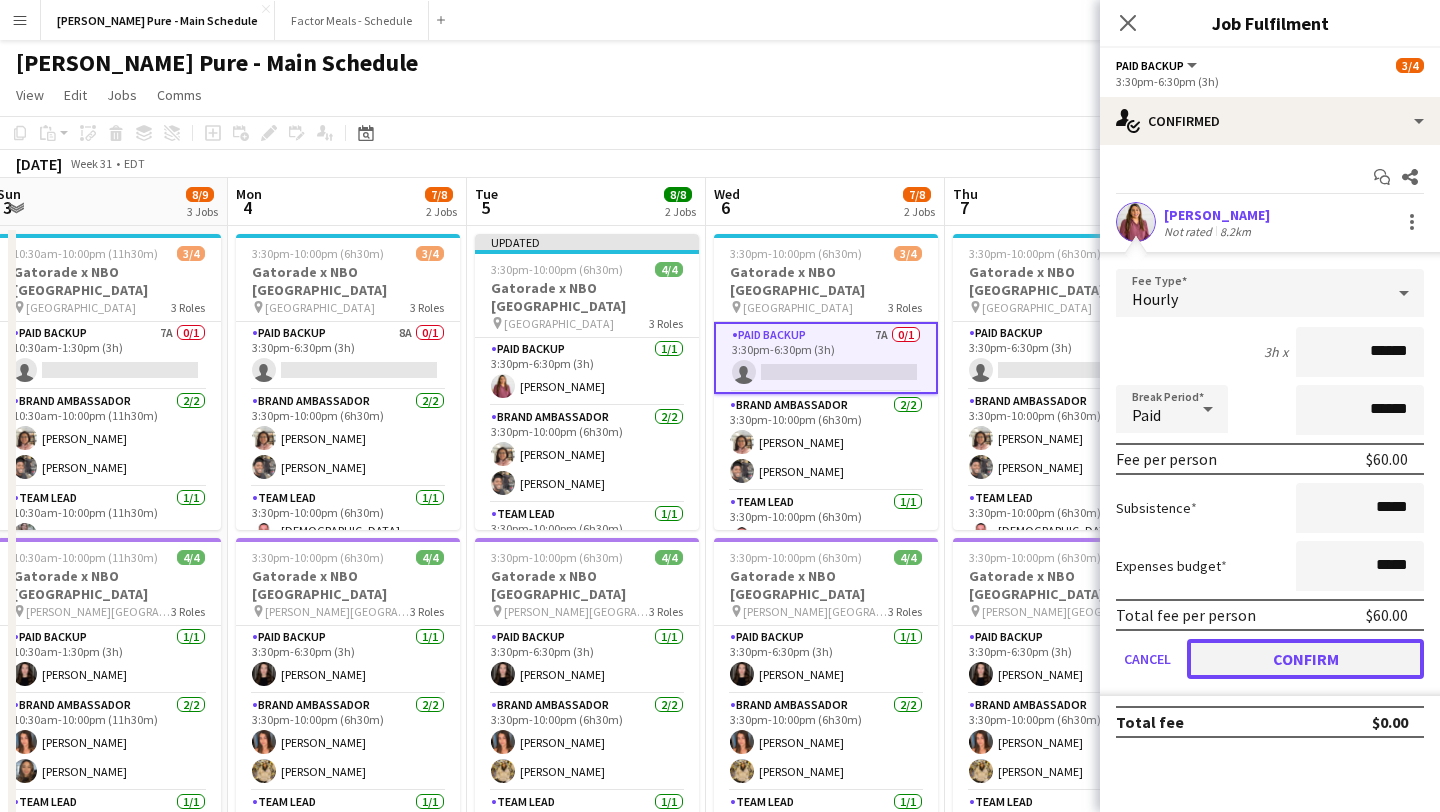 click on "Confirm" at bounding box center [1305, 659] 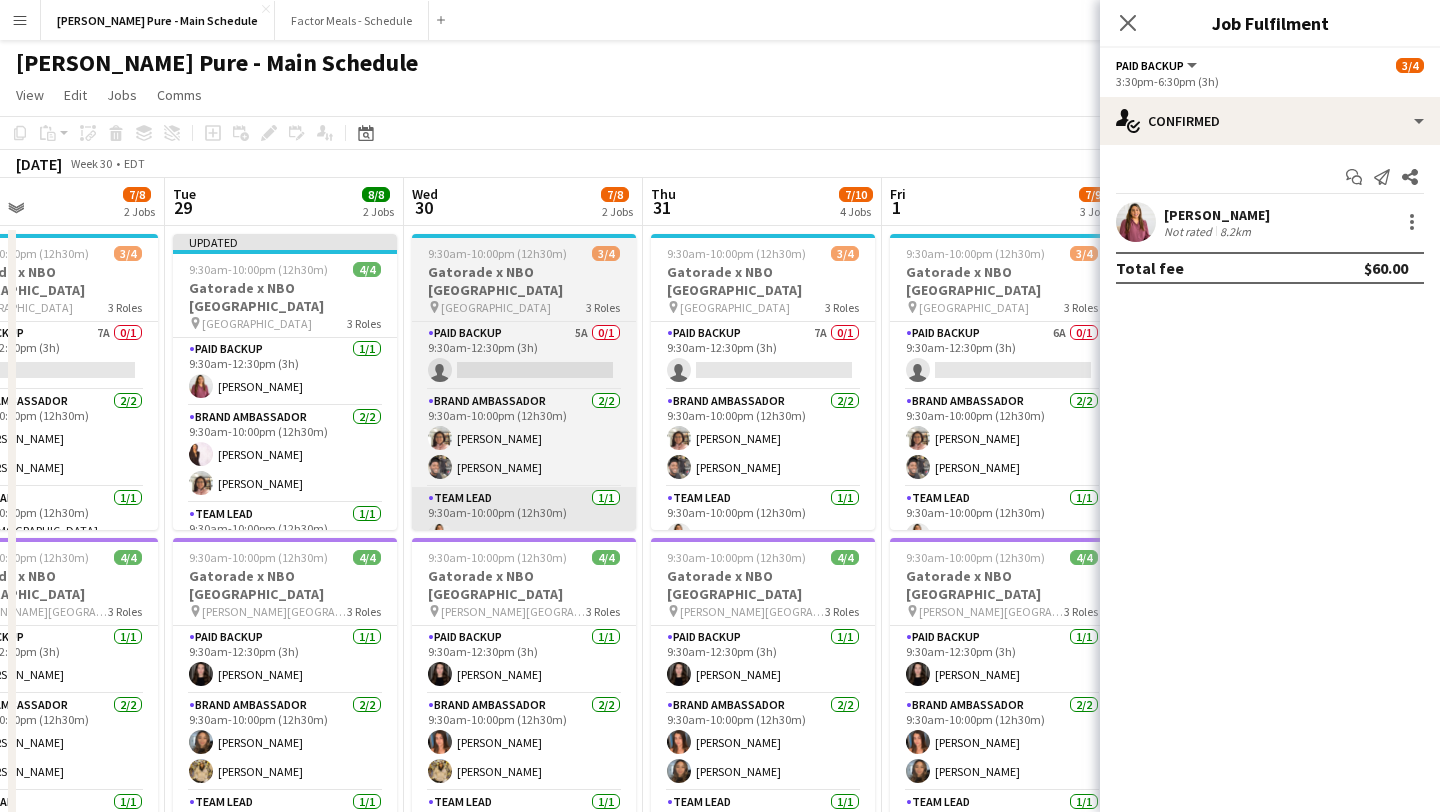 scroll, scrollTop: 0, scrollLeft: 466, axis: horizontal 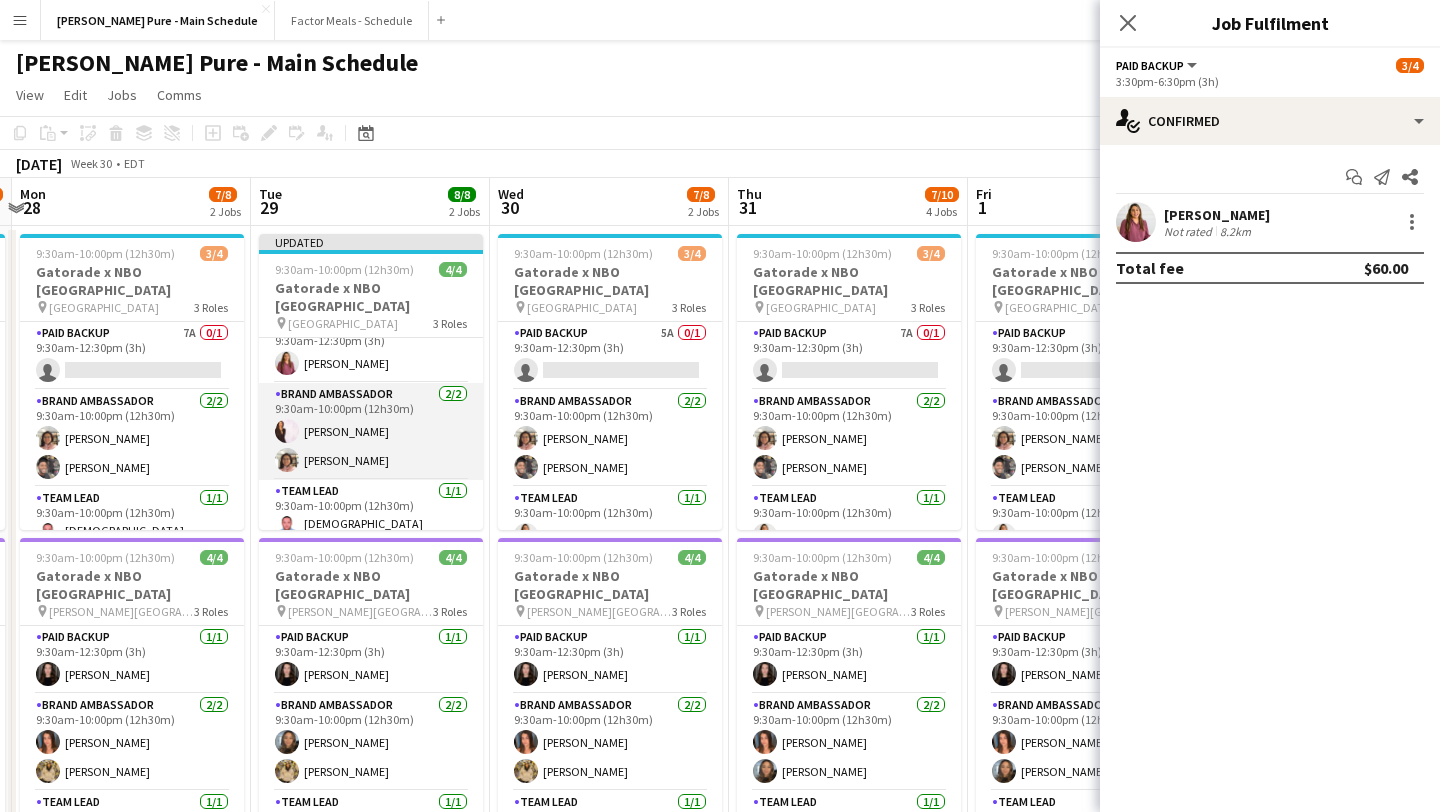 click on "Brand Ambassador    [DATE]   9:30am-10:00pm (12h30m)
[PERSON_NAME] [PERSON_NAME]" at bounding box center (371, 431) 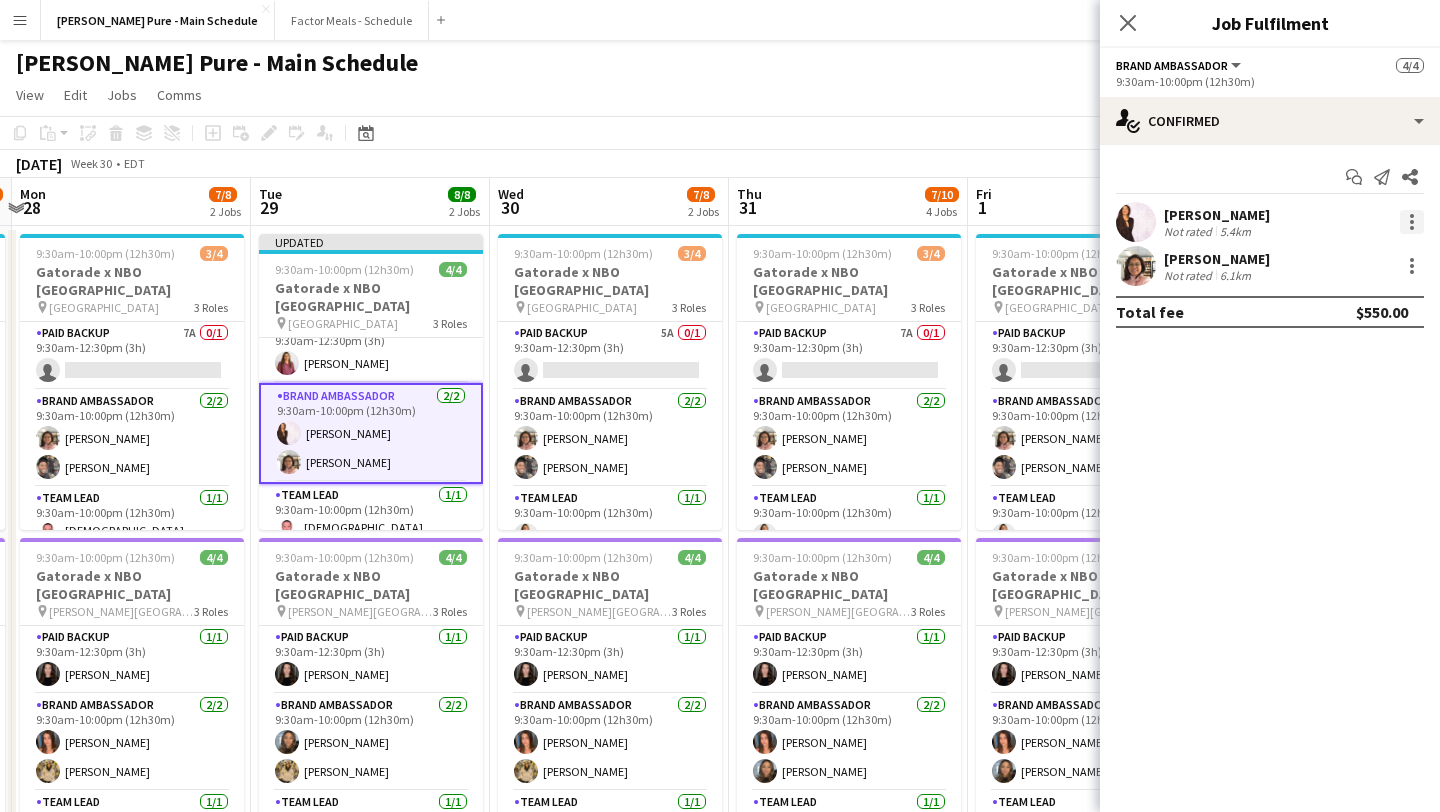 click at bounding box center [1412, 222] 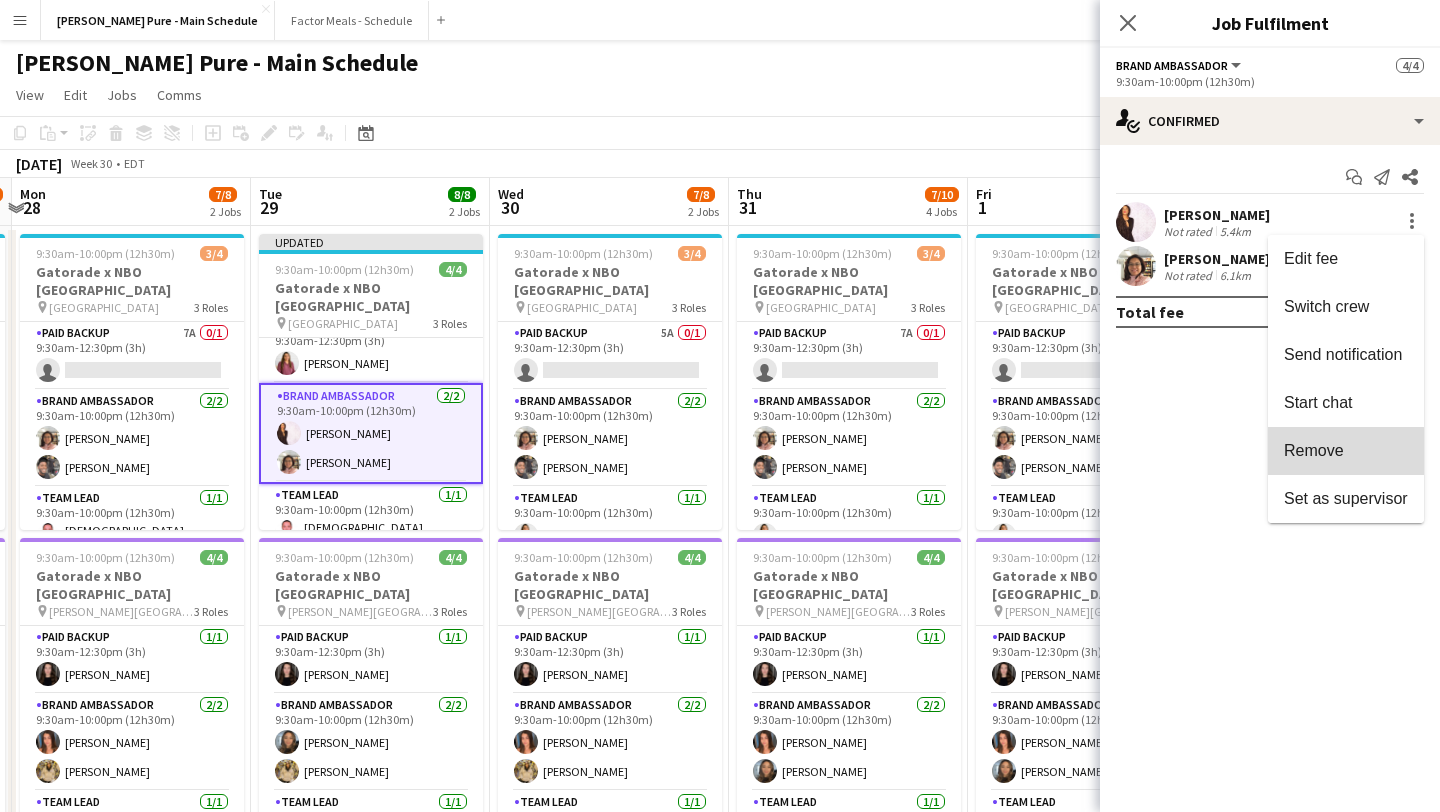 click on "Remove" at bounding box center (1314, 450) 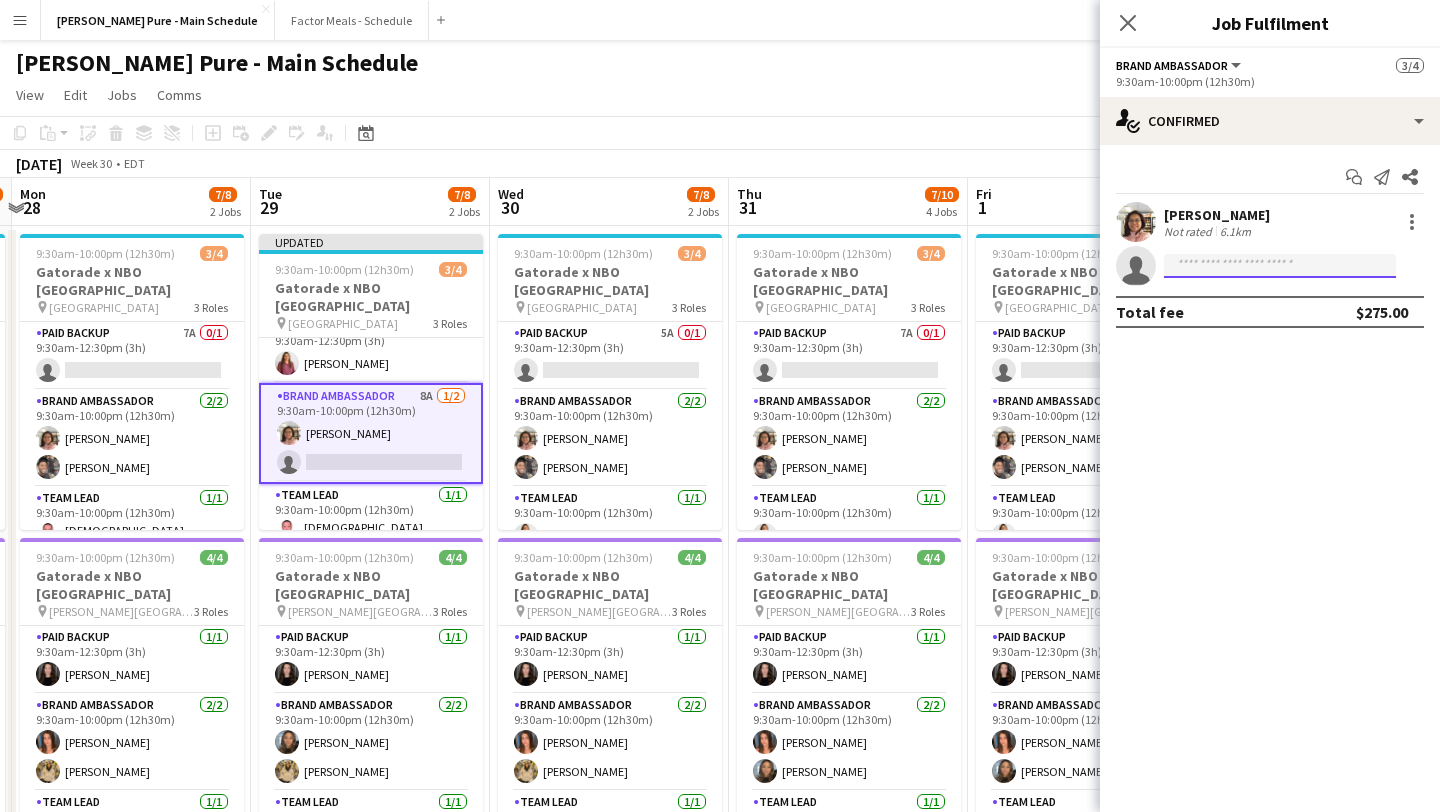click 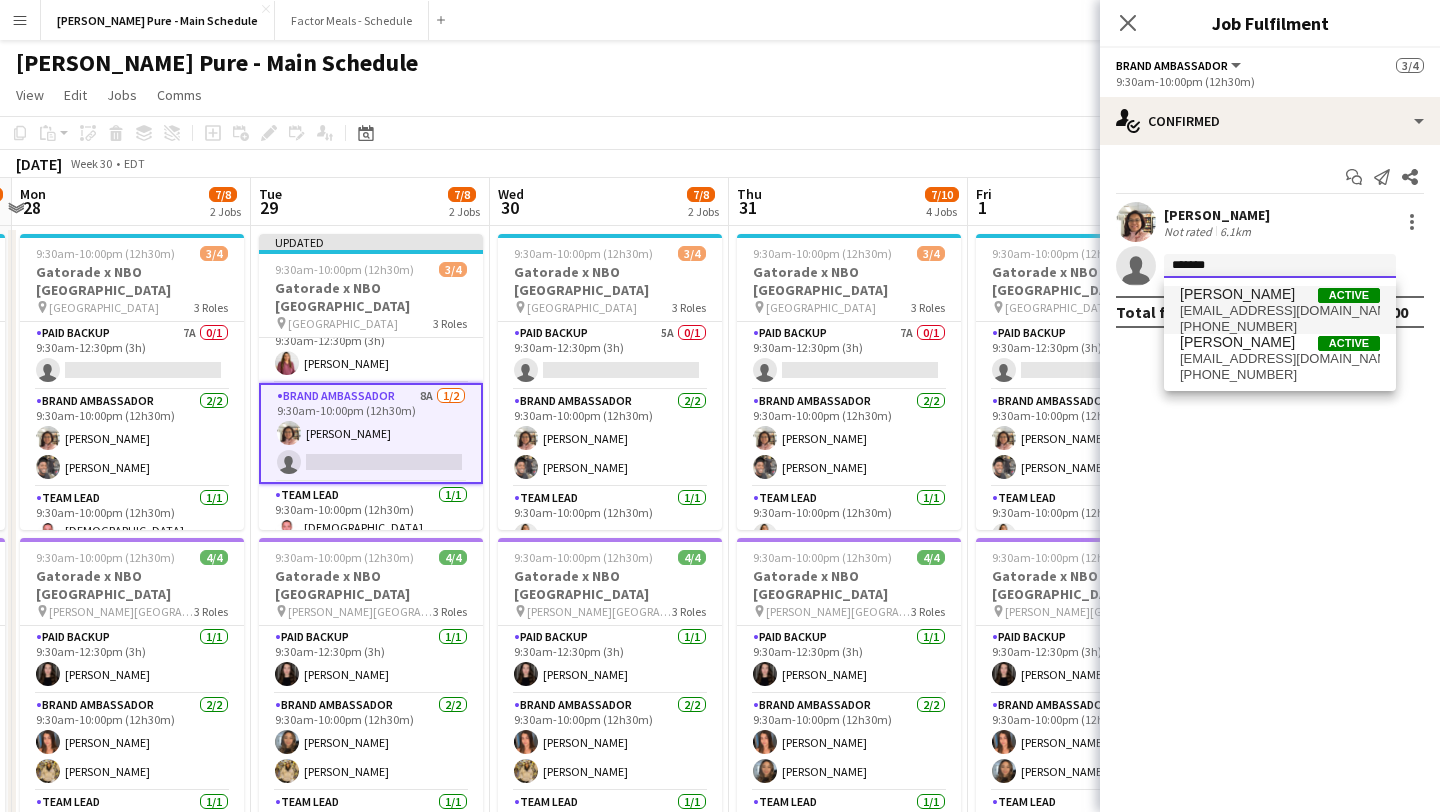 type on "*******" 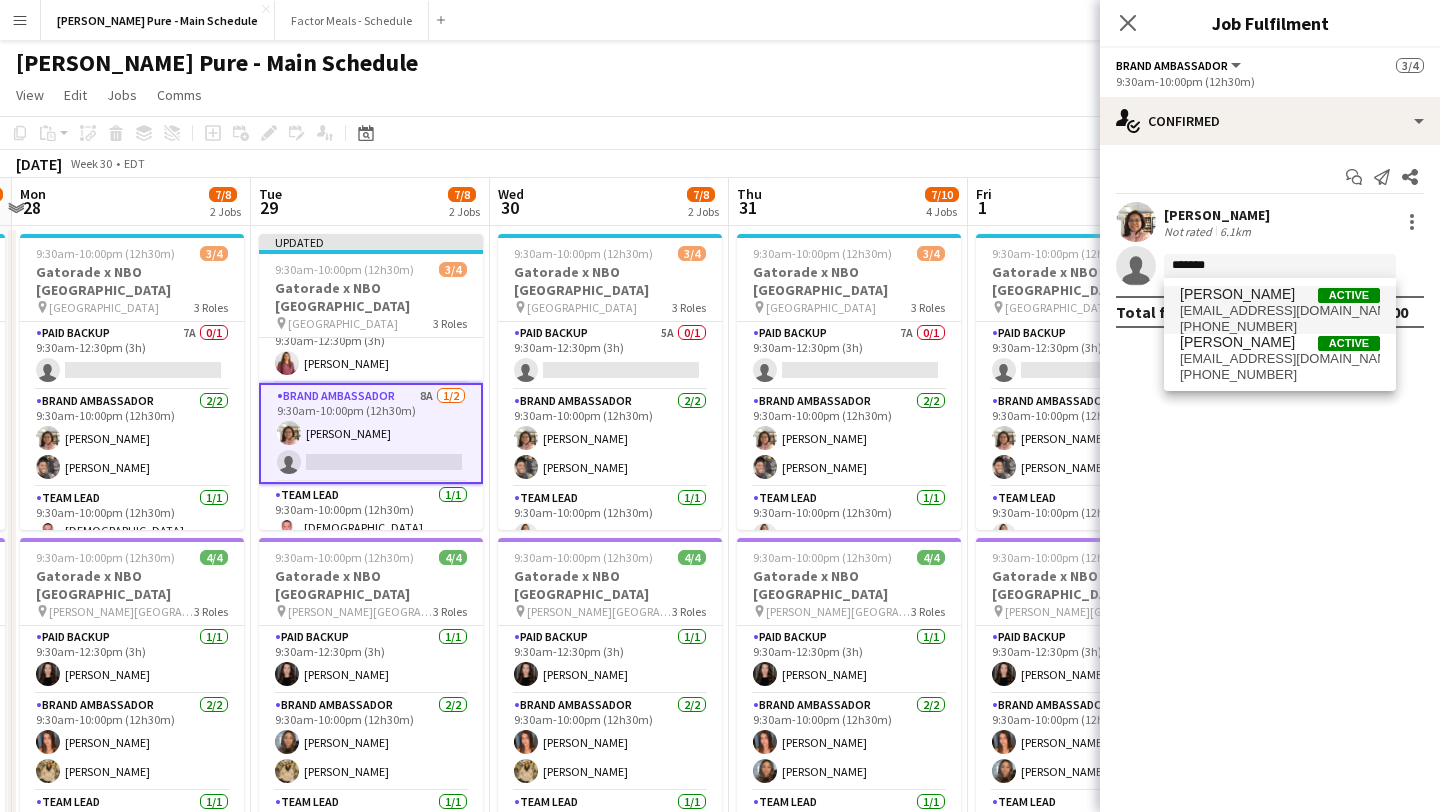click on "[EMAIL_ADDRESS][DOMAIN_NAME]" at bounding box center [1280, 311] 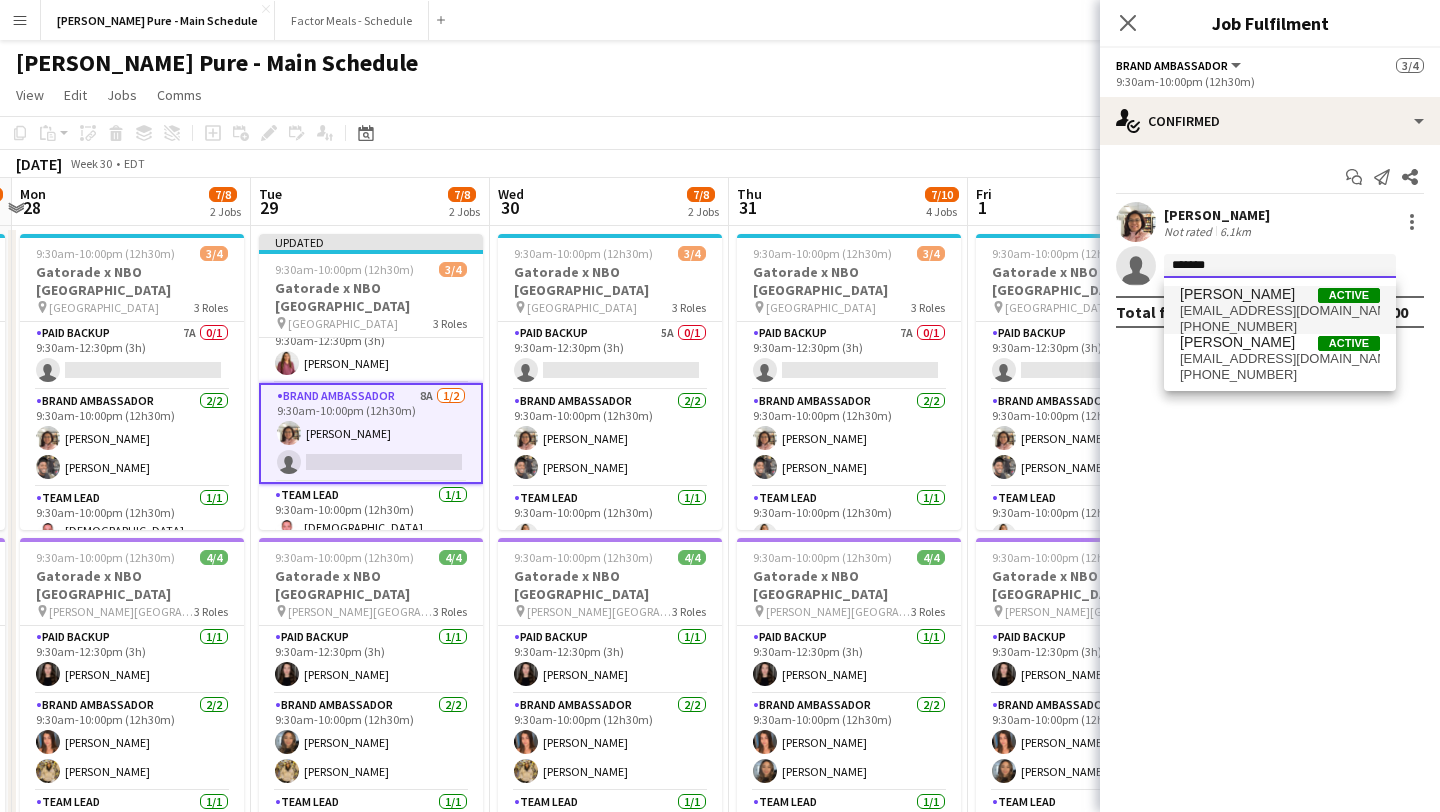 type 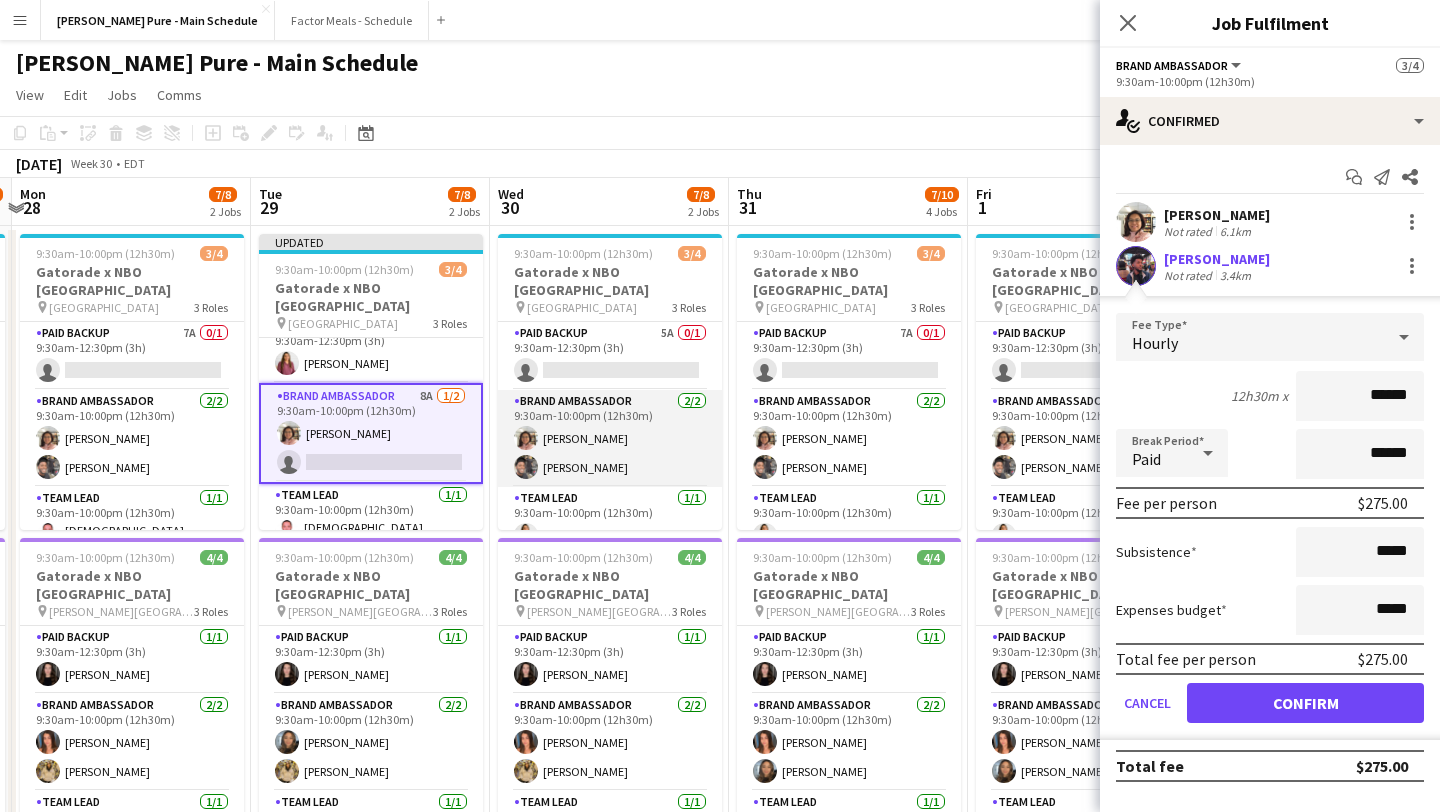 click on "Brand Ambassador    [DATE]   9:30am-10:00pm (12h30m)
[PERSON_NAME] [PERSON_NAME]" at bounding box center (610, 438) 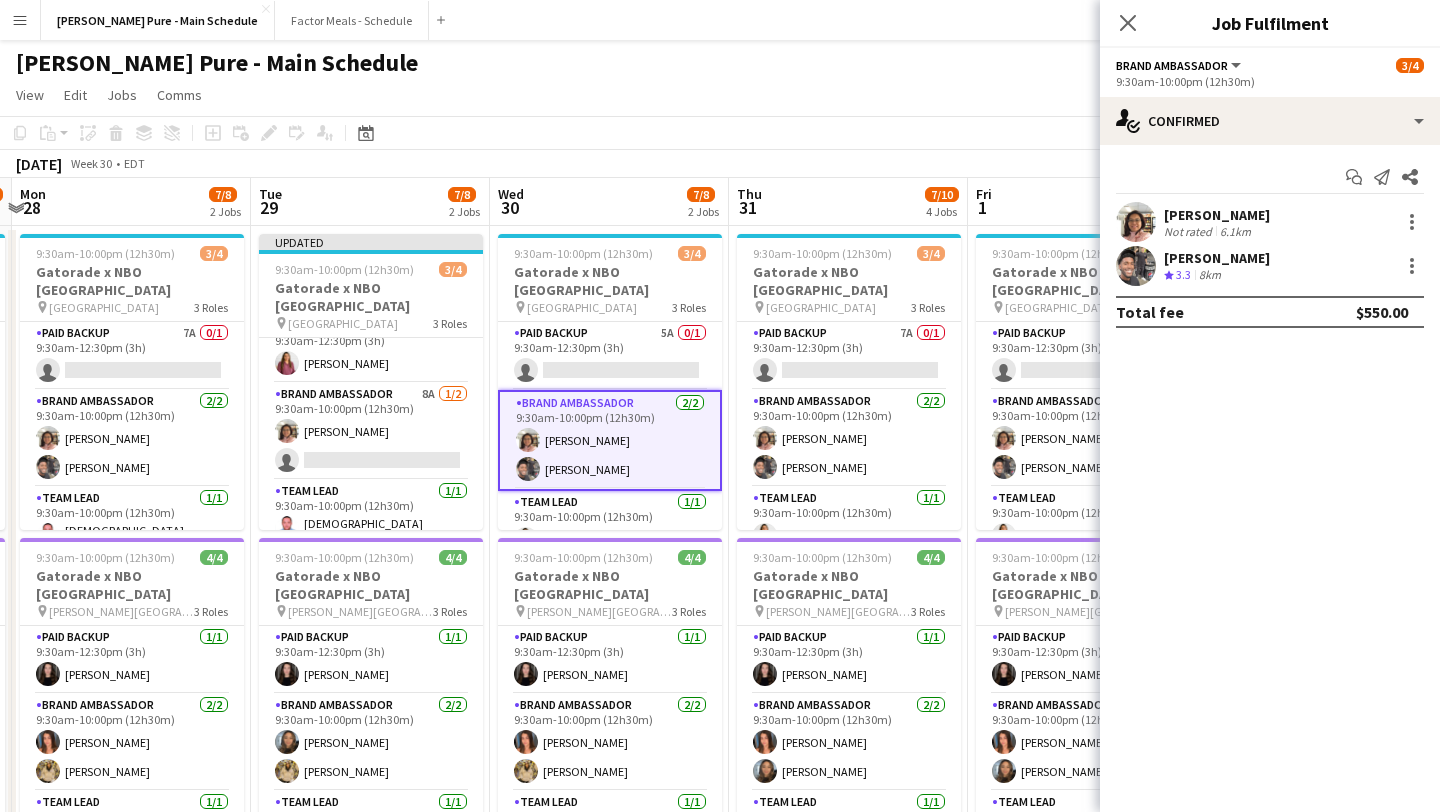 click at bounding box center (1136, 266) 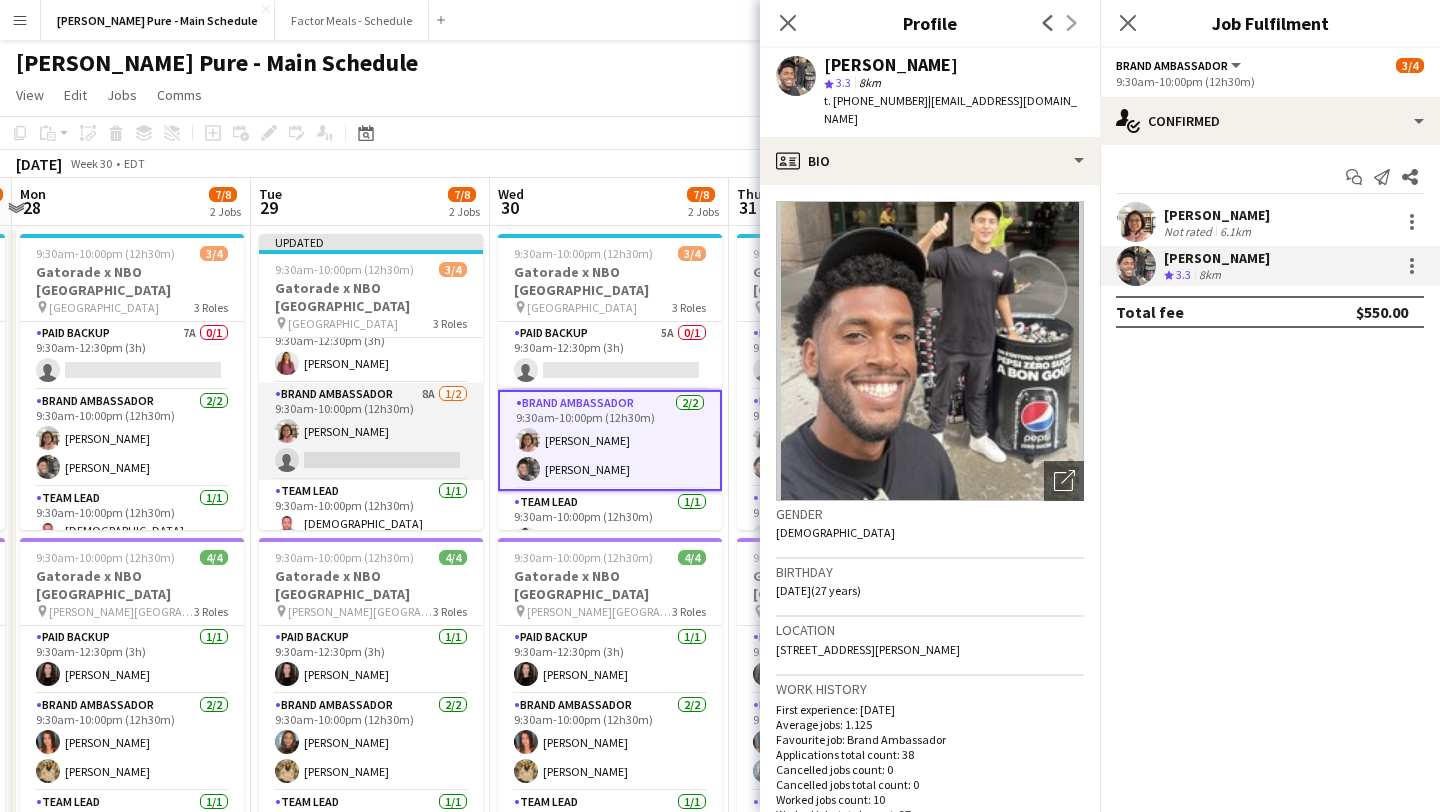 click on "Brand Ambassador    8A   [DATE]   9:30am-10:00pm (12h30m)
[PERSON_NAME]
single-neutral-actions" at bounding box center [371, 431] 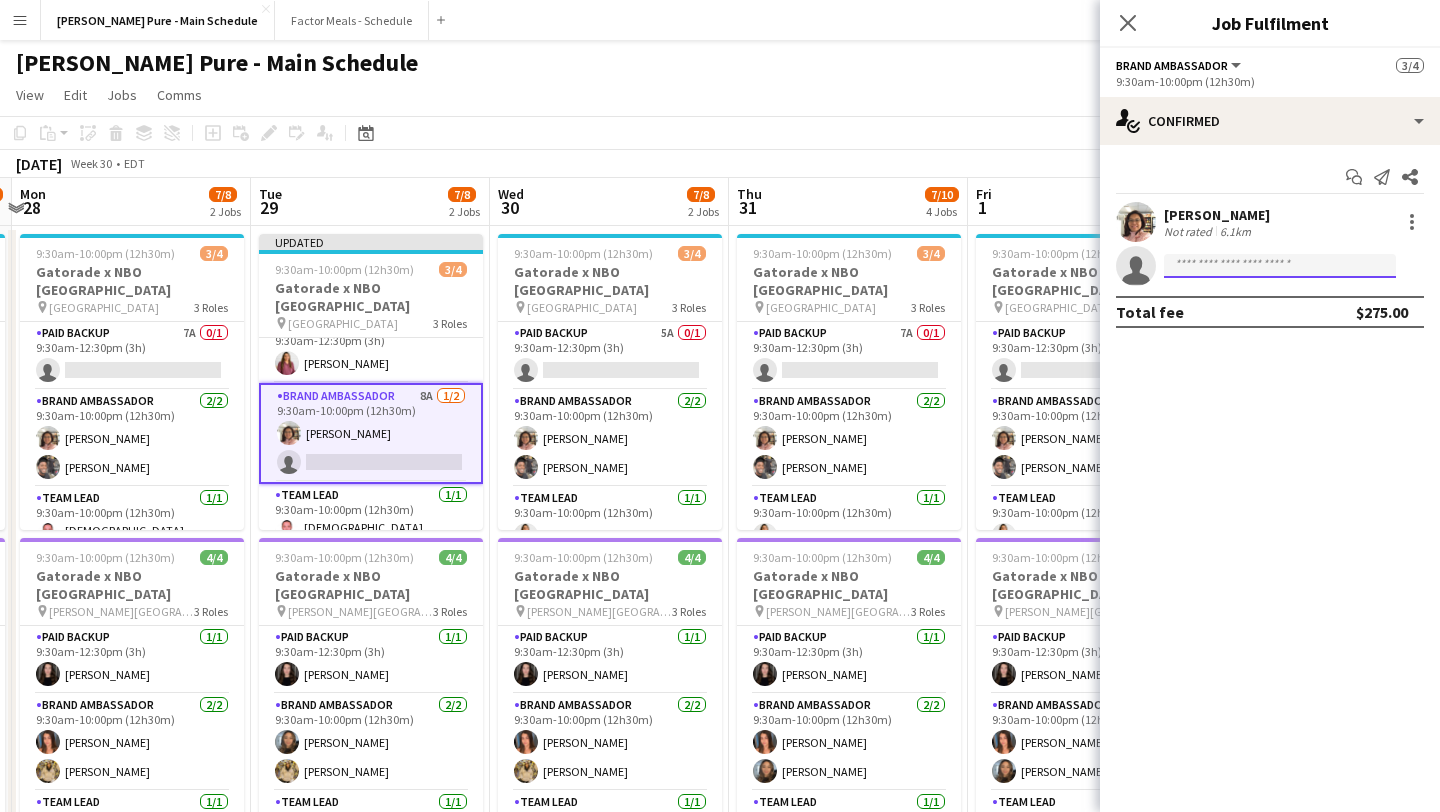 click 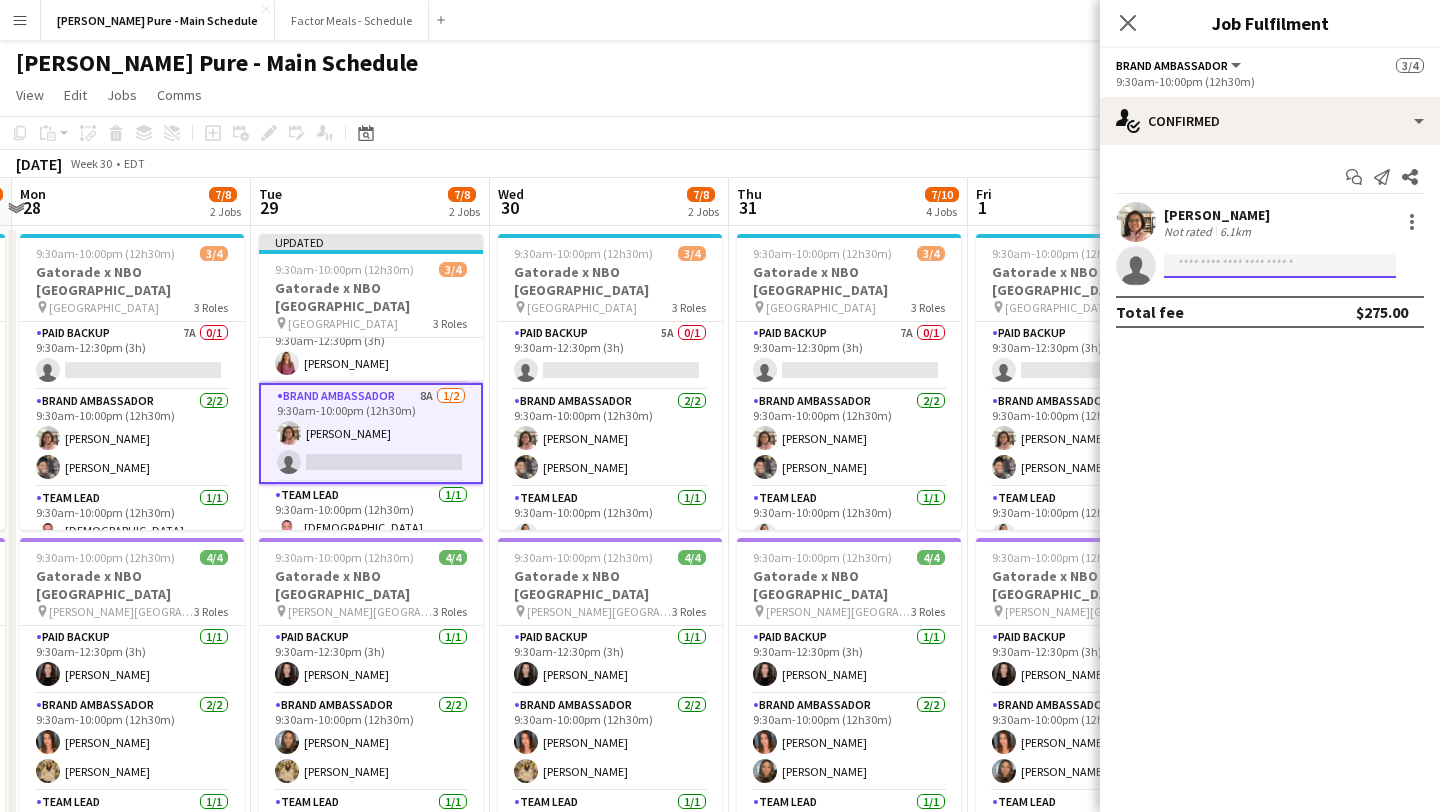 type on "*" 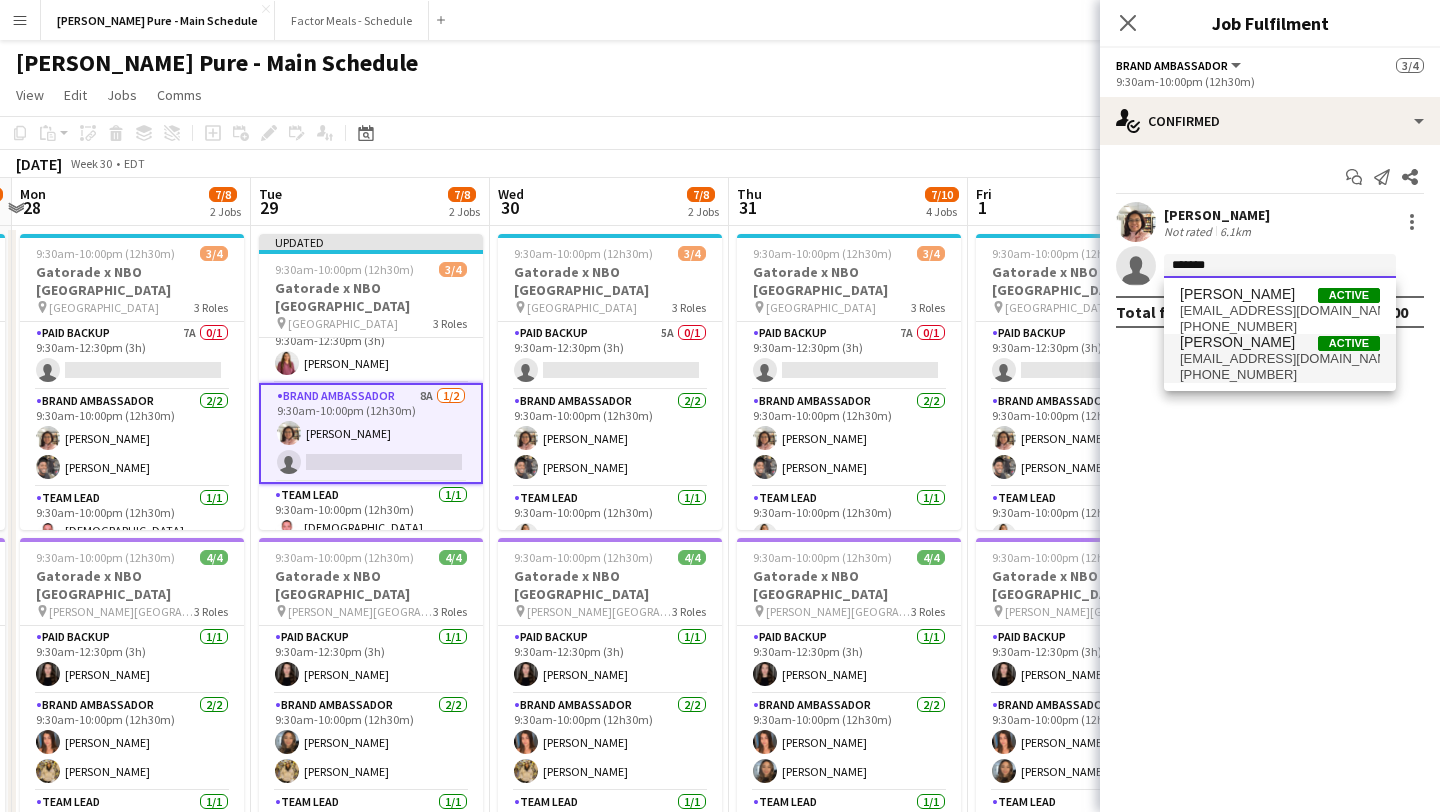 type on "*******" 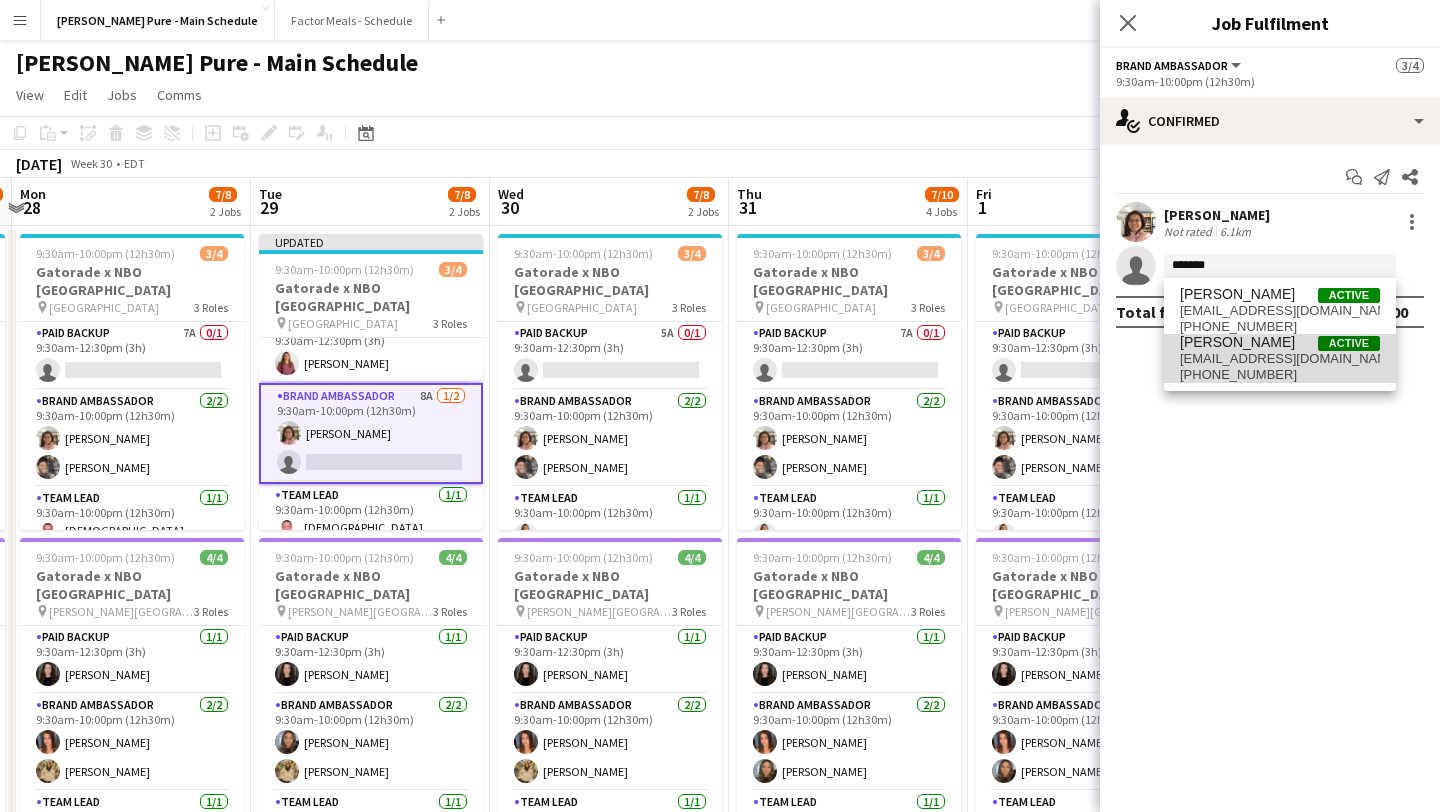 click on "[PHONE_NUMBER]" at bounding box center (1280, 375) 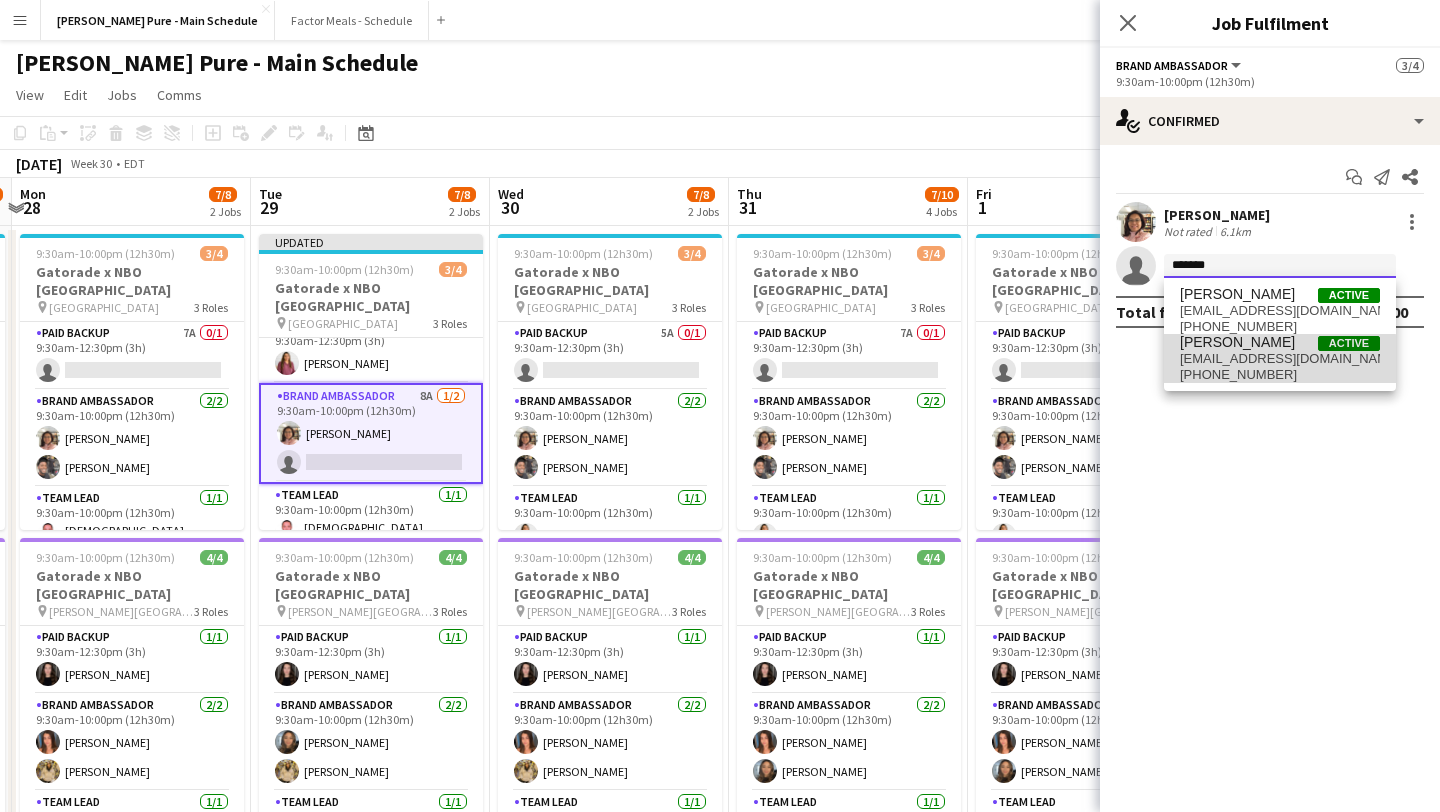 type 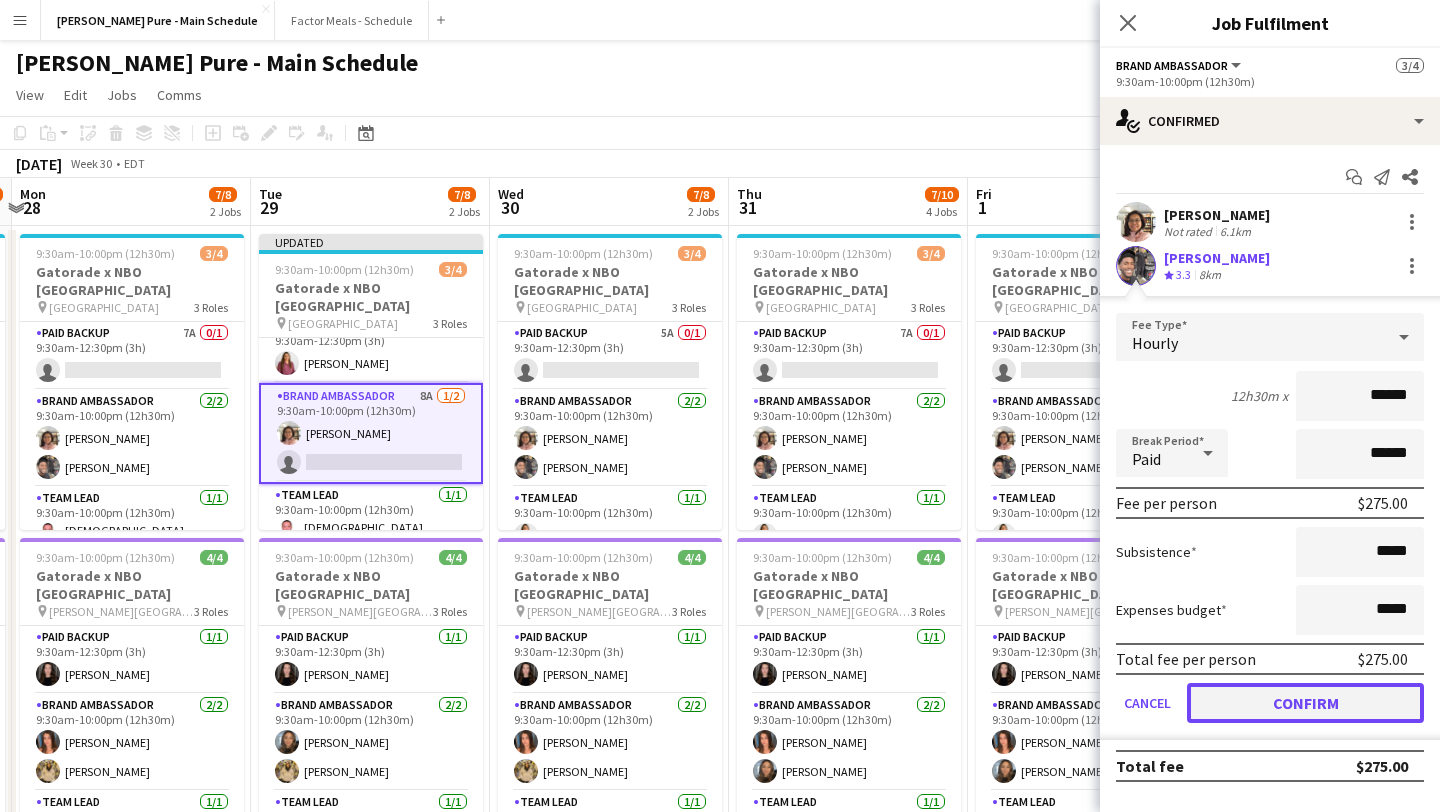 click on "Confirm" at bounding box center [1305, 703] 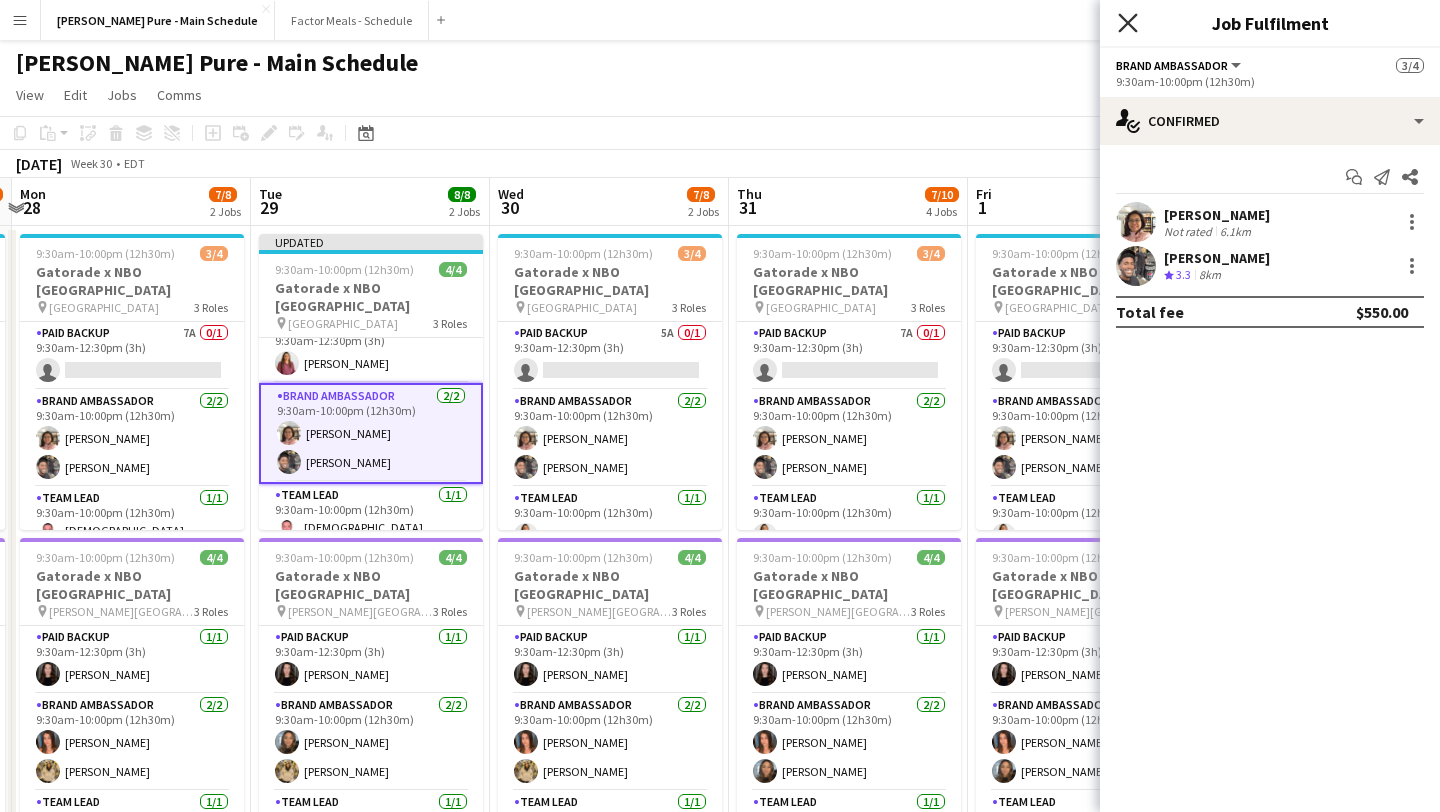 click on "Close pop-in" 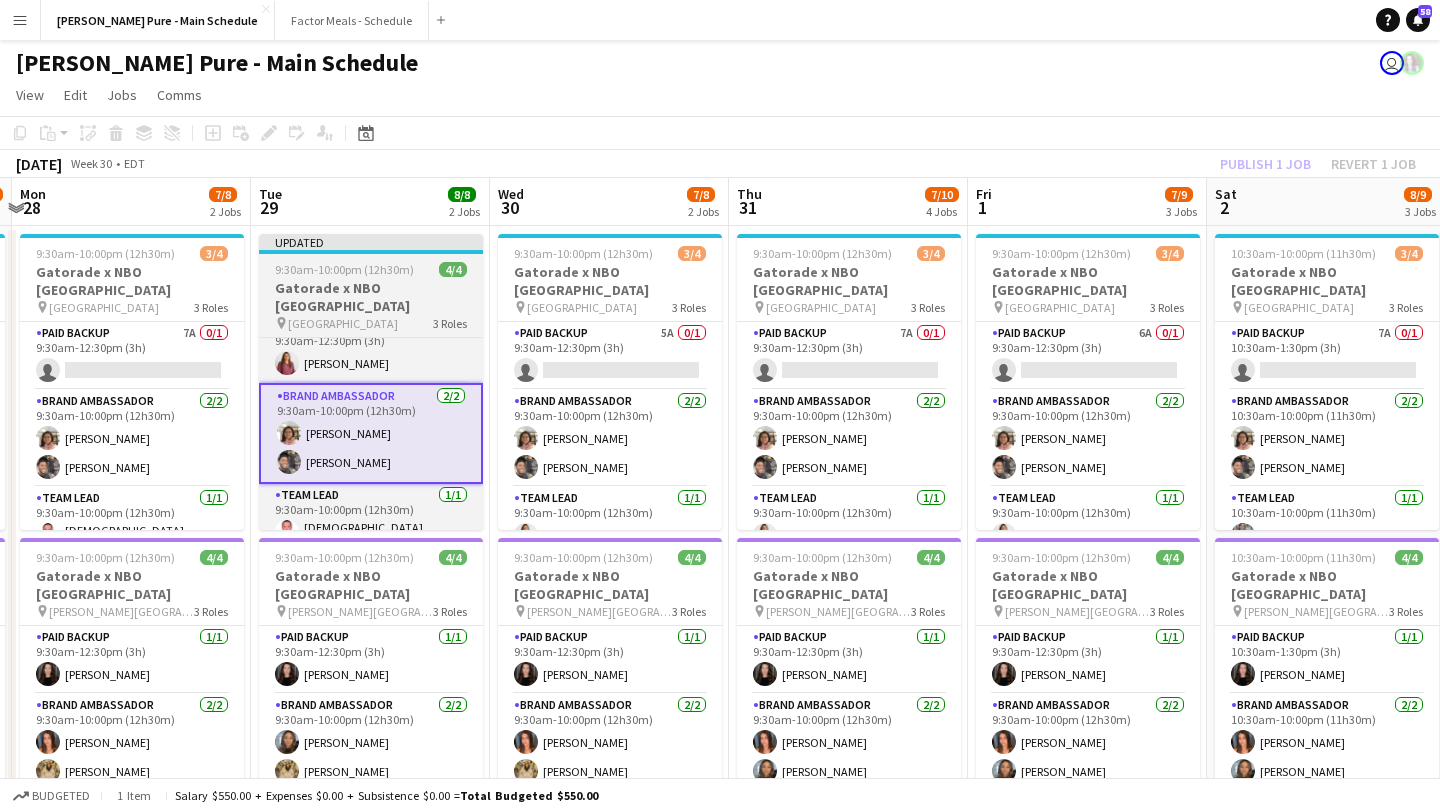 click on "9:30am-10:00pm (12h30m)" at bounding box center [344, 269] 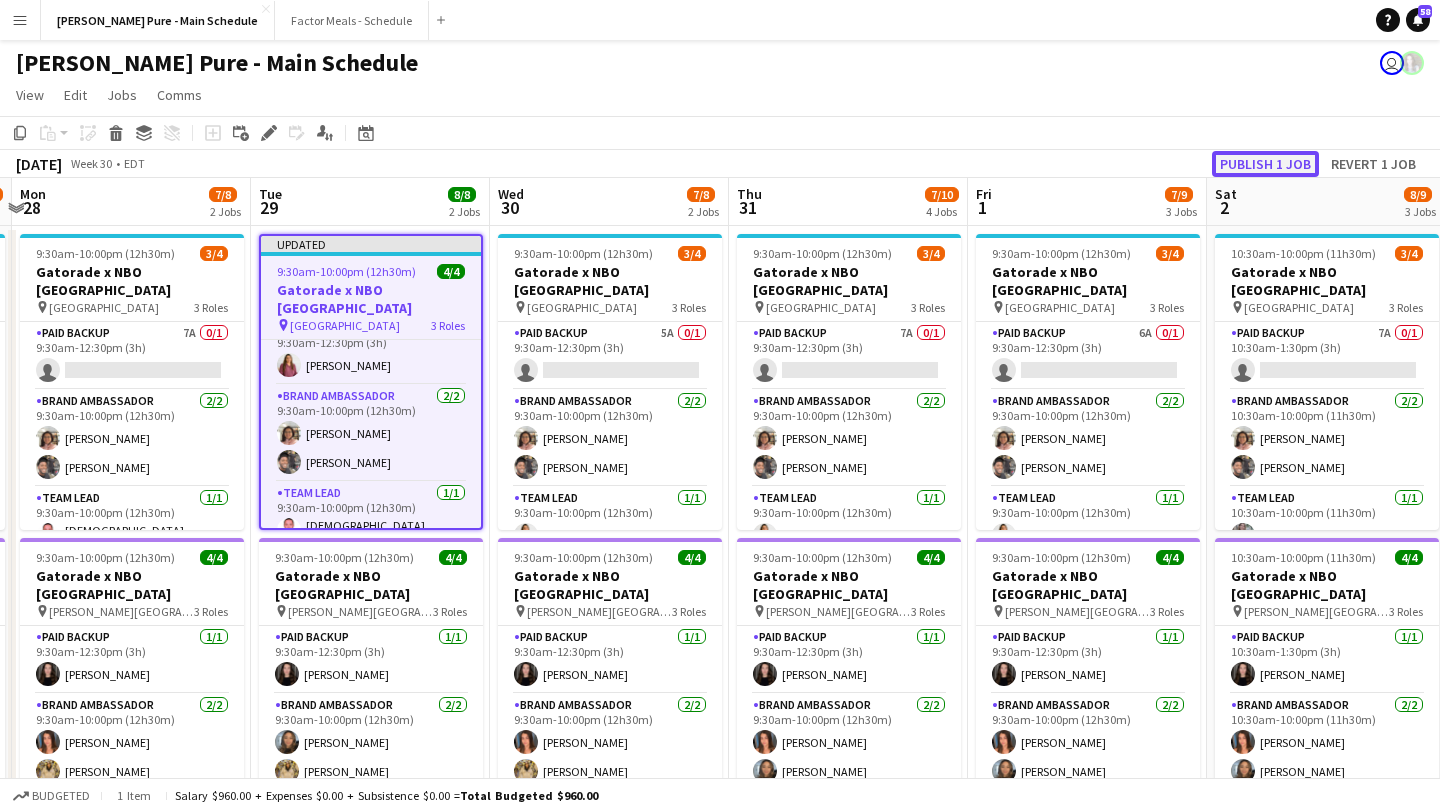 click on "Publish 1 job" 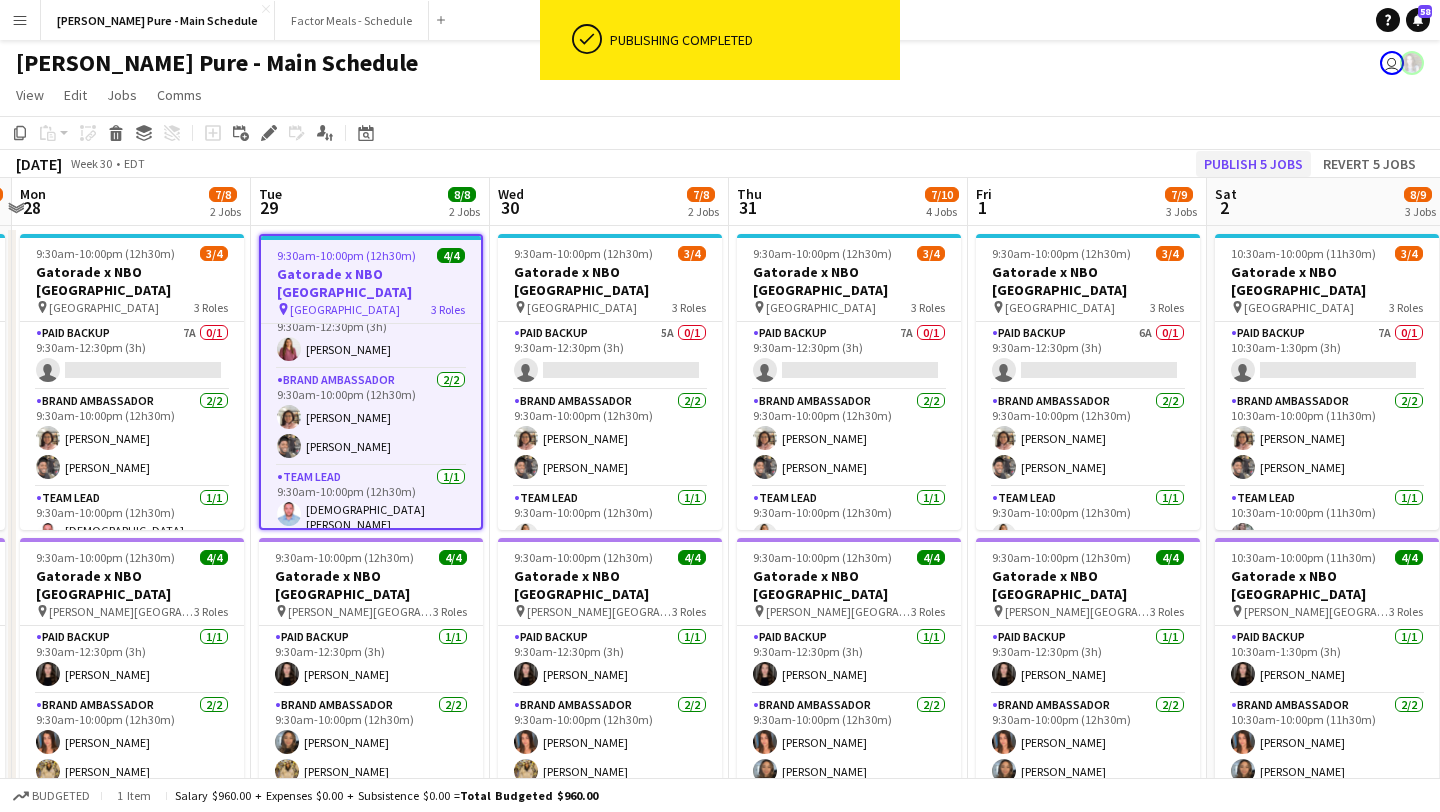 scroll, scrollTop: 11, scrollLeft: 0, axis: vertical 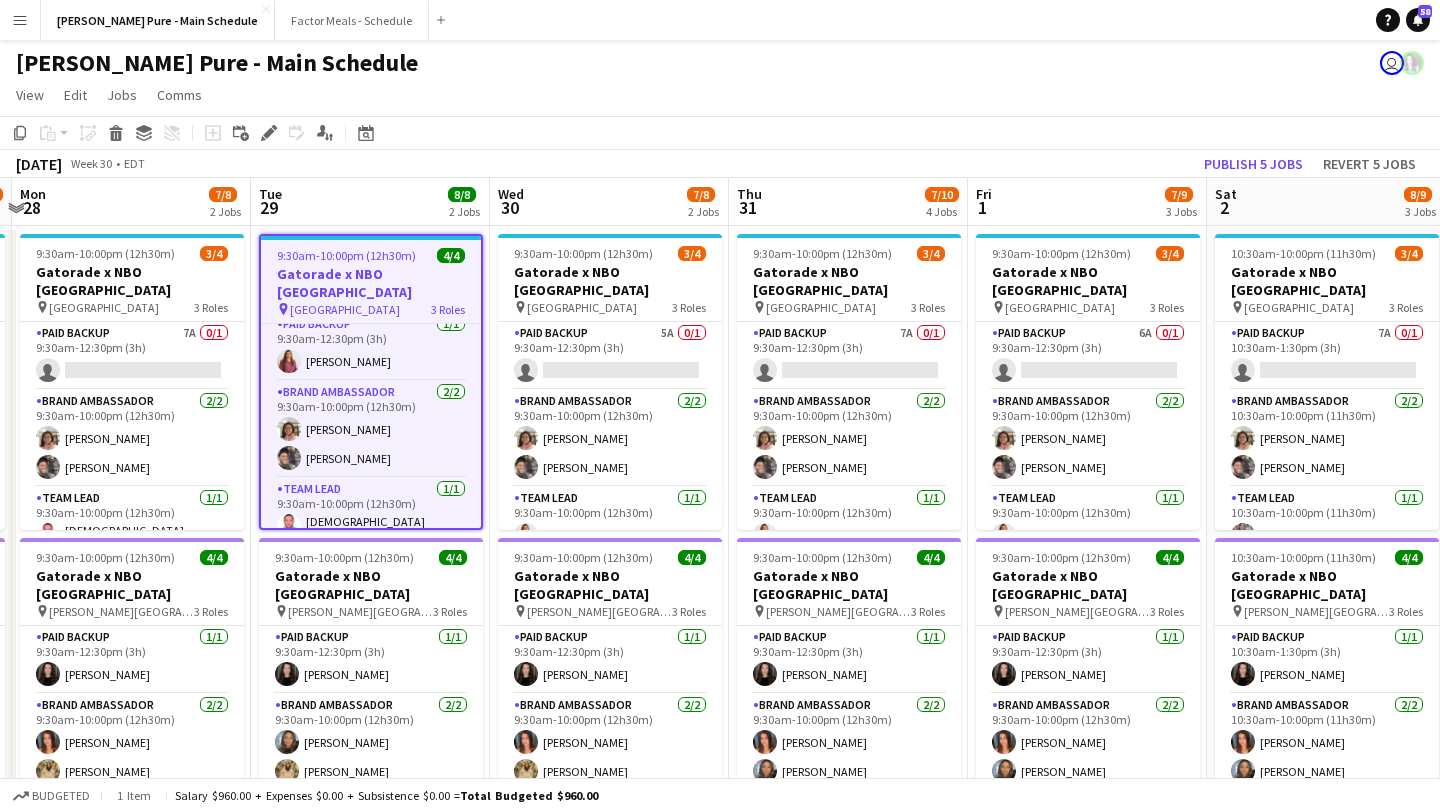 click on "View  Day view expanded Day view collapsed Month view Date picker Jump to [DATE] Expand Linked Jobs Collapse Linked Jobs  Edit  Copy
Command
C  Paste  Without Crew
Command
V With Crew
Command
Shift
V Paste as linked job  Group  Group Ungroup  Jobs  New Job Edit Job Delete Job New Linked Job Edit Linked Jobs Job fulfilment Promote Role Copy Role URL  Comms  Notify confirmed crew Create chat" 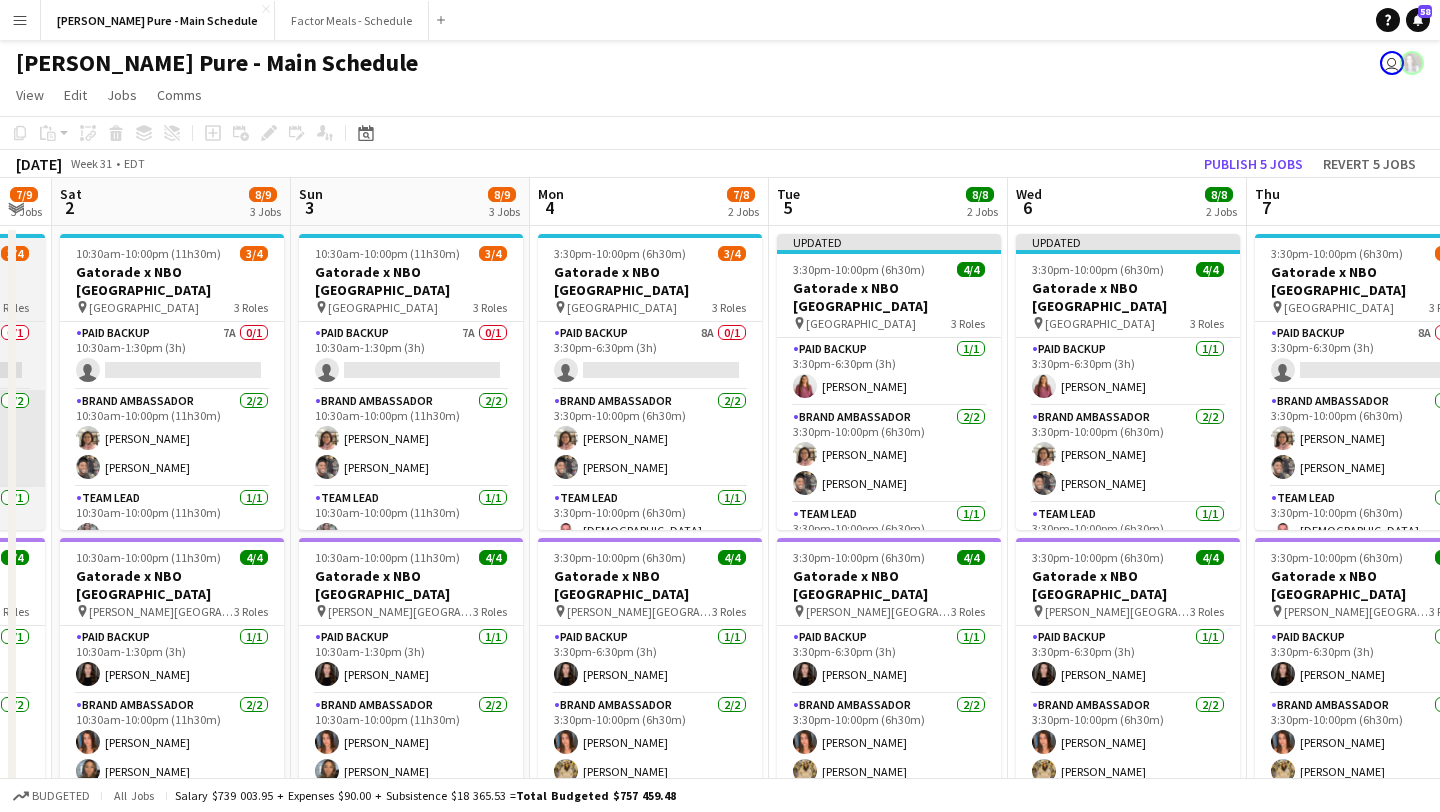 scroll, scrollTop: 0, scrollLeft: 713, axis: horizontal 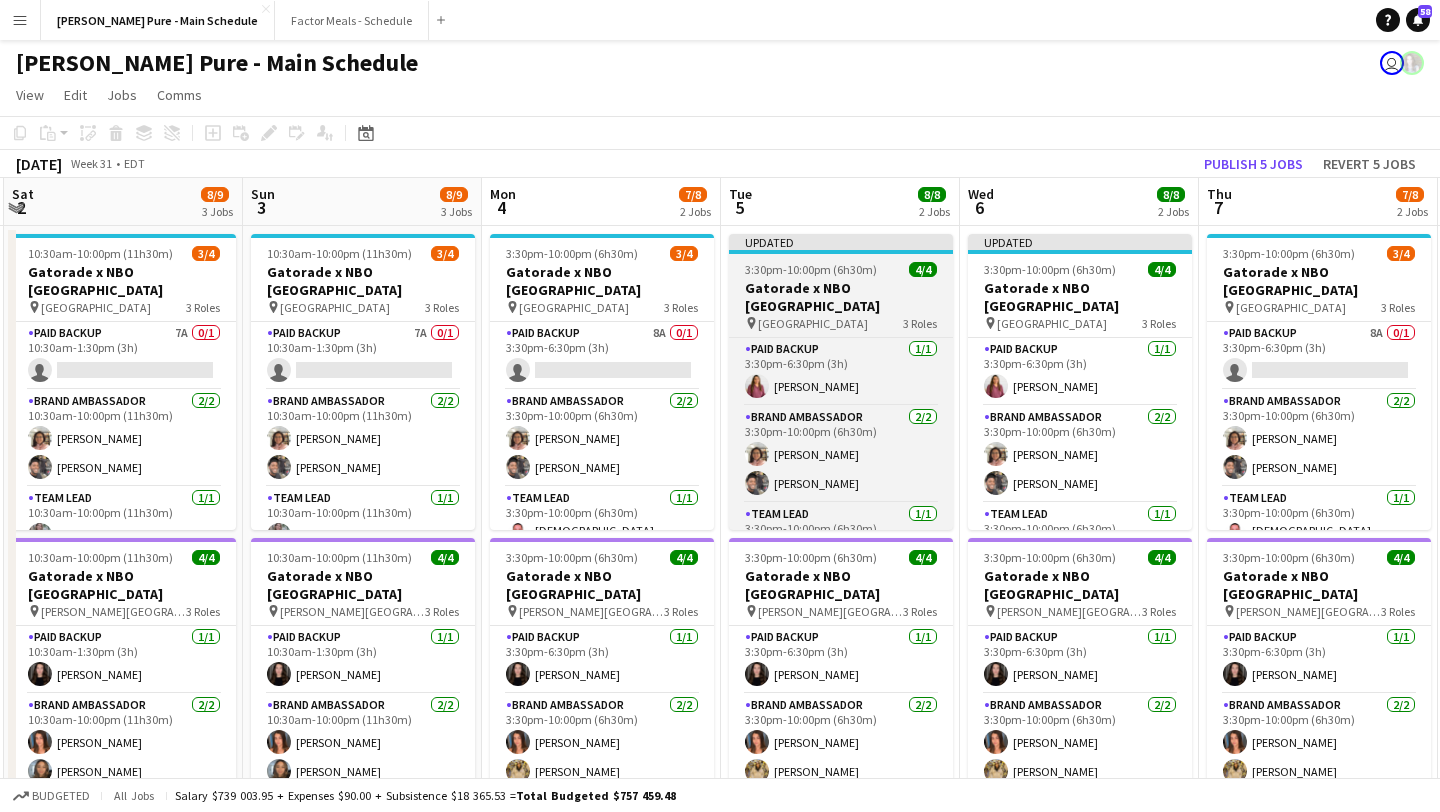 click on "Updated" at bounding box center [841, 242] 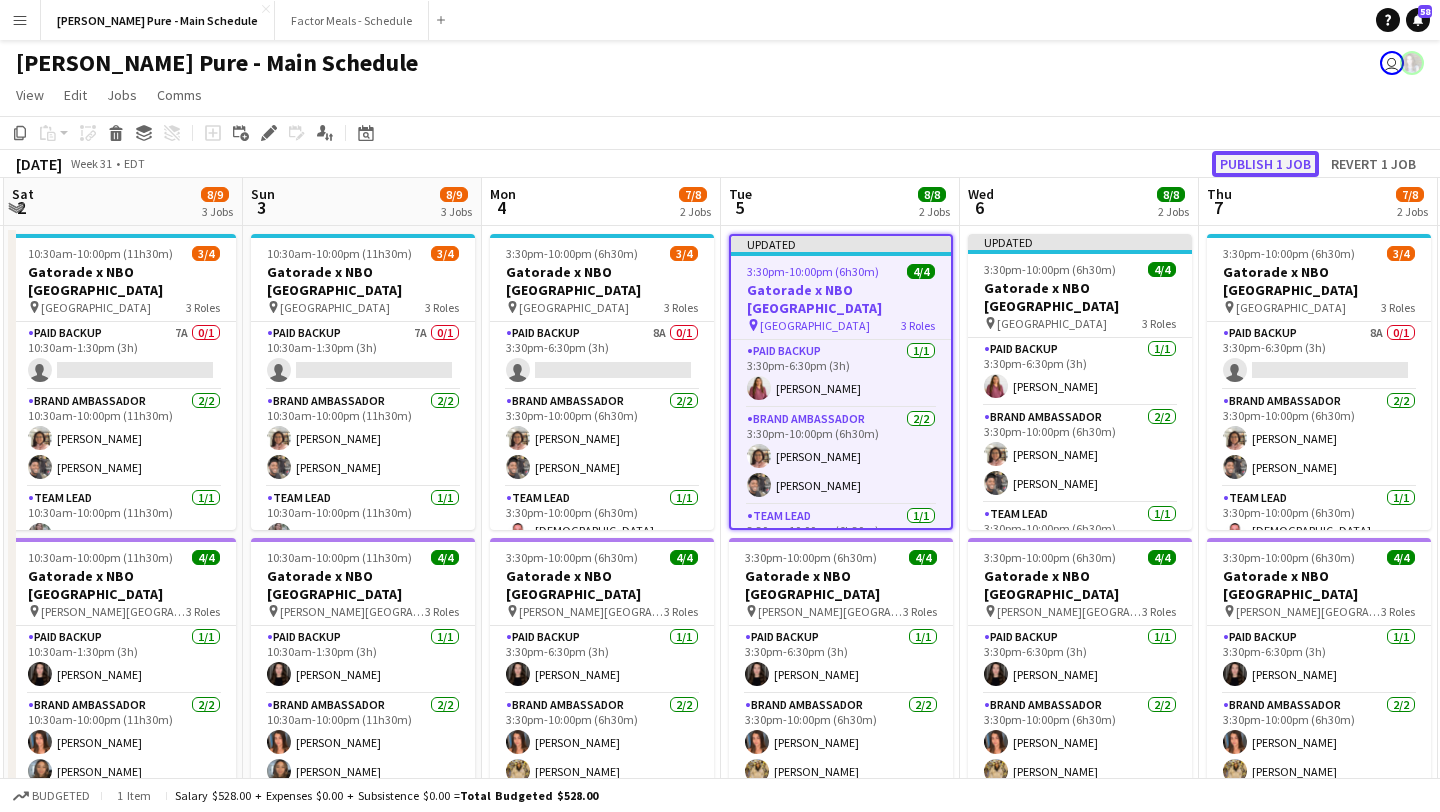 click on "Publish 1 job" 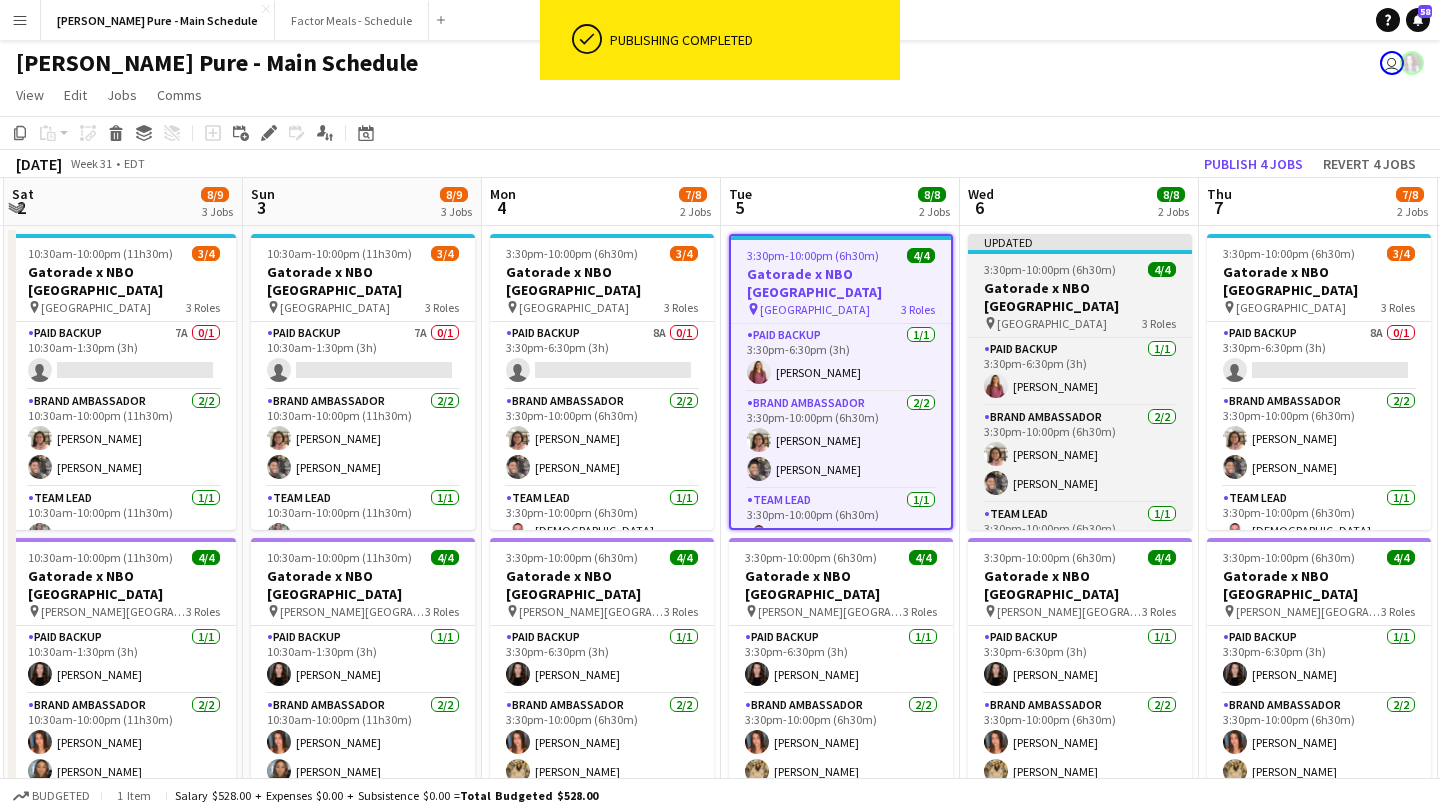 click on "3:30pm-10:00pm (6h30m)" at bounding box center (1050, 269) 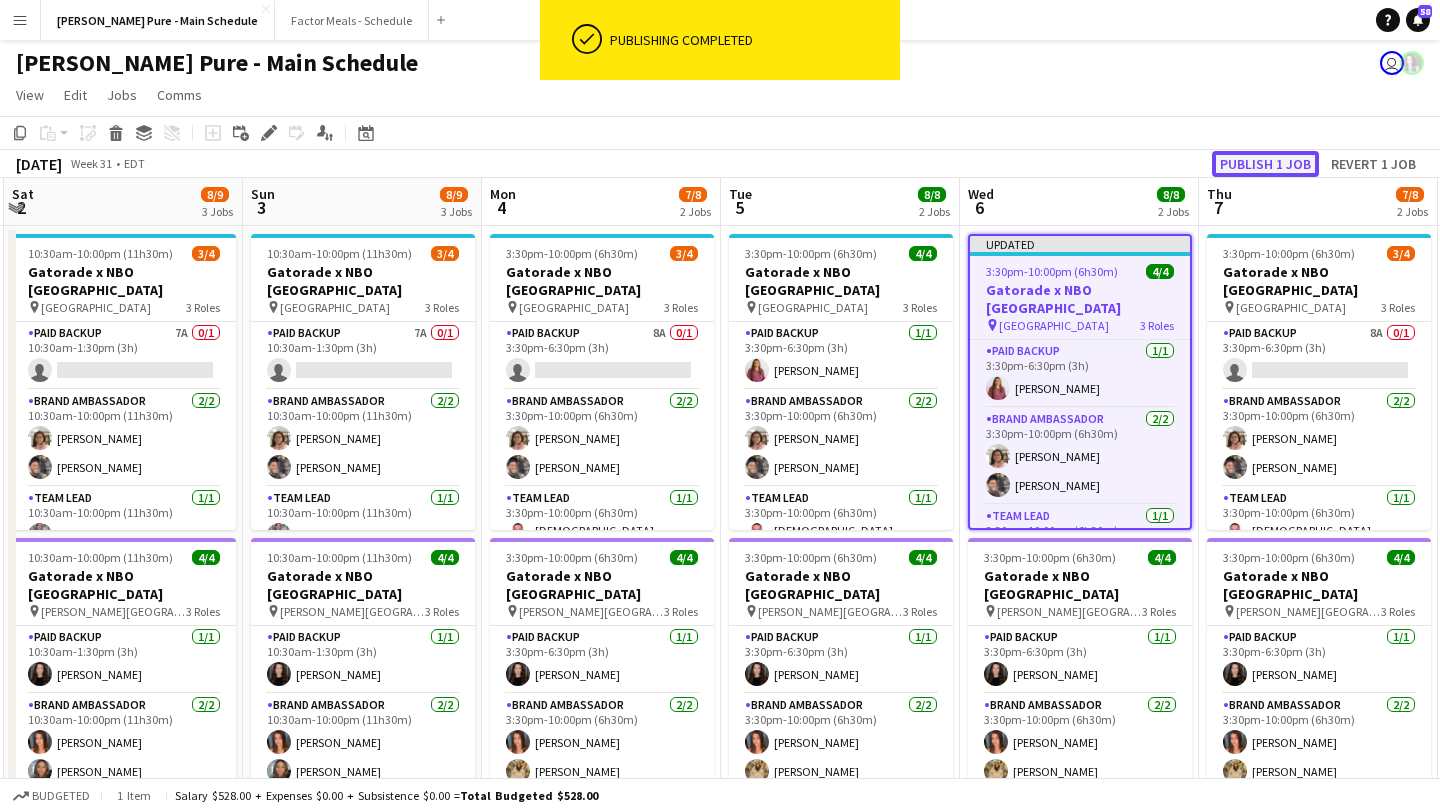 click on "Publish 1 job" 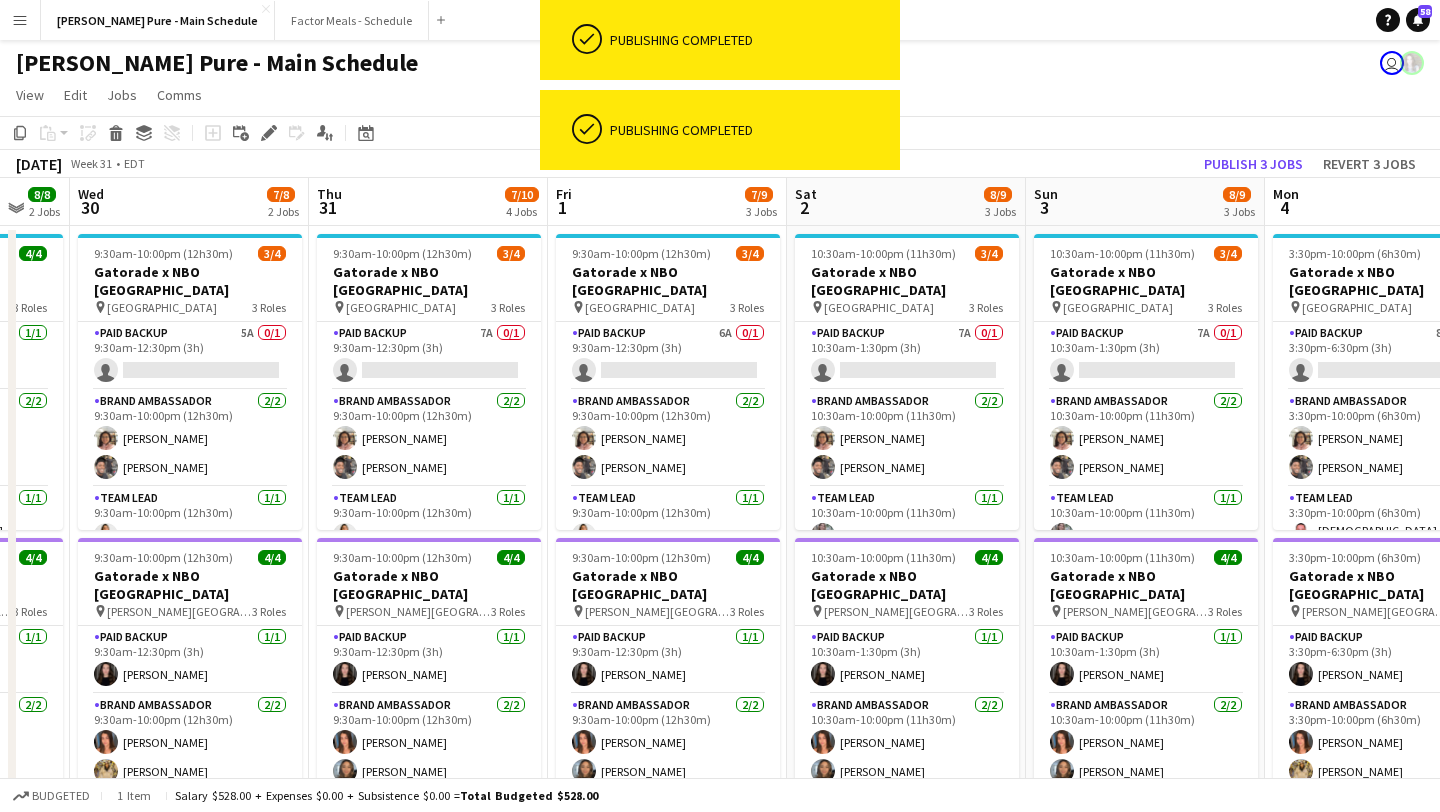 scroll, scrollTop: 0, scrollLeft: 413, axis: horizontal 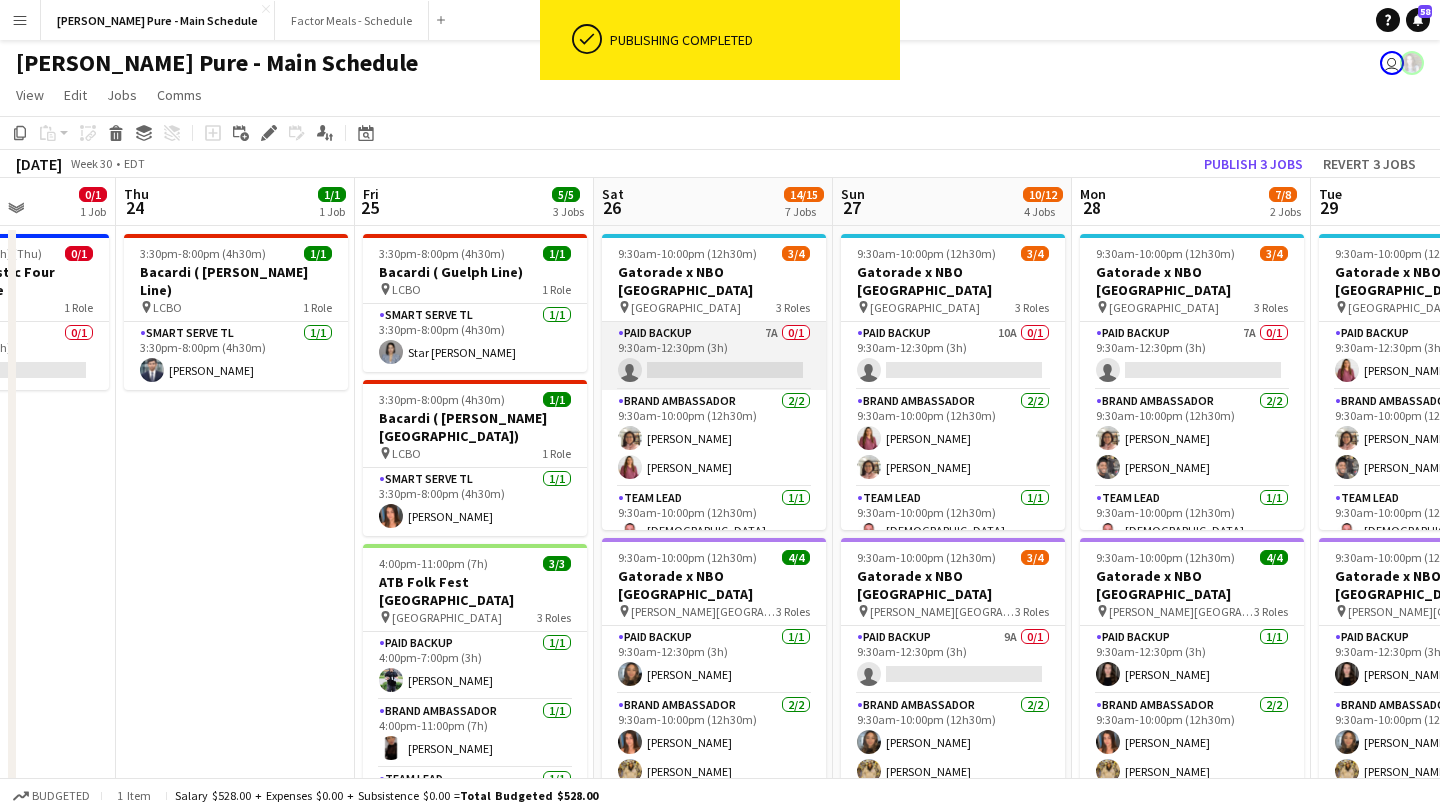 click on "Paid Backup   7A   0/1   9:30am-12:30pm (3h)
single-neutral-actions" at bounding box center [714, 356] 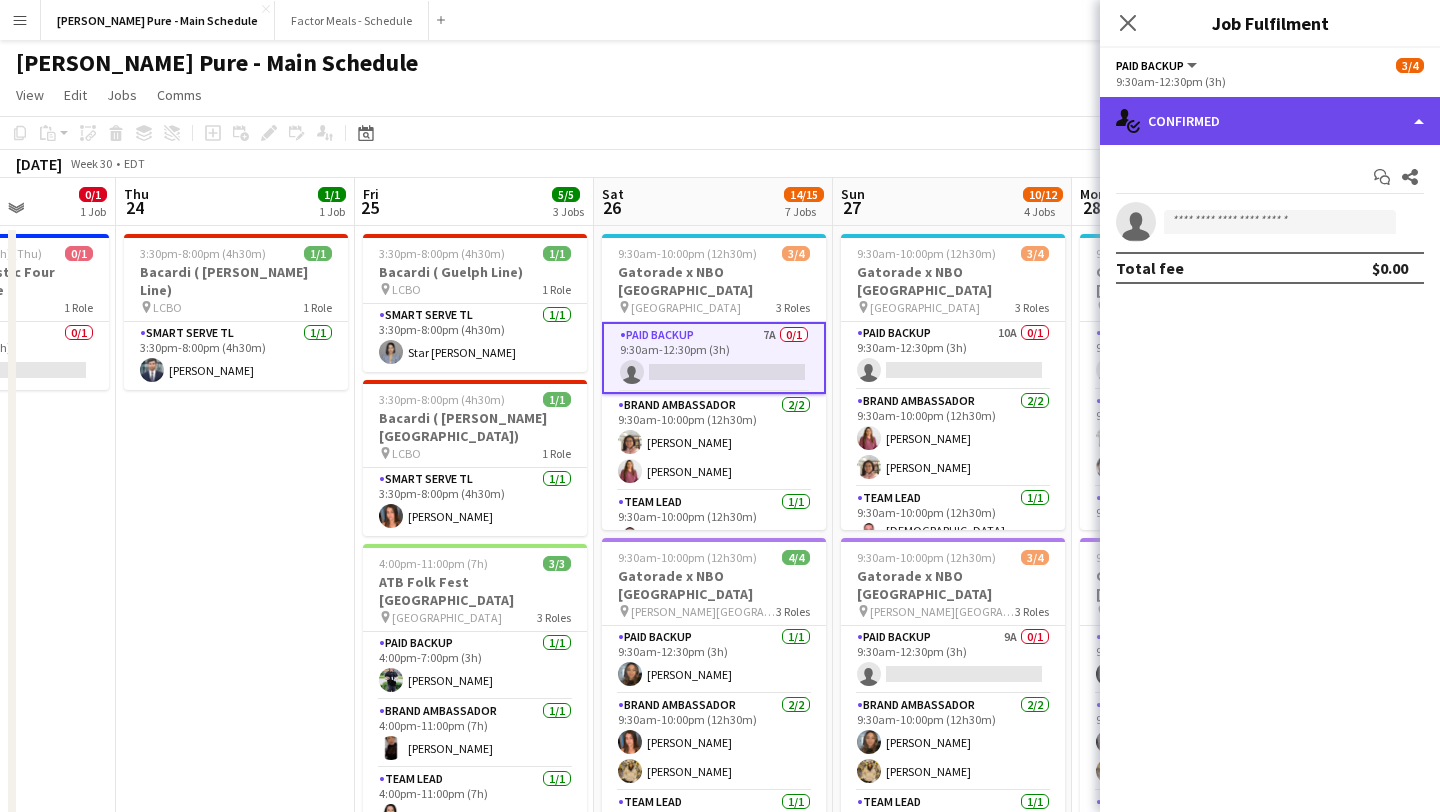 click on "single-neutral-actions-check-2
Confirmed" 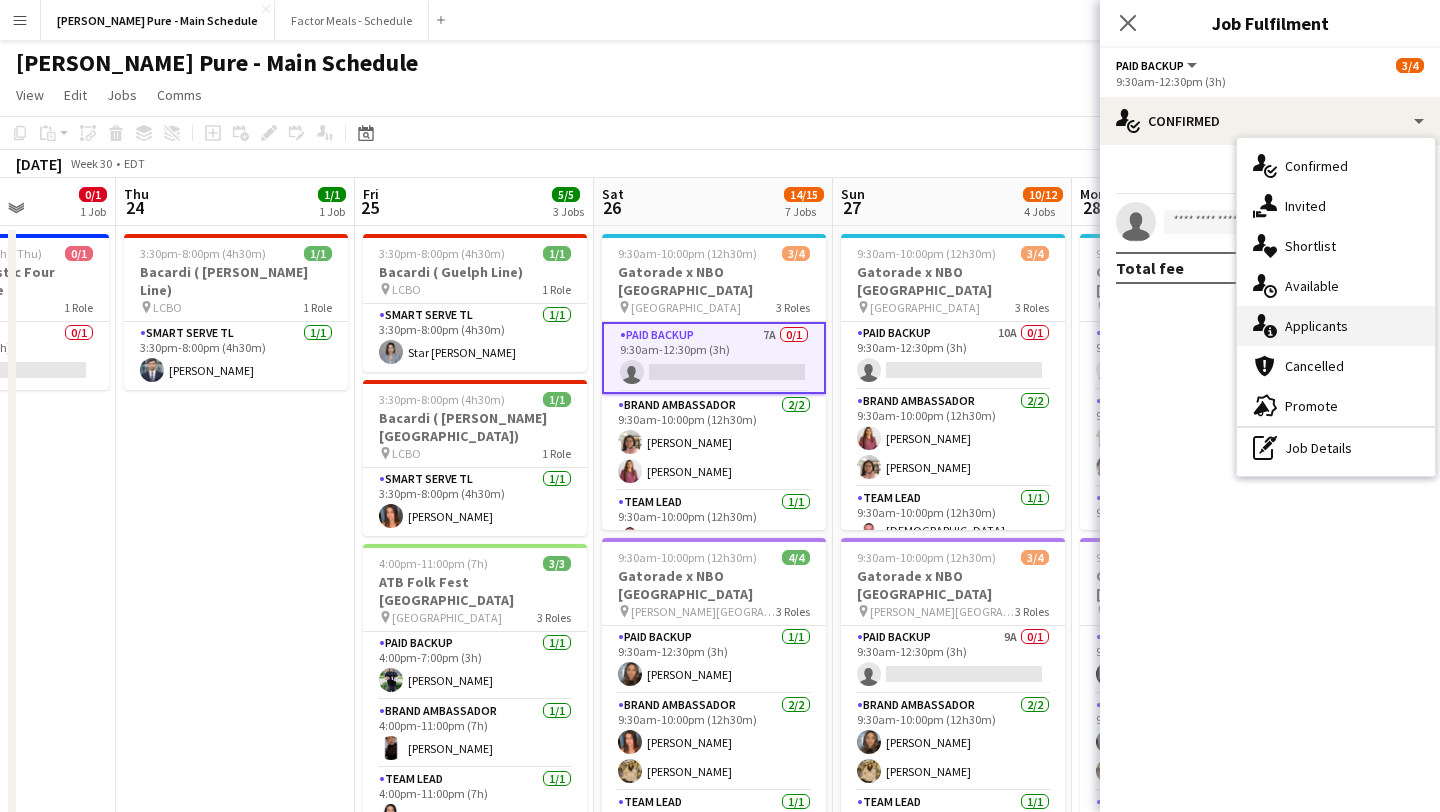click on "single-neutral-actions-information
Applicants" at bounding box center (1336, 326) 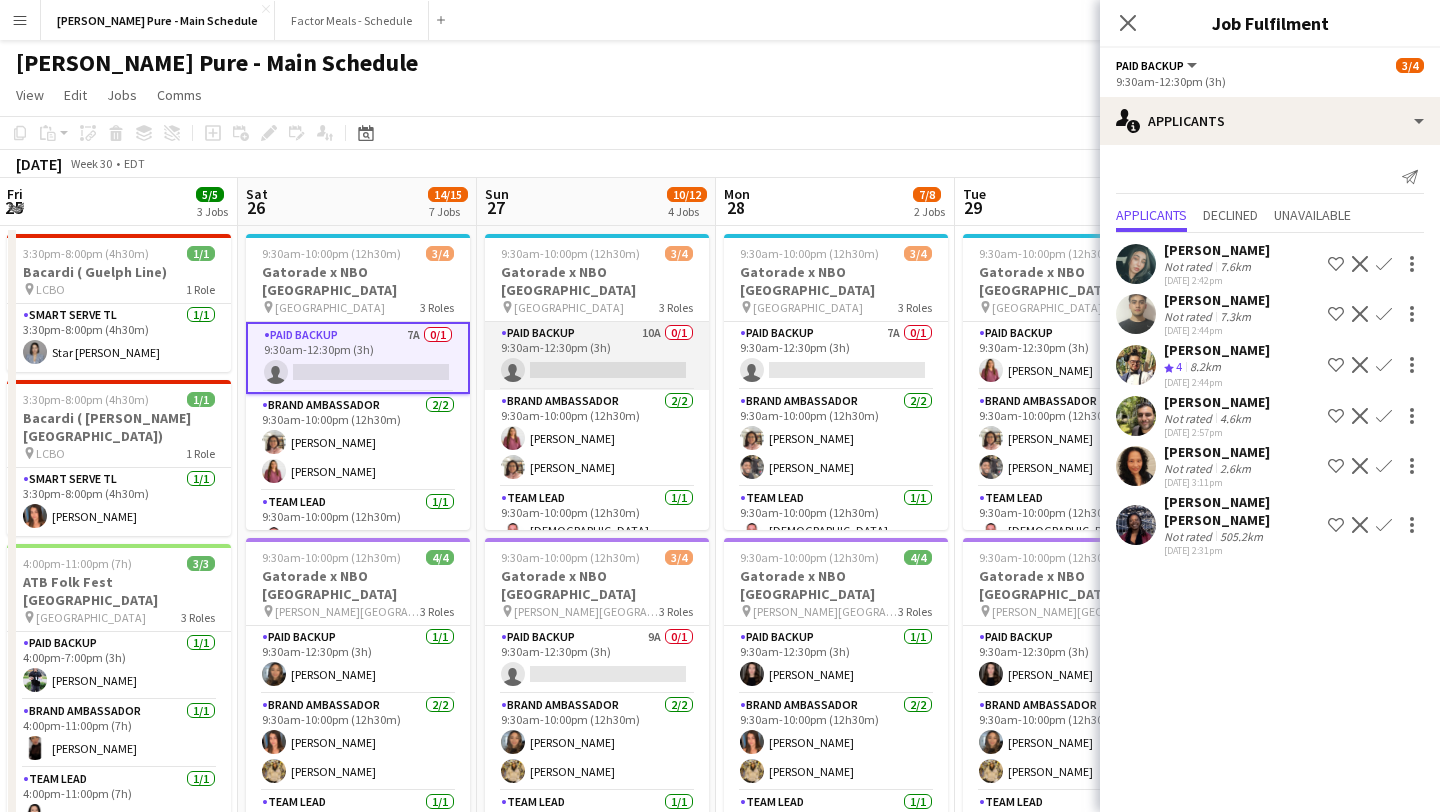 scroll, scrollTop: 0, scrollLeft: 983, axis: horizontal 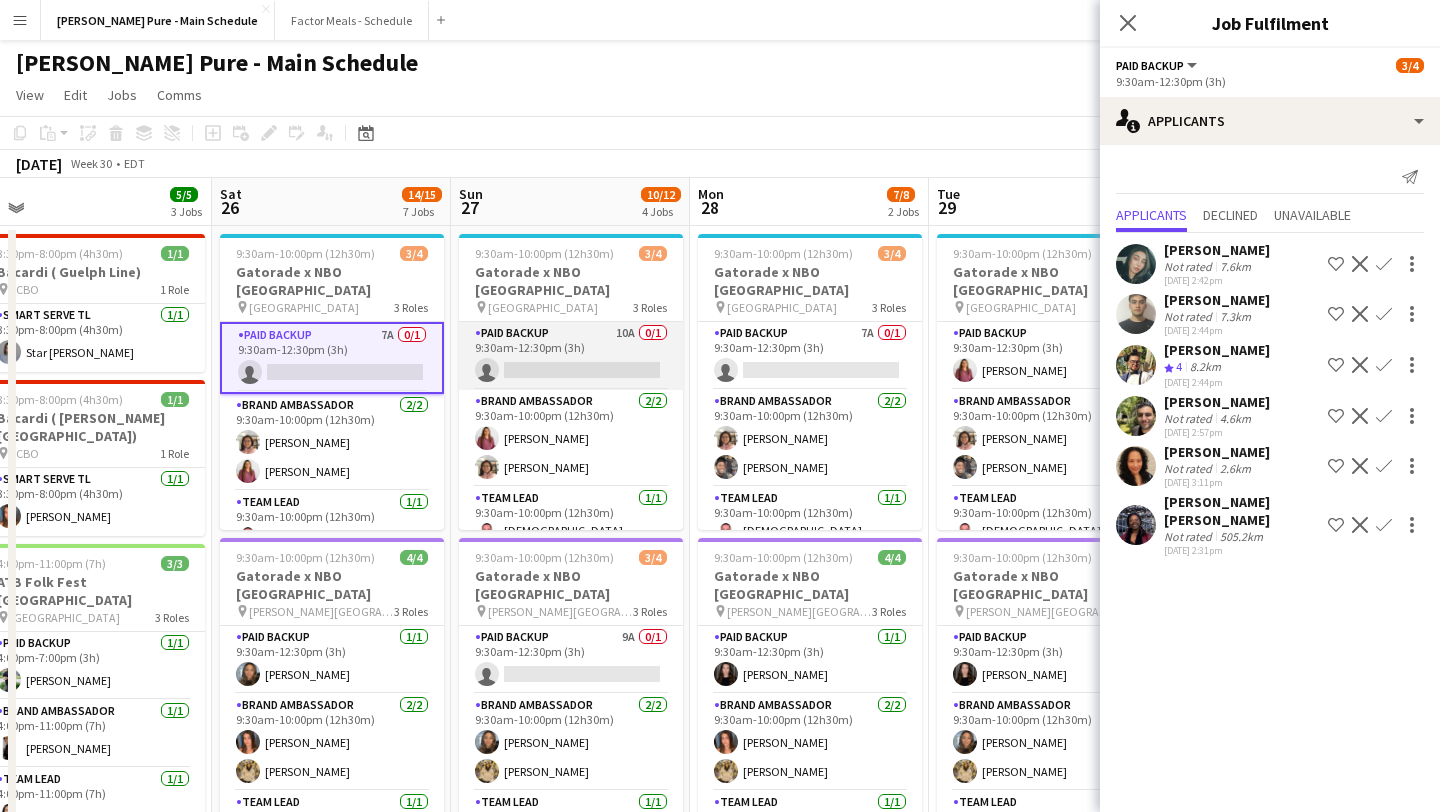 click on "Paid Backup   10A   0/1   9:30am-12:30pm (3h)
single-neutral-actions" at bounding box center [571, 356] 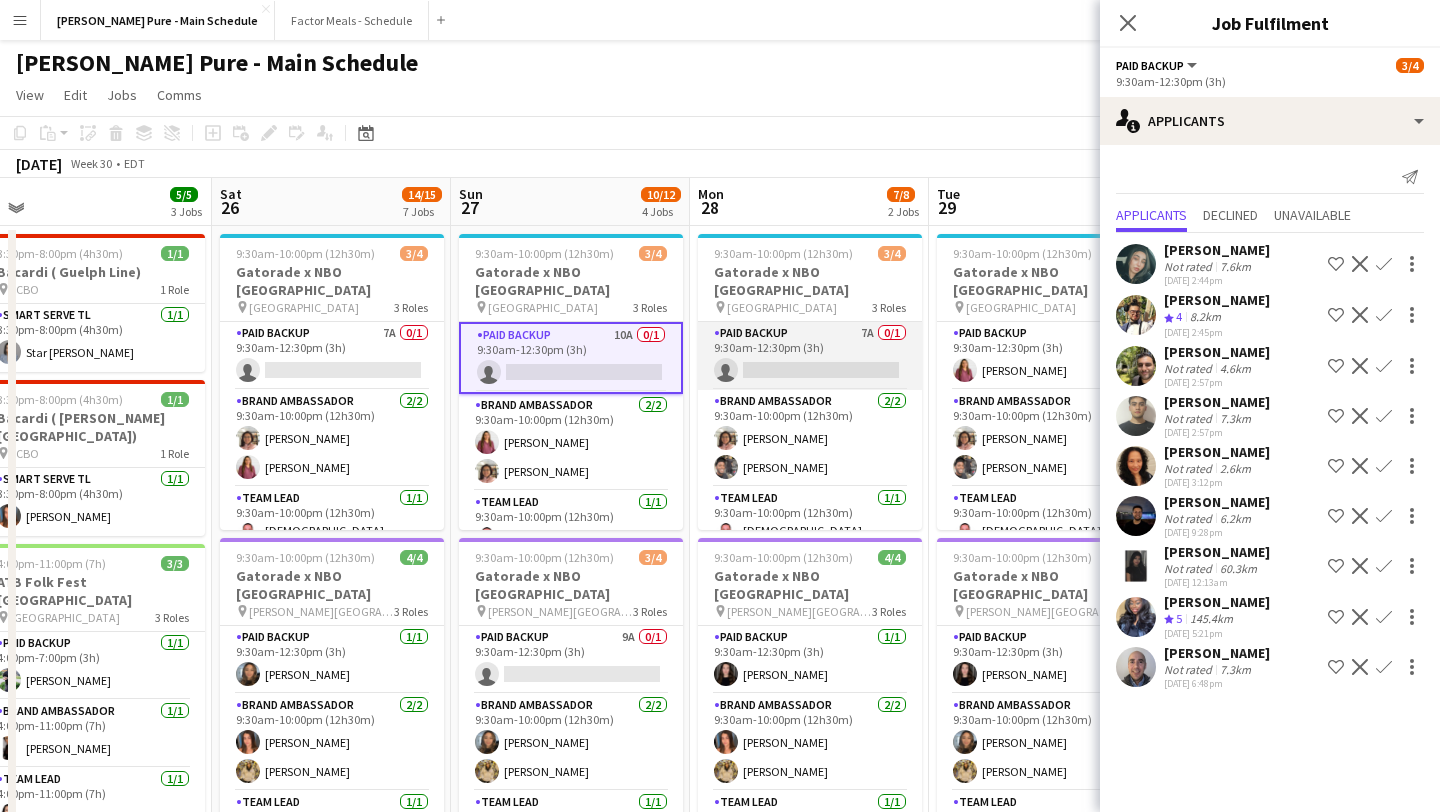 click on "Paid Backup   7A   0/1   9:30am-12:30pm (3h)
single-neutral-actions" at bounding box center (810, 356) 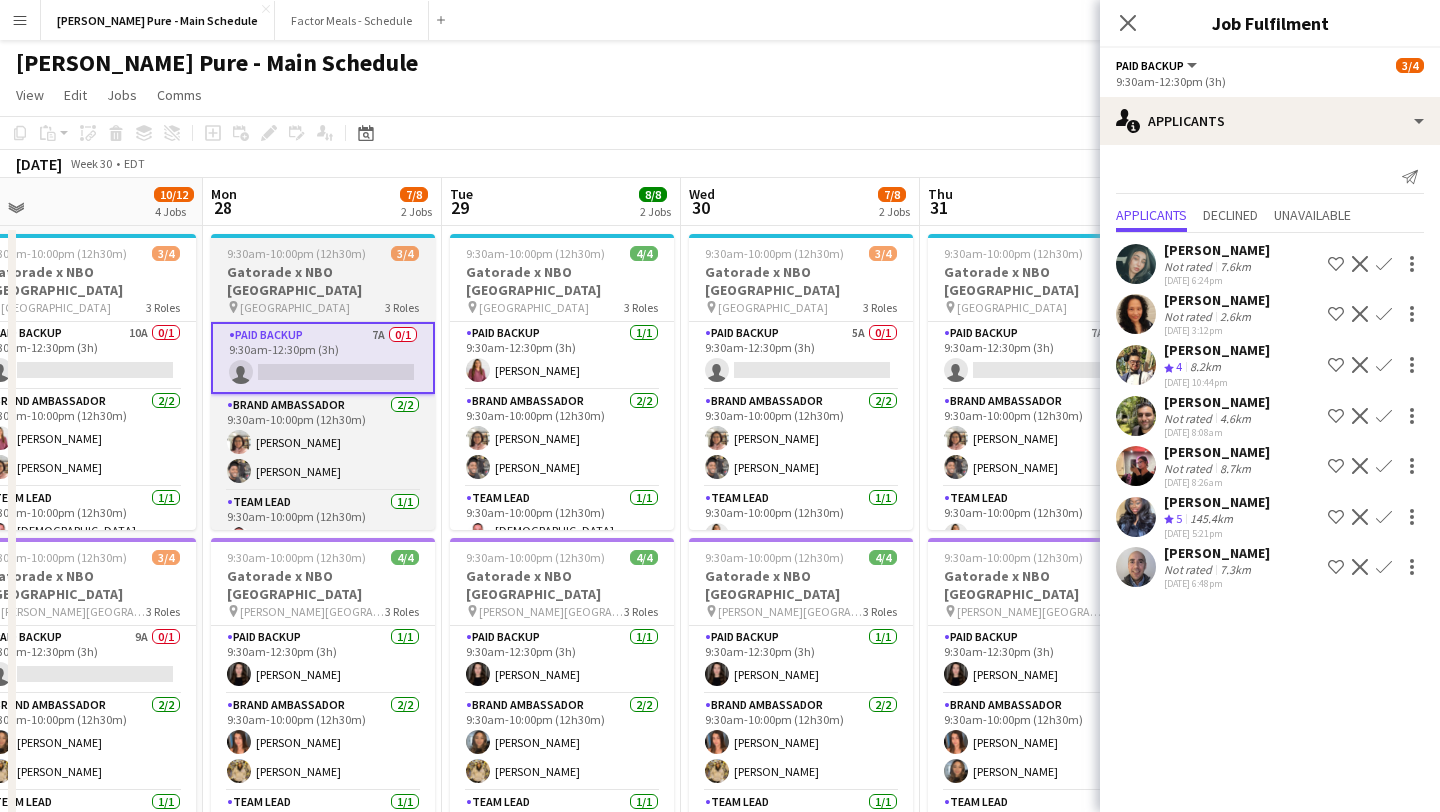 scroll, scrollTop: 0, scrollLeft: 811, axis: horizontal 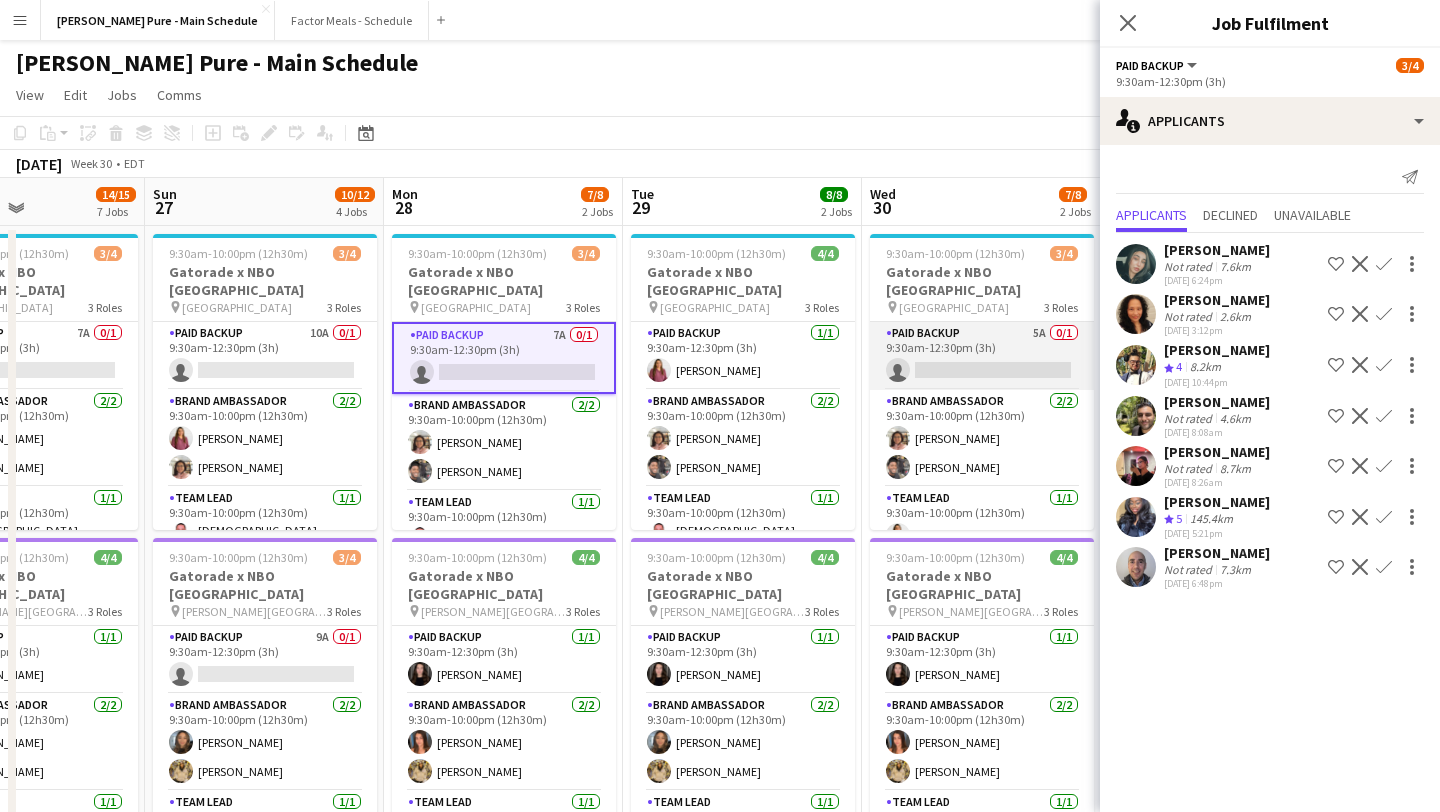 click on "Paid Backup   5A   0/1   9:30am-12:30pm (3h)
single-neutral-actions" at bounding box center (982, 356) 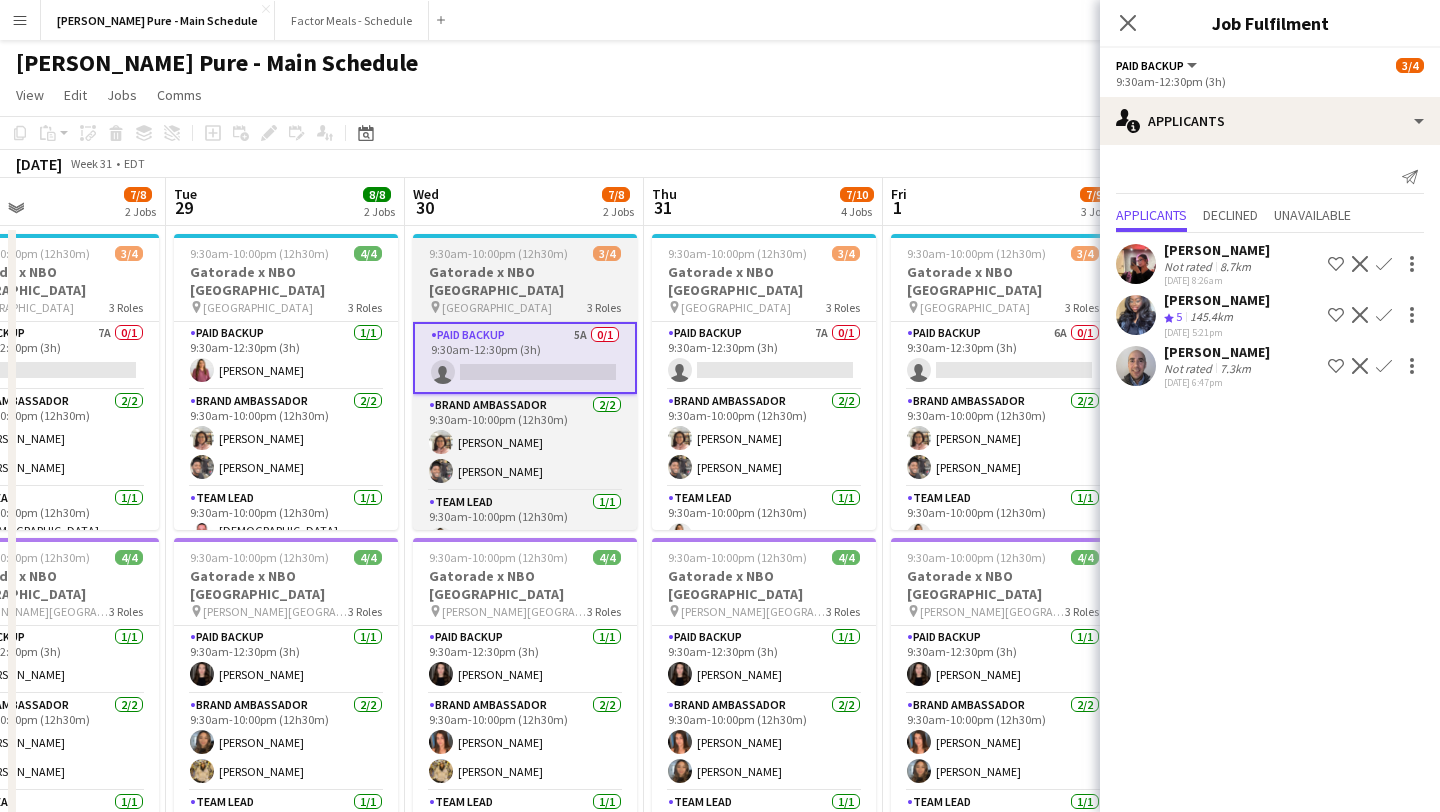 scroll, scrollTop: 0, scrollLeft: 843, axis: horizontal 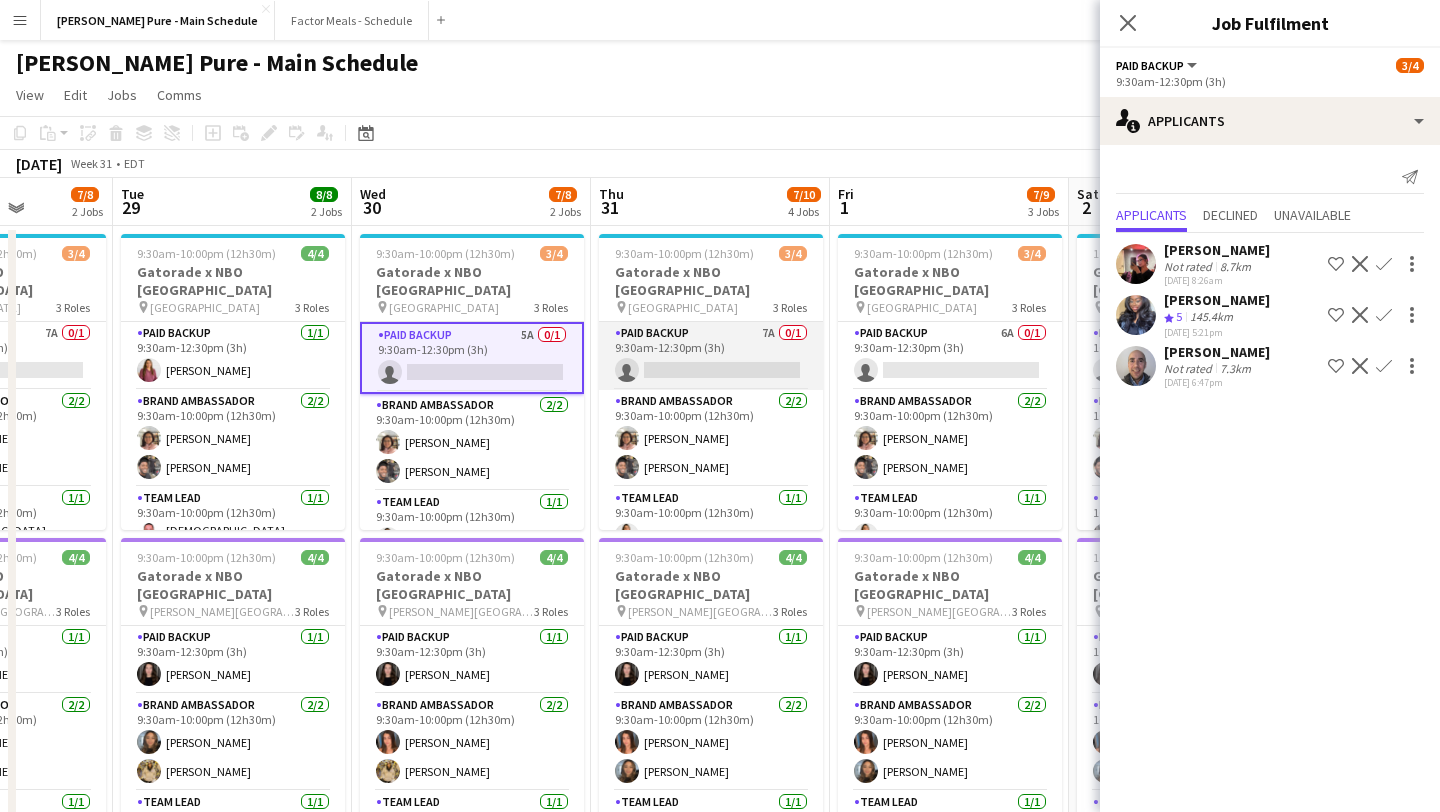 click on "Paid Backup   7A   0/1   9:30am-12:30pm (3h)
single-neutral-actions" at bounding box center [711, 356] 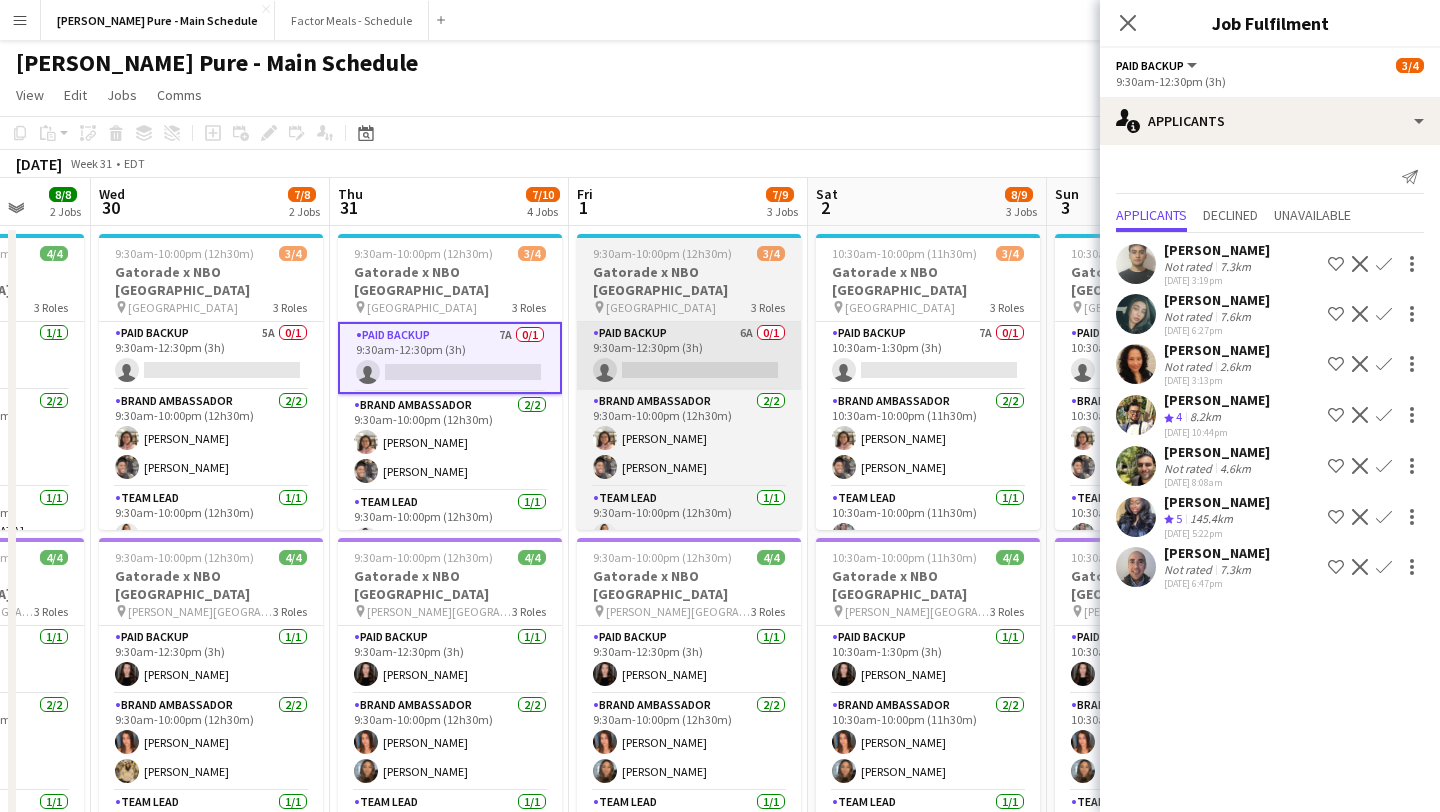 scroll, scrollTop: 0, scrollLeft: 730, axis: horizontal 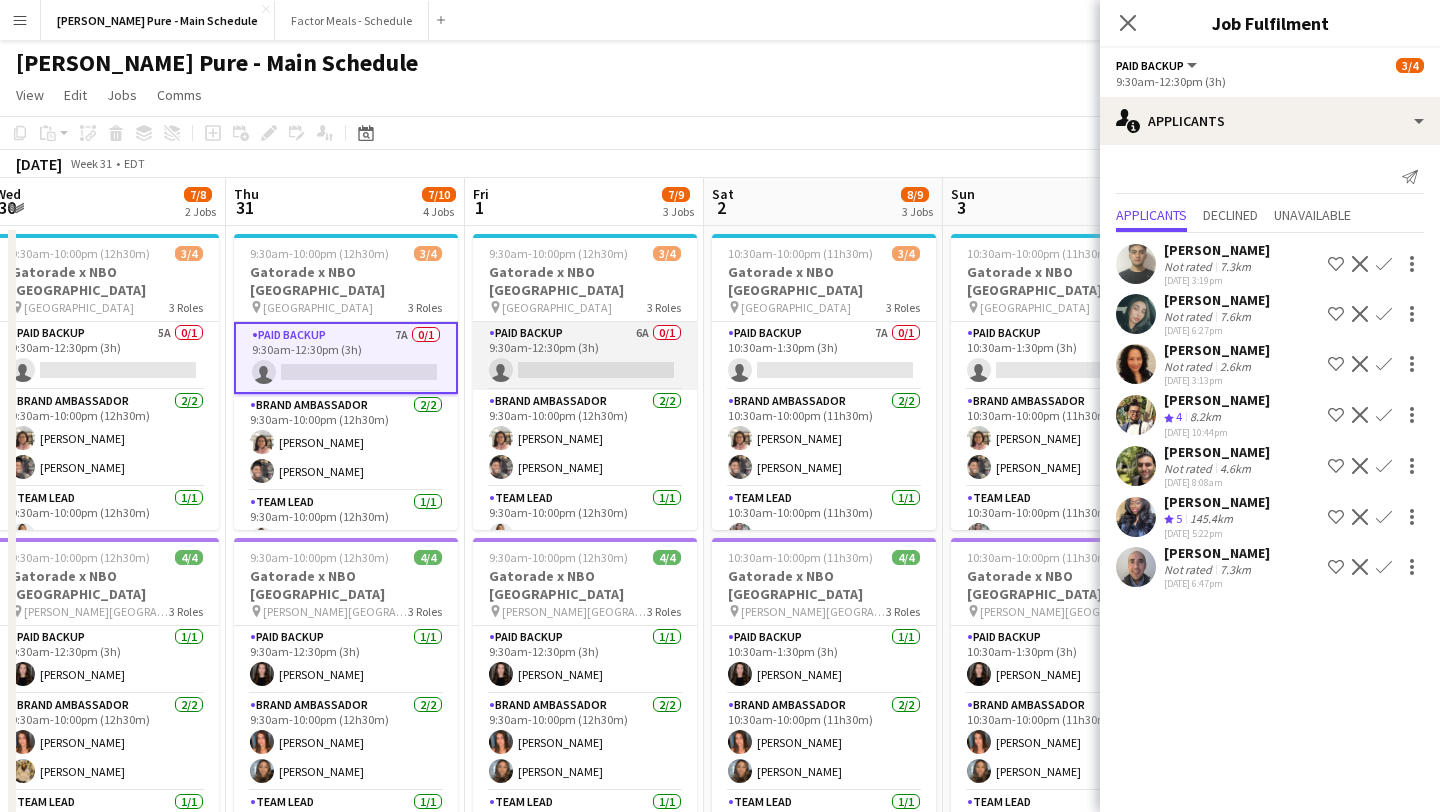 click on "Paid Backup   6A   0/1   9:30am-12:30pm (3h)
single-neutral-actions" at bounding box center (585, 356) 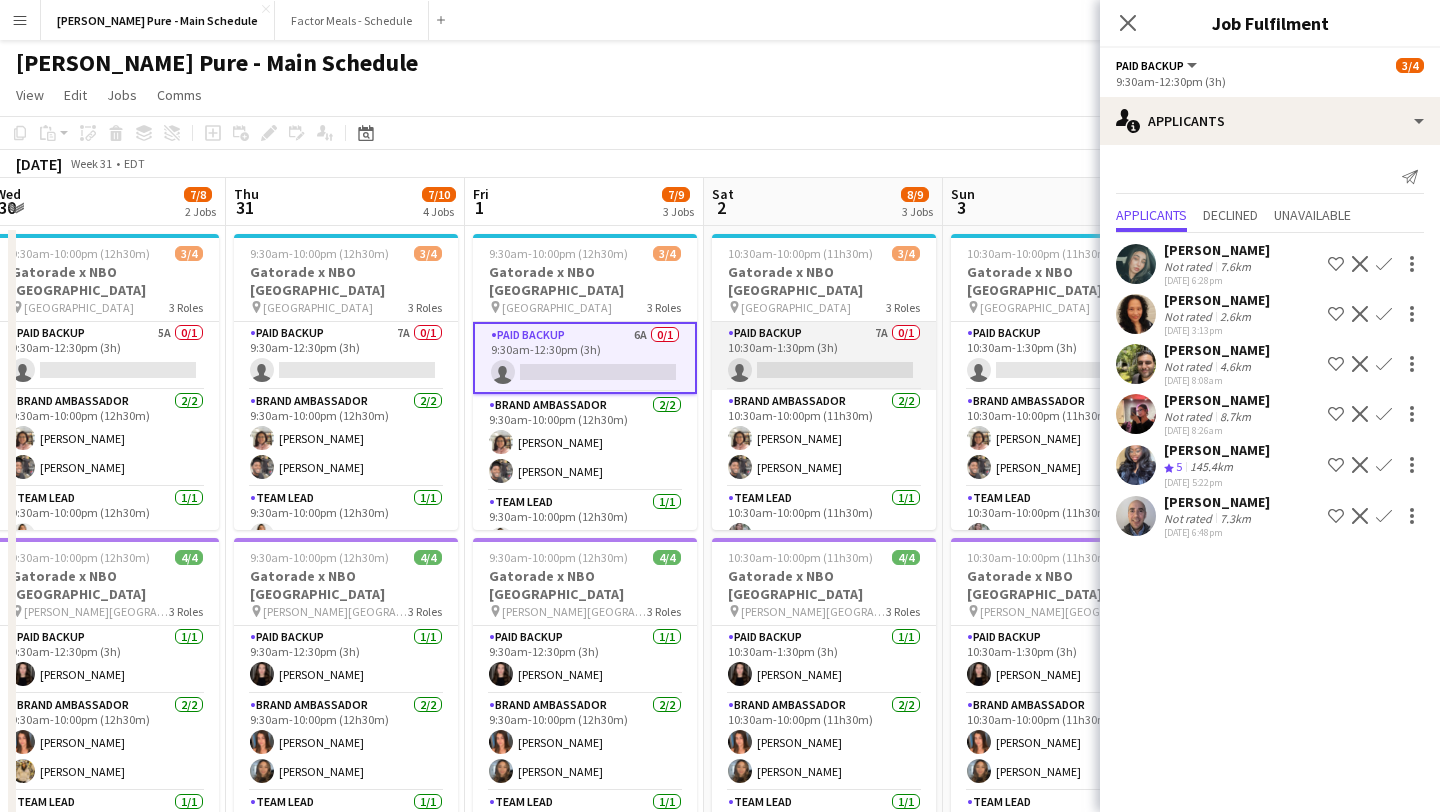 click on "Paid Backup   7A   0/1   10:30am-1:30pm (3h)
single-neutral-actions" at bounding box center [824, 356] 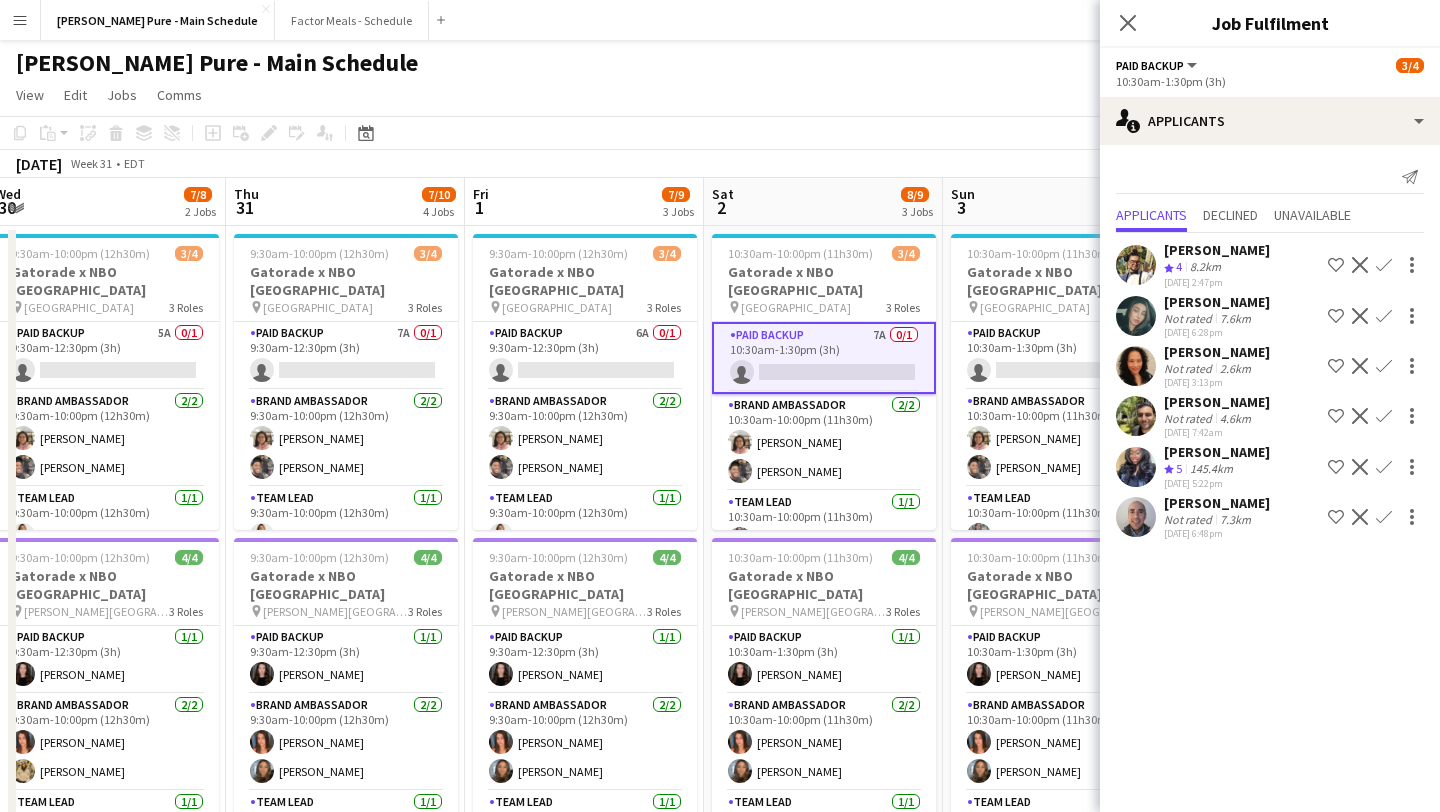scroll, scrollTop: 0, scrollLeft: 1006, axis: horizontal 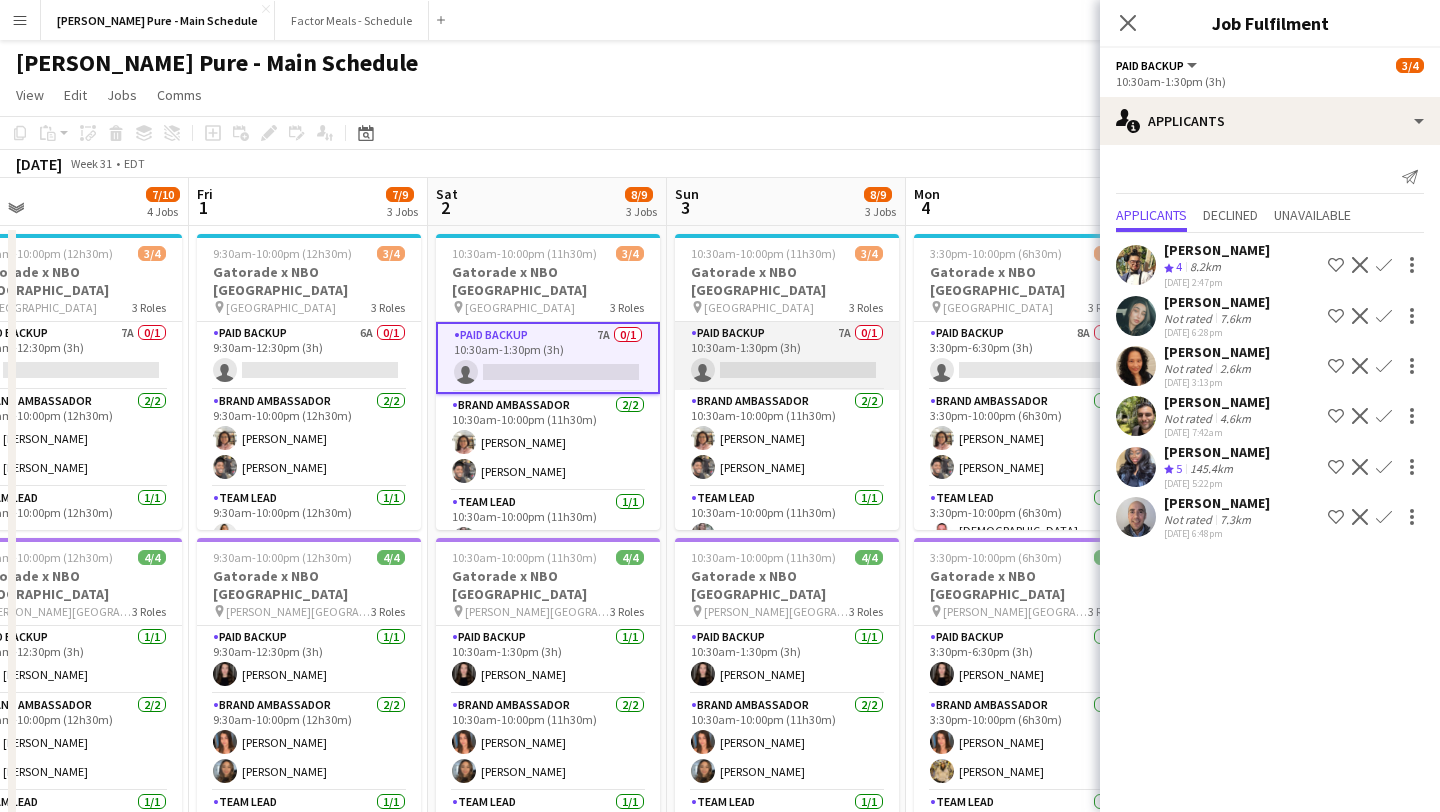 click on "Paid Backup   7A   0/1   10:30am-1:30pm (3h)
single-neutral-actions" at bounding box center [787, 356] 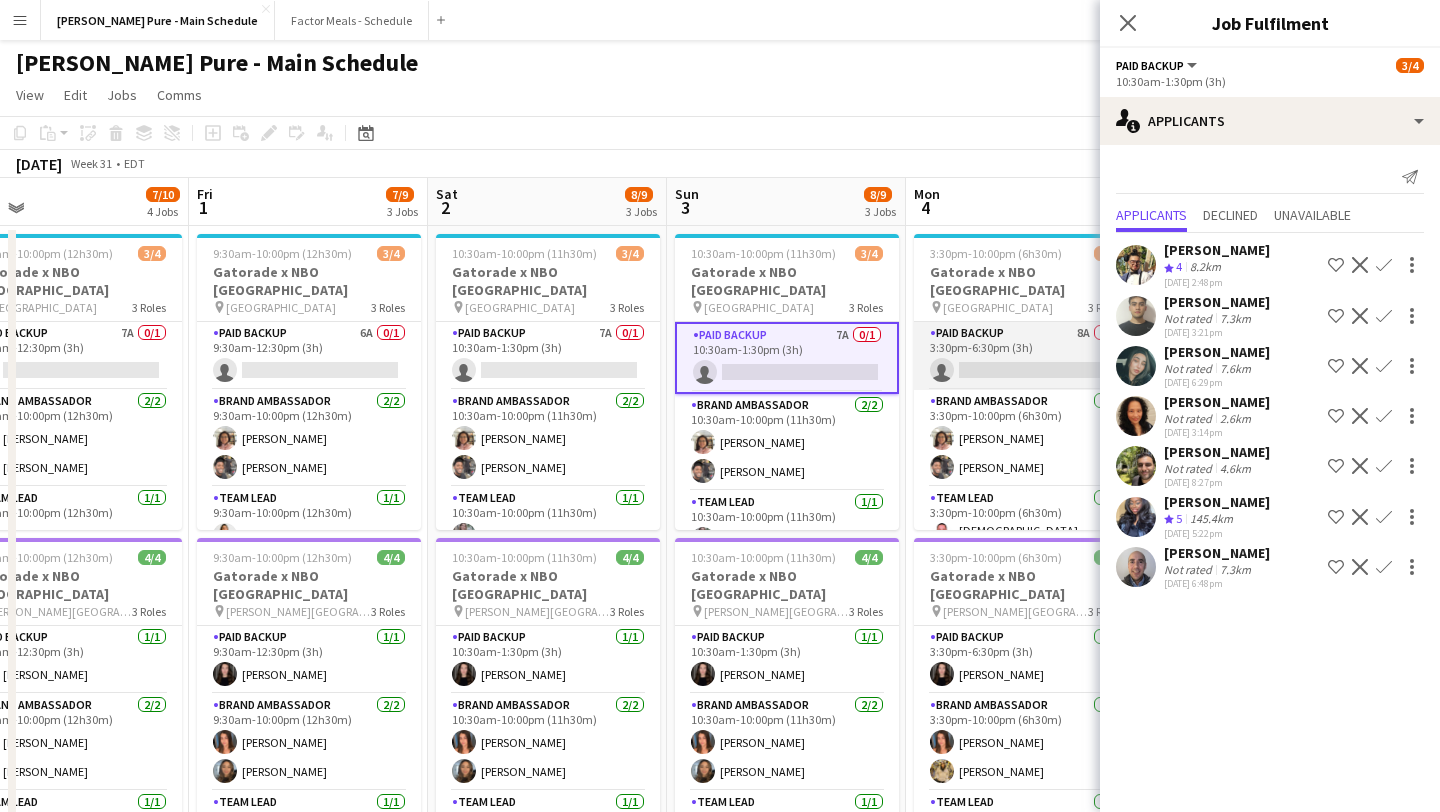click on "Paid Backup   8A   0/1   3:30pm-6:30pm (3h)
single-neutral-actions" at bounding box center (1026, 356) 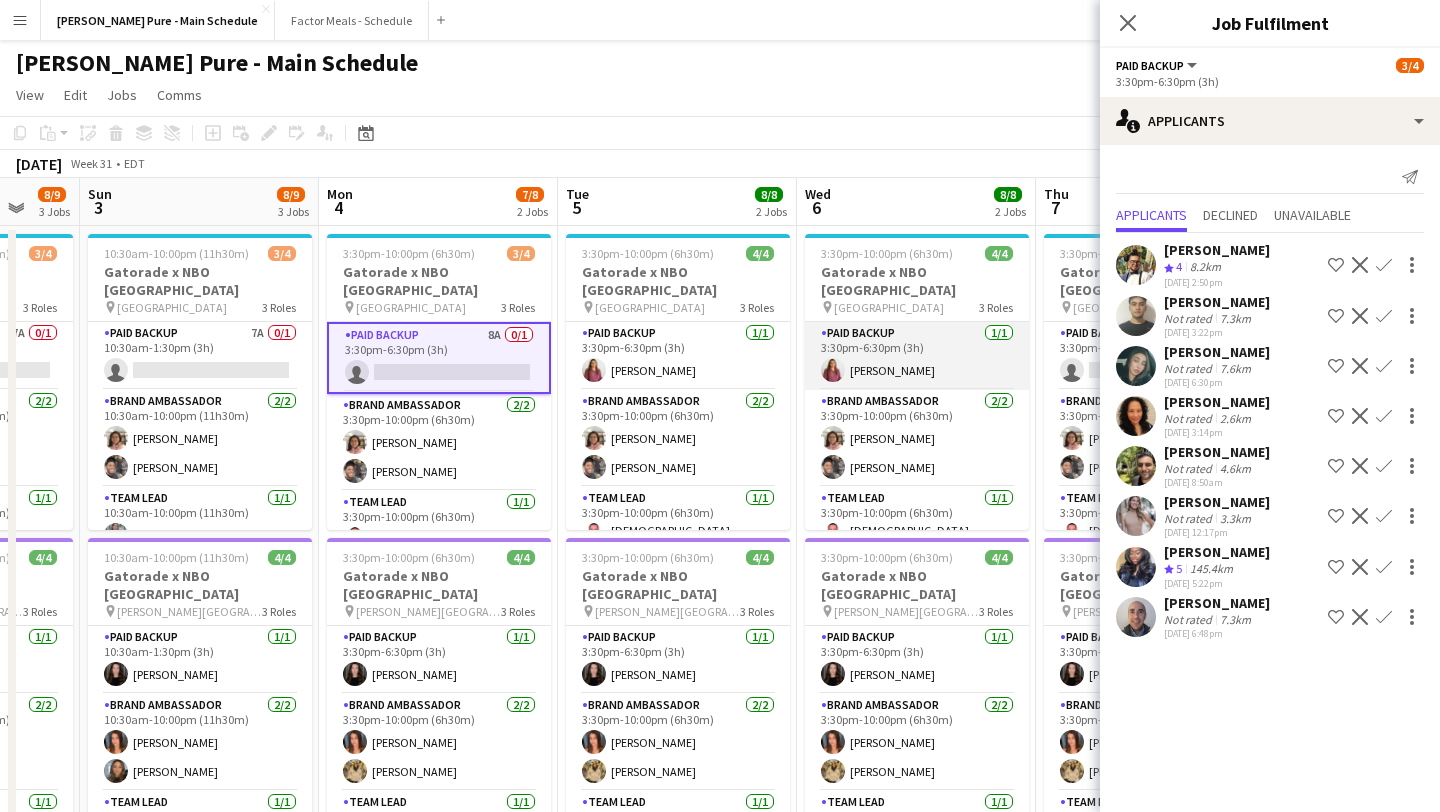 scroll, scrollTop: 0, scrollLeft: 667, axis: horizontal 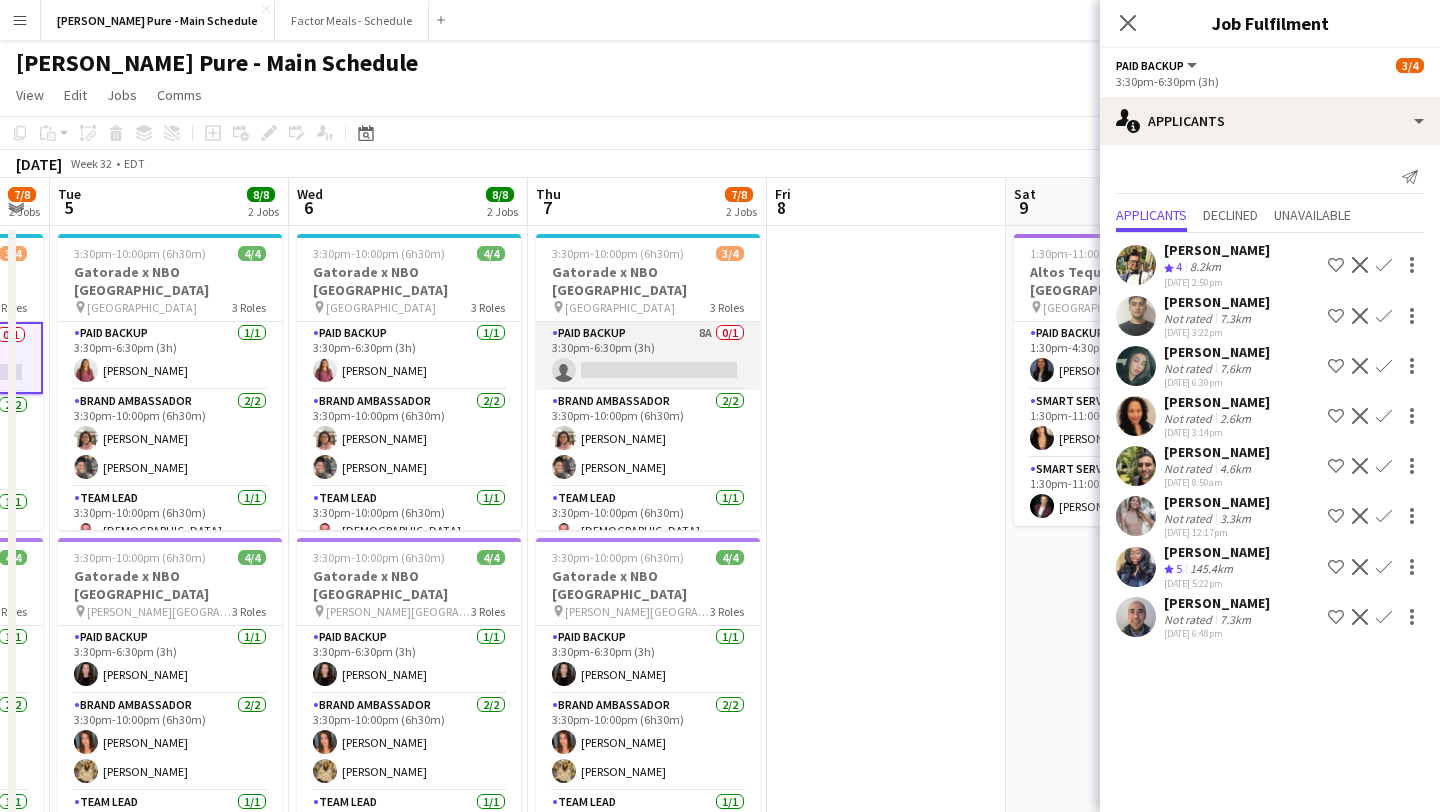 click on "Paid Backup   8A   0/1   3:30pm-6:30pm (3h)
single-neutral-actions" at bounding box center [648, 356] 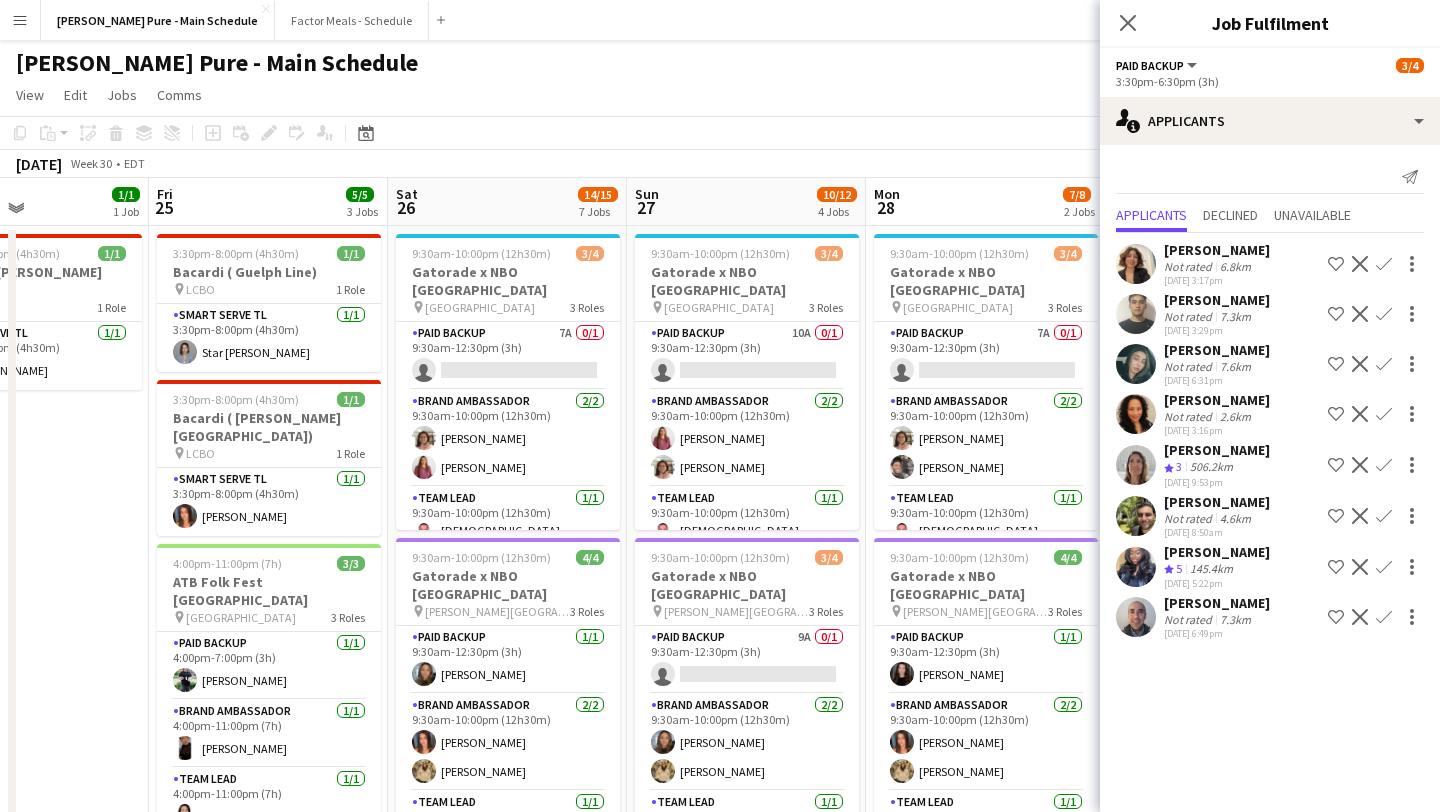 scroll, scrollTop: 0, scrollLeft: 634, axis: horizontal 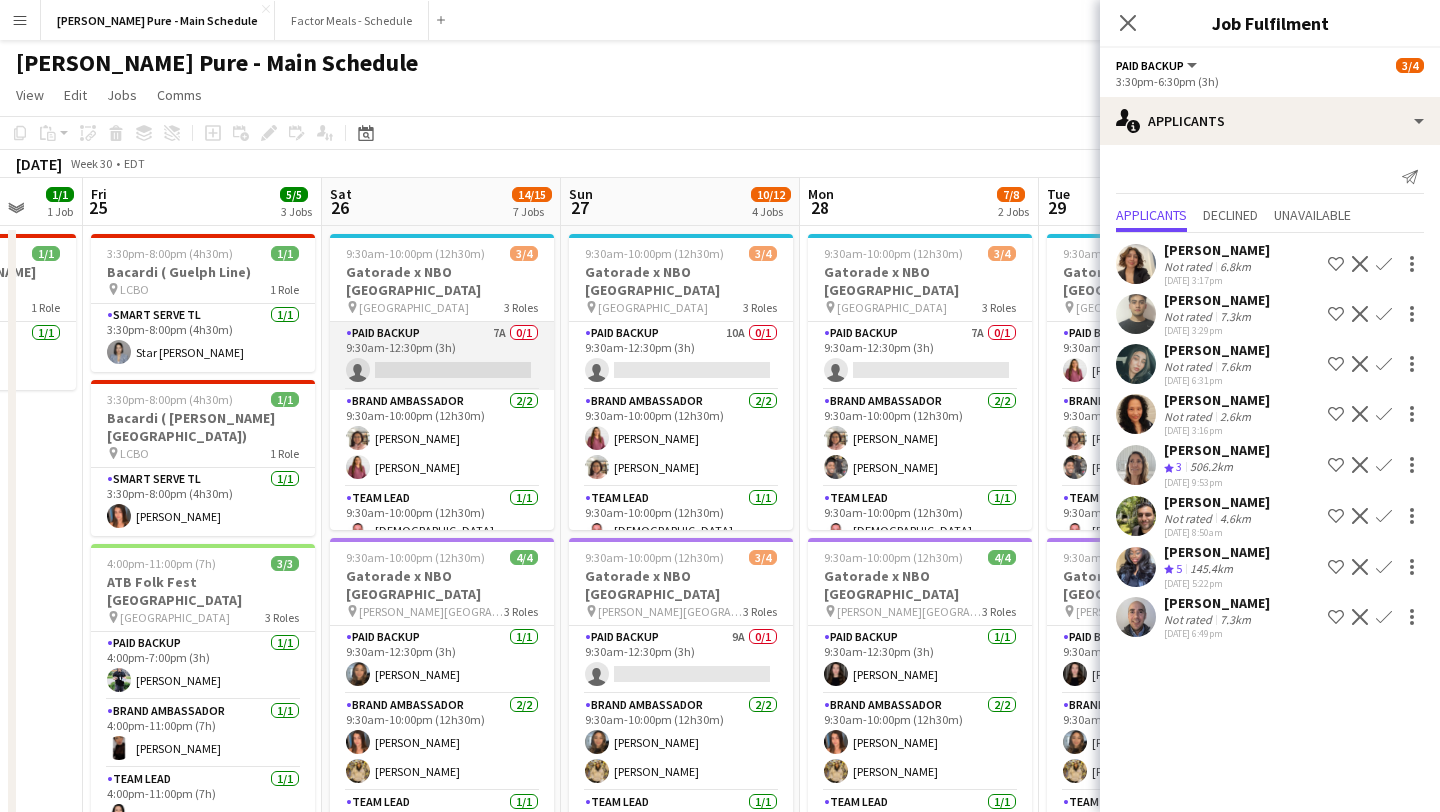 click on "Paid Backup   7A   0/1   9:30am-12:30pm (3h)
single-neutral-actions" at bounding box center (442, 356) 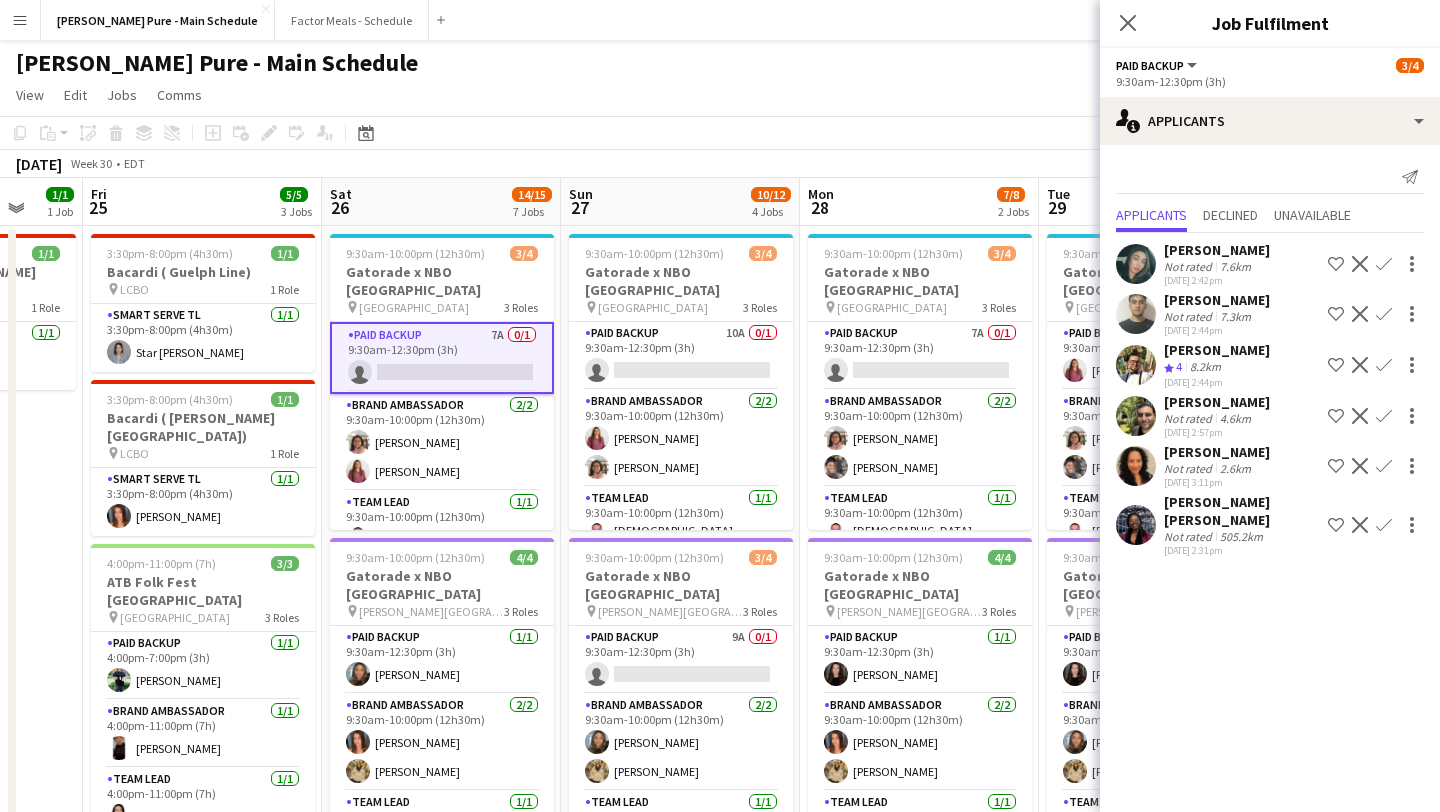 click on "Close pop-in" 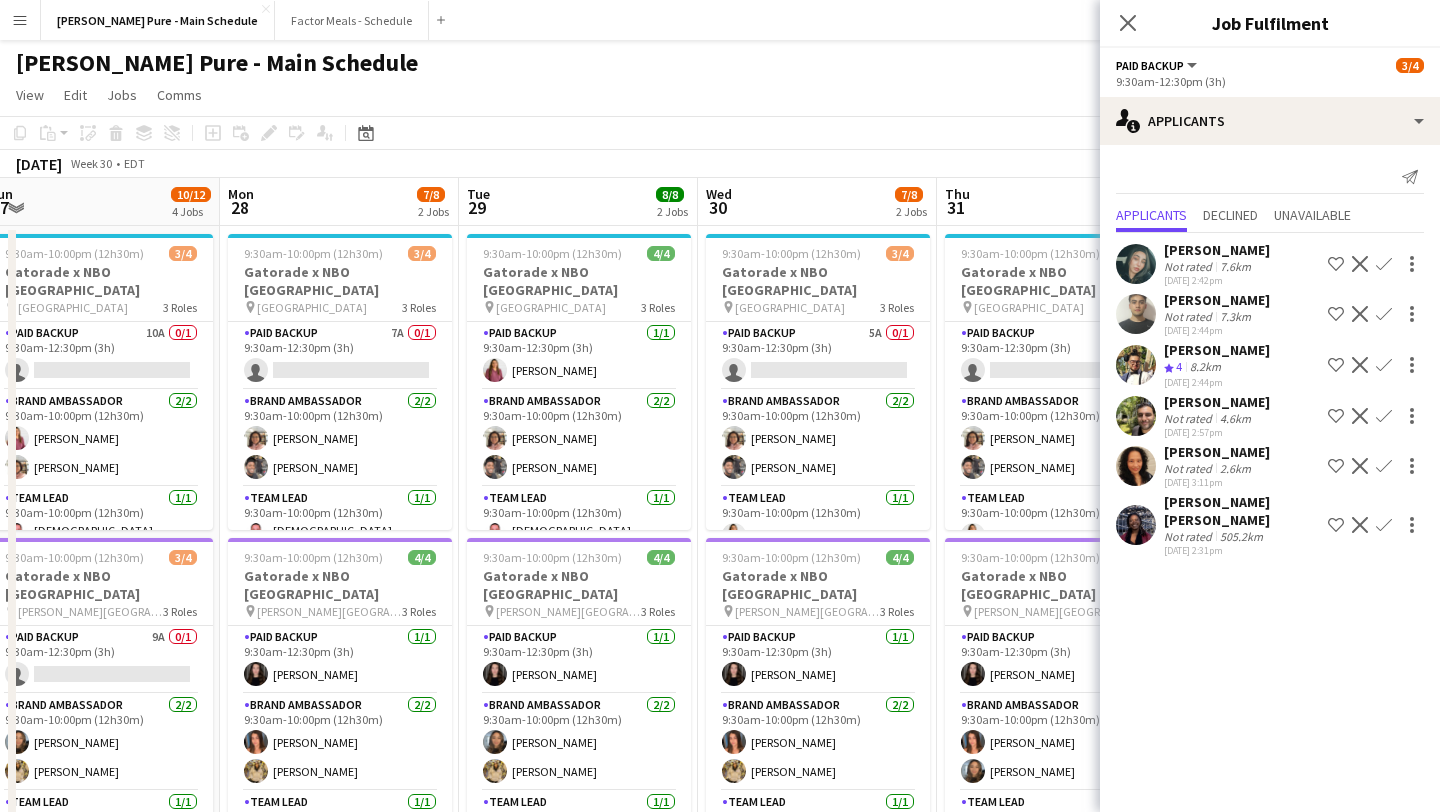 scroll, scrollTop: 0, scrollLeft: 401, axis: horizontal 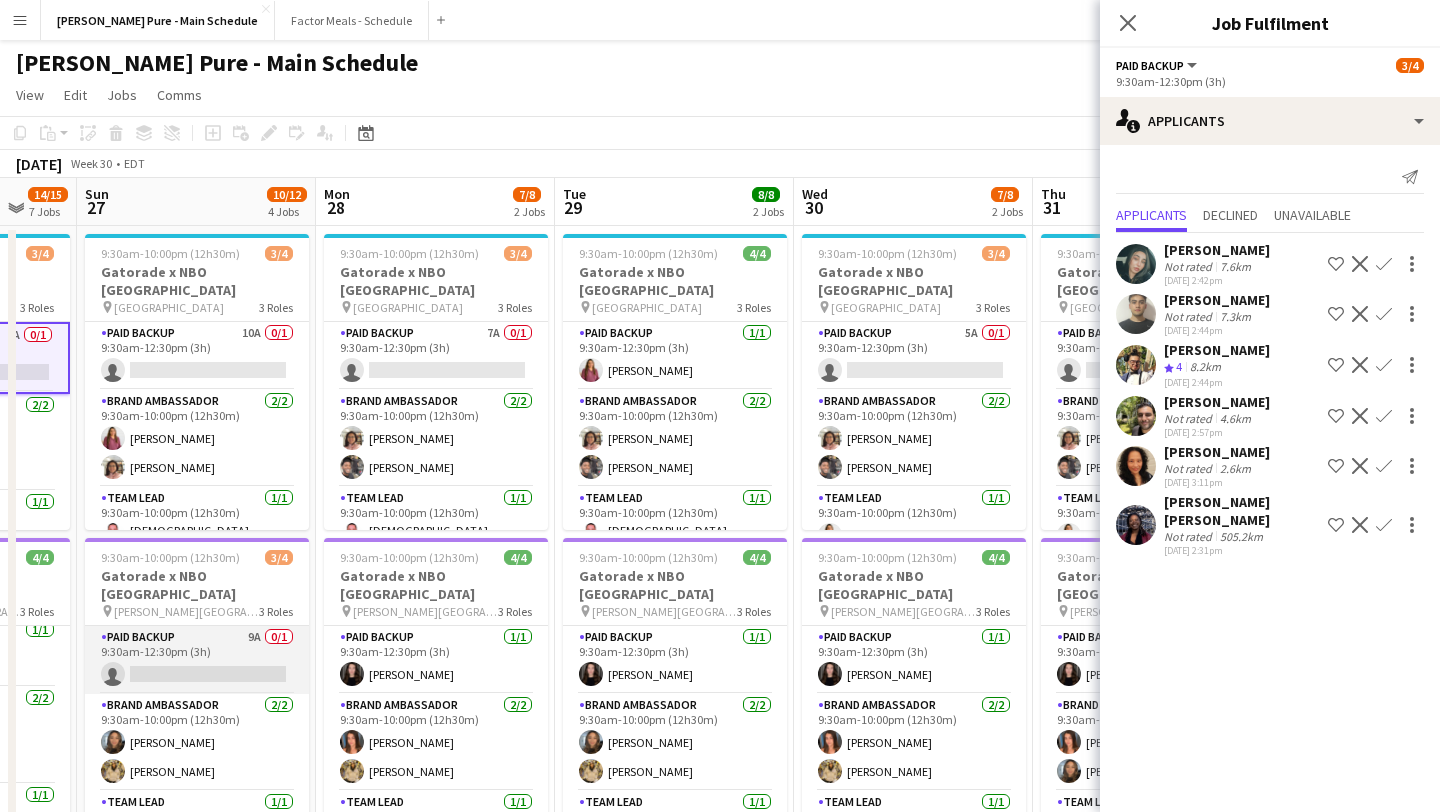 click on "Paid Backup   9A   0/1   9:30am-12:30pm (3h)
single-neutral-actions" at bounding box center (197, 660) 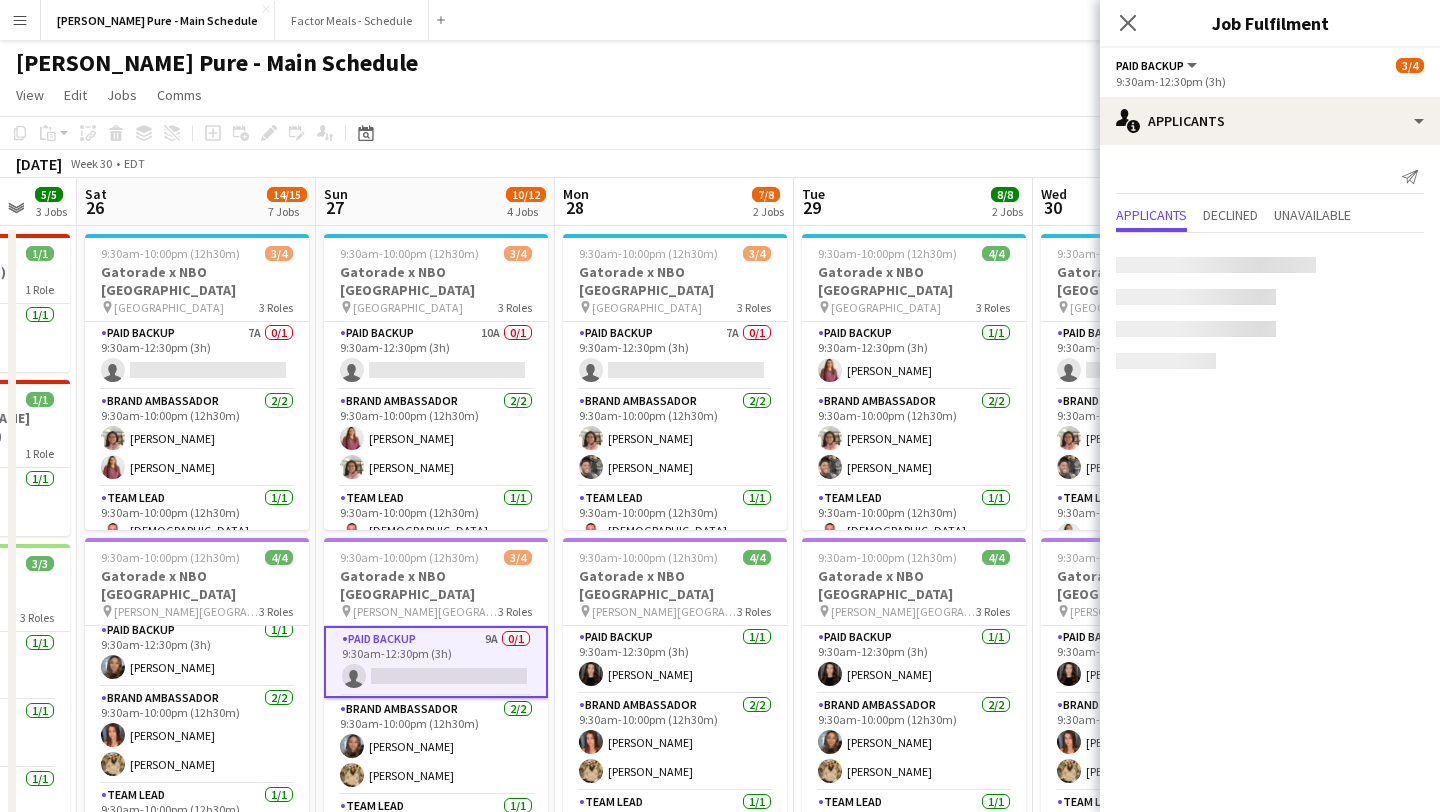 scroll, scrollTop: 0, scrollLeft: 639, axis: horizontal 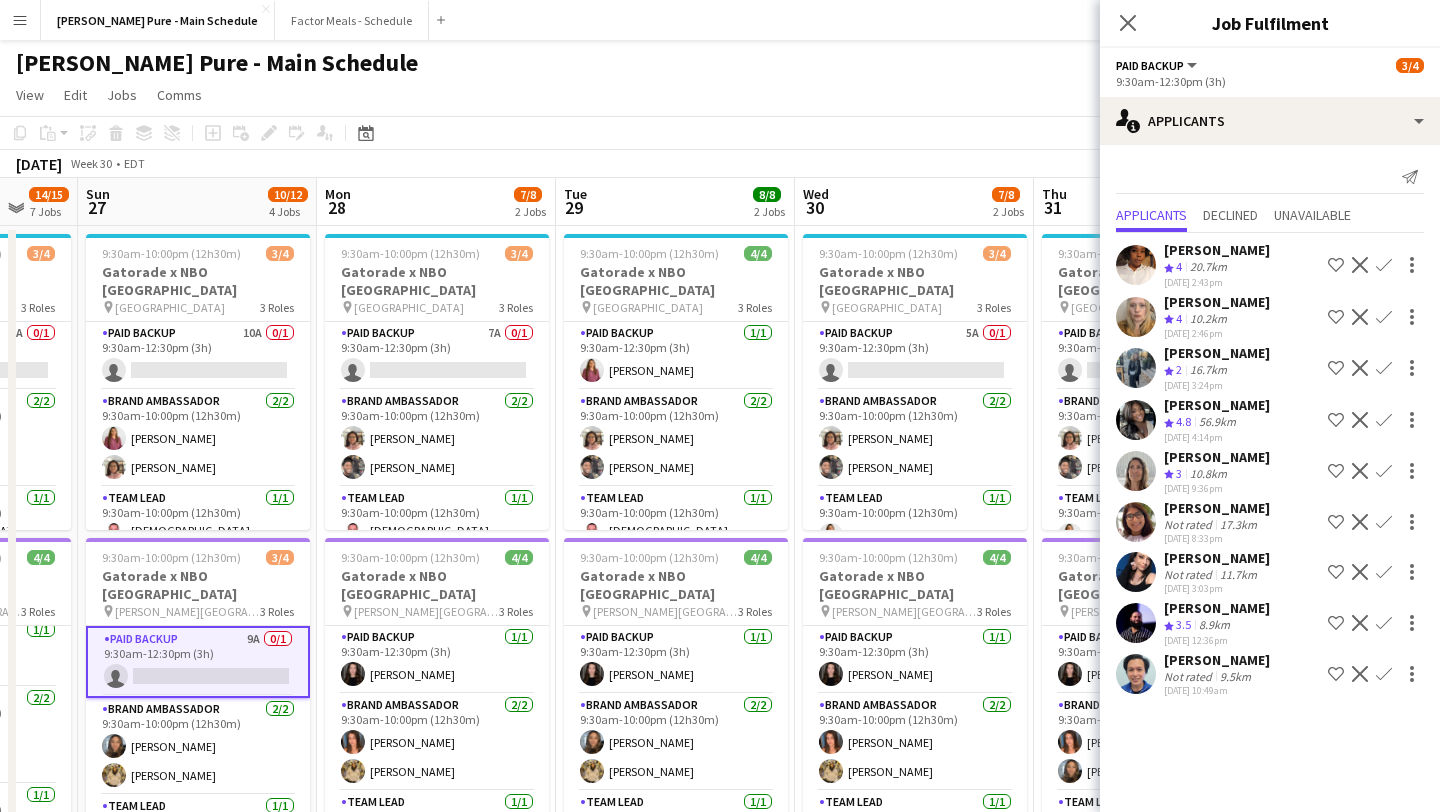 click on "Paid Backup   9A   0/1   9:30am-12:30pm (3h)
single-neutral-actions" at bounding box center (198, 662) 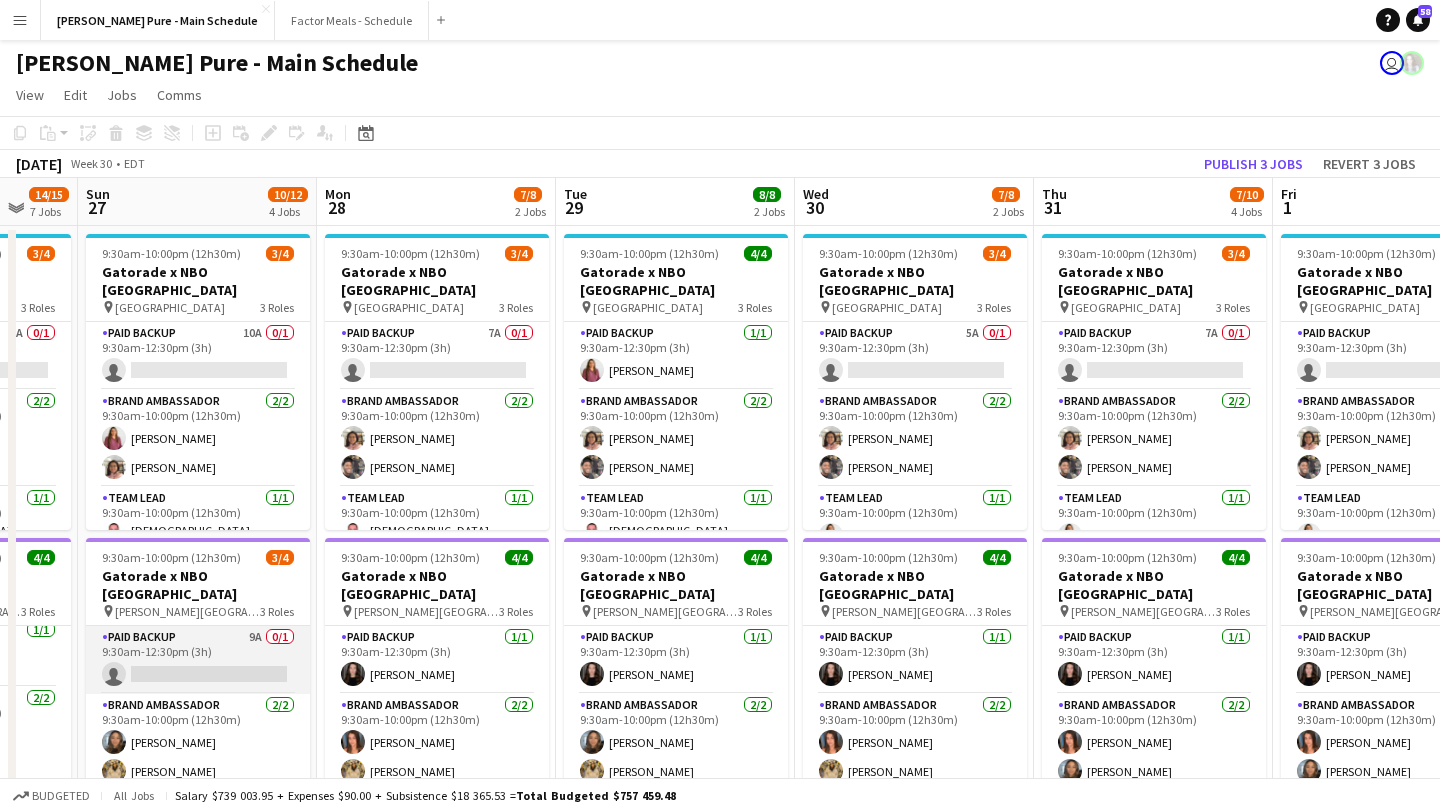 click on "Paid Backup   9A   0/1   9:30am-12:30pm (3h)
single-neutral-actions" at bounding box center (198, 660) 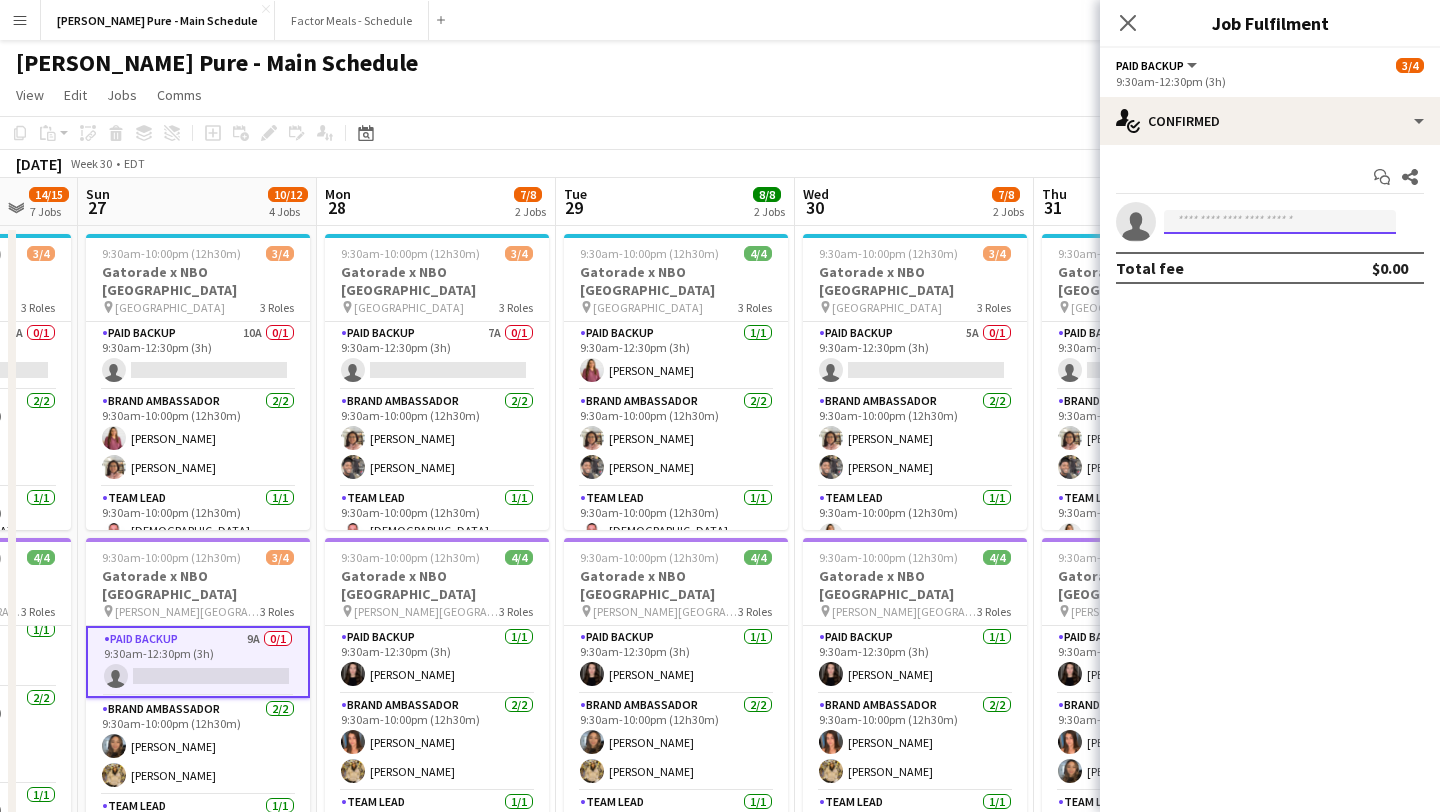click at bounding box center [1280, 222] 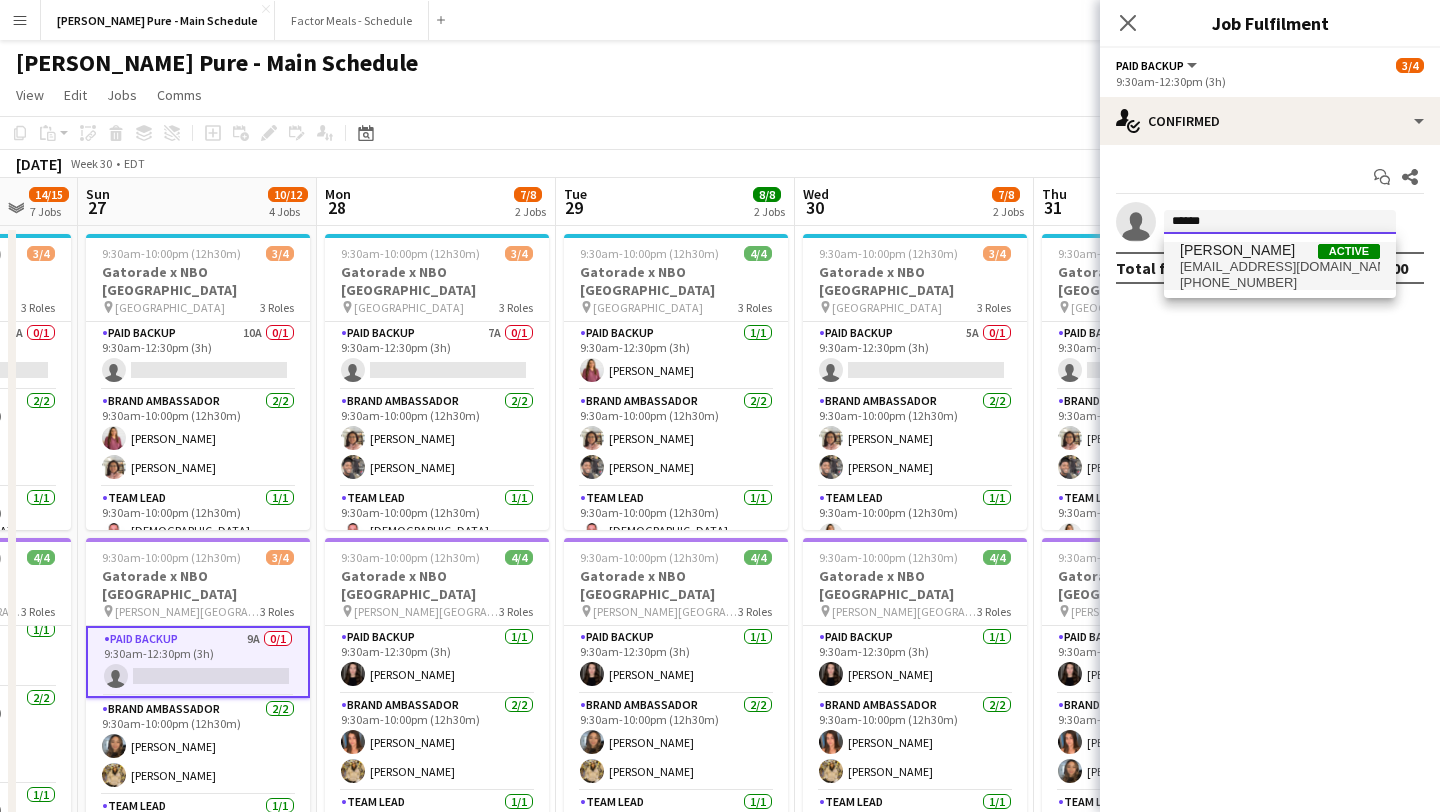 type on "******" 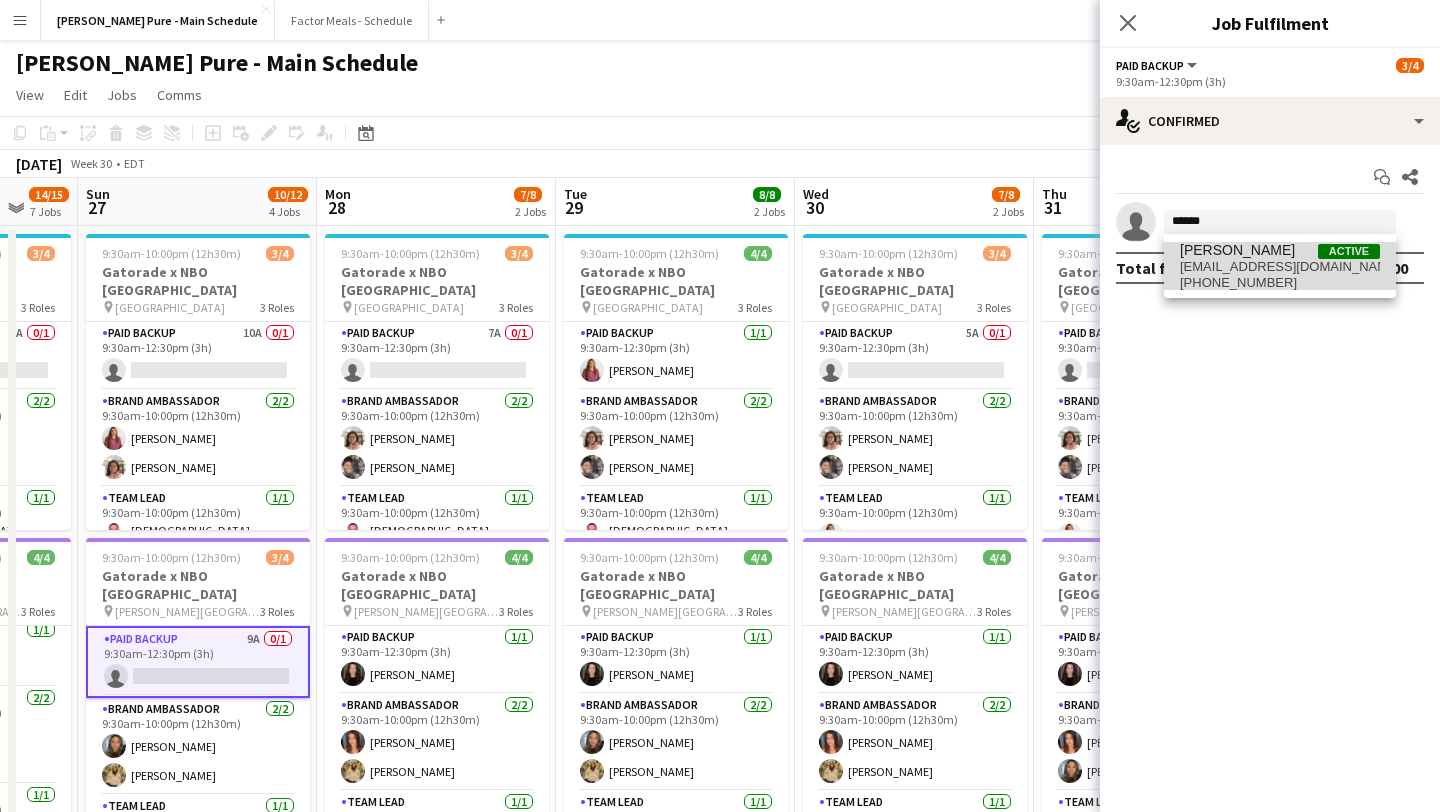 click on "[PHONE_NUMBER]" at bounding box center (1280, 283) 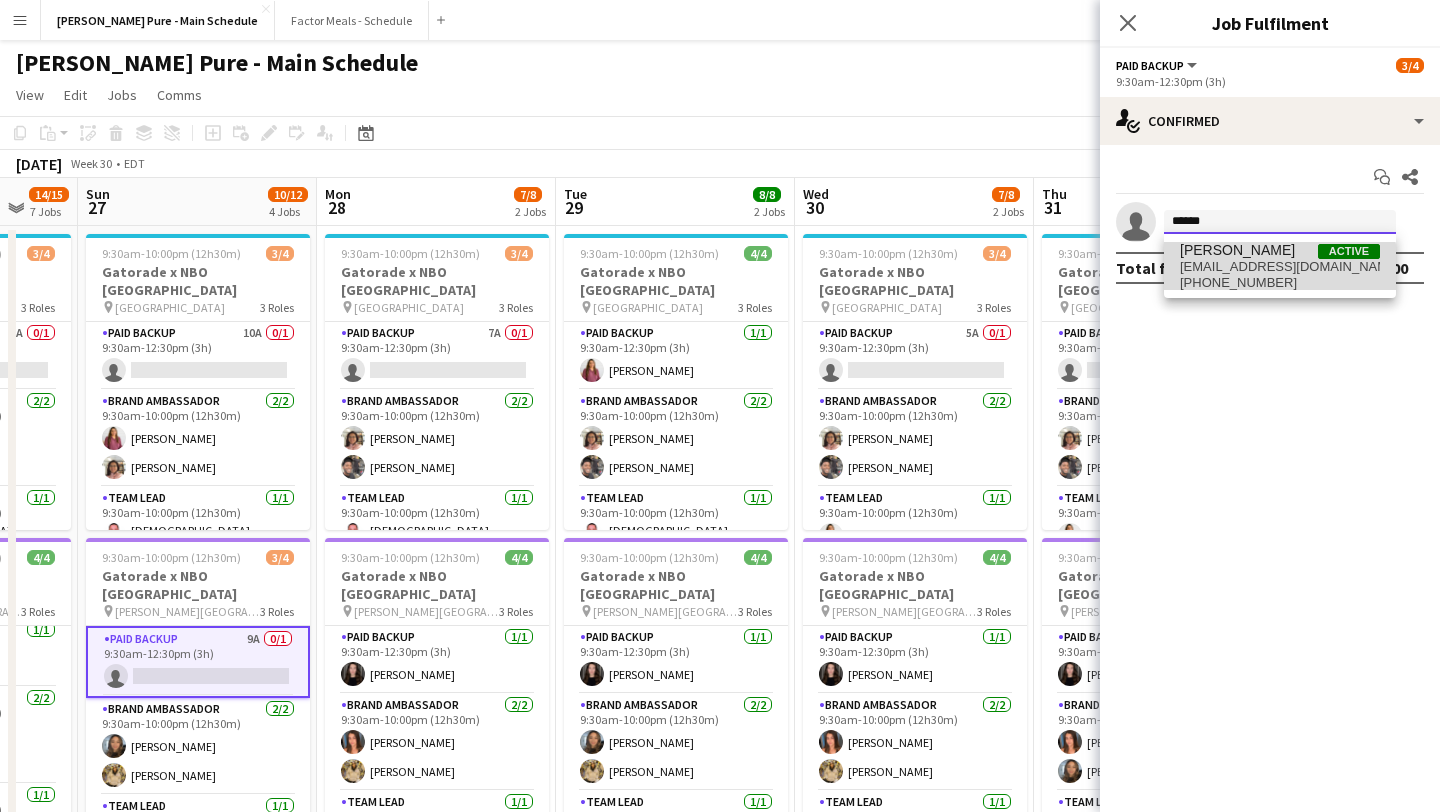 type 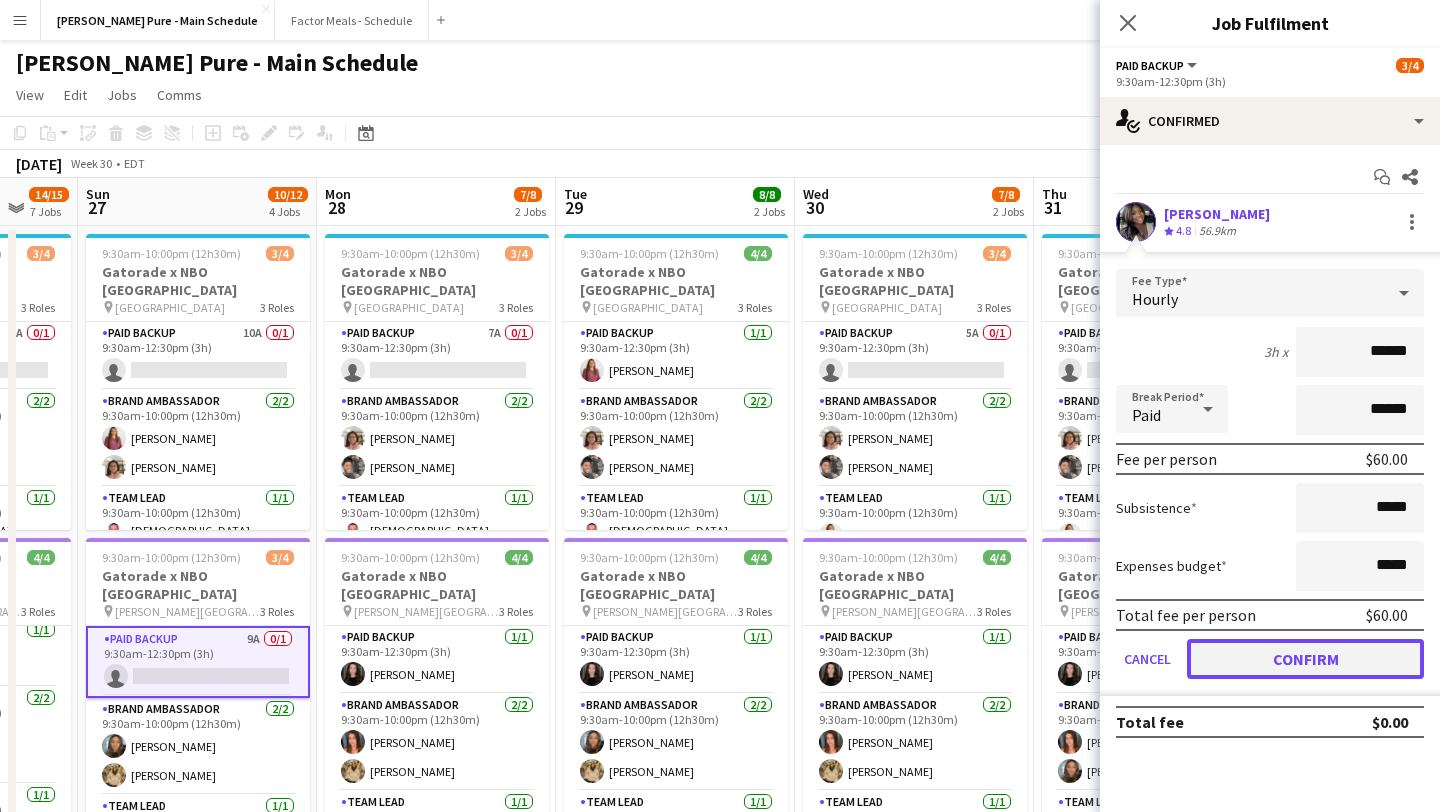 click on "Confirm" at bounding box center (1305, 659) 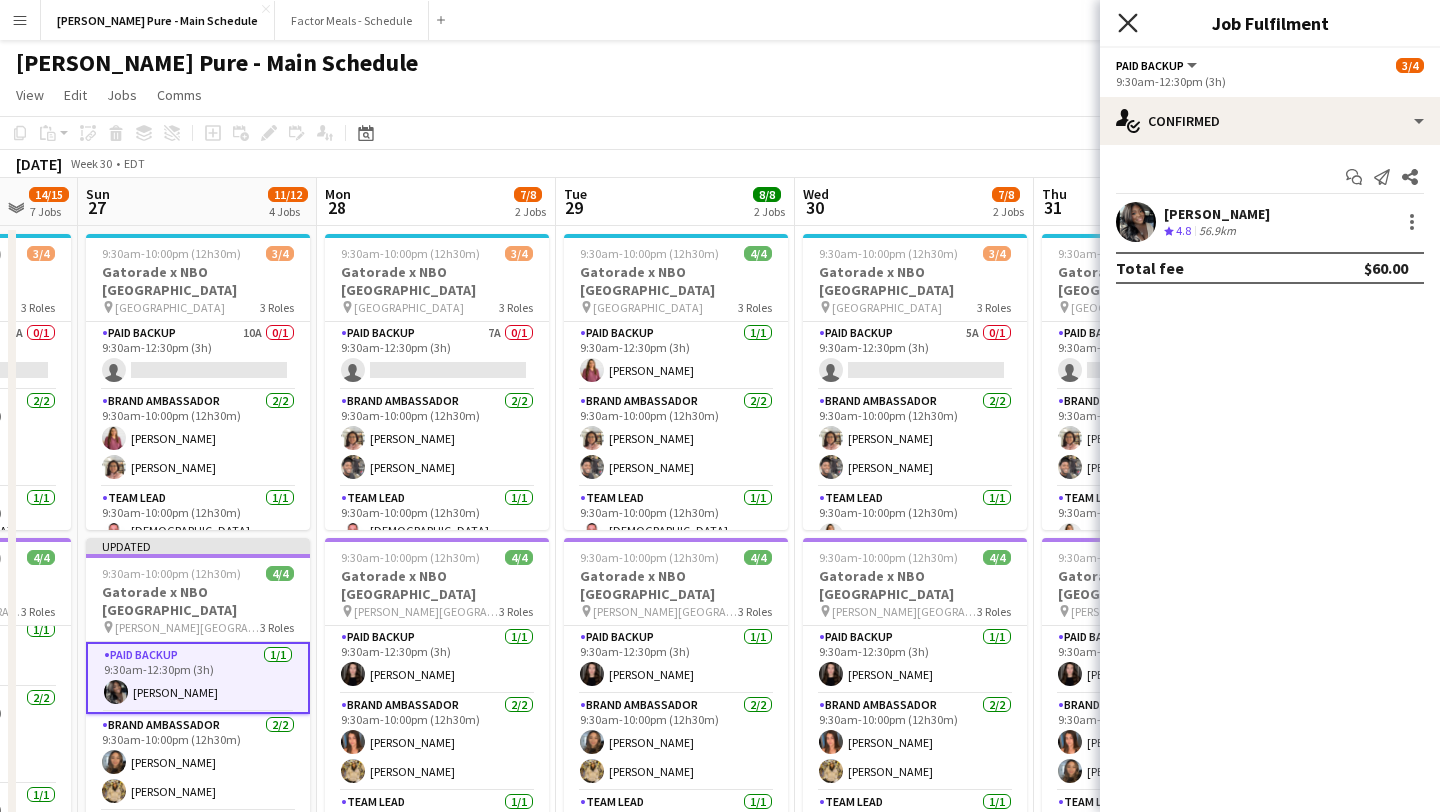 click 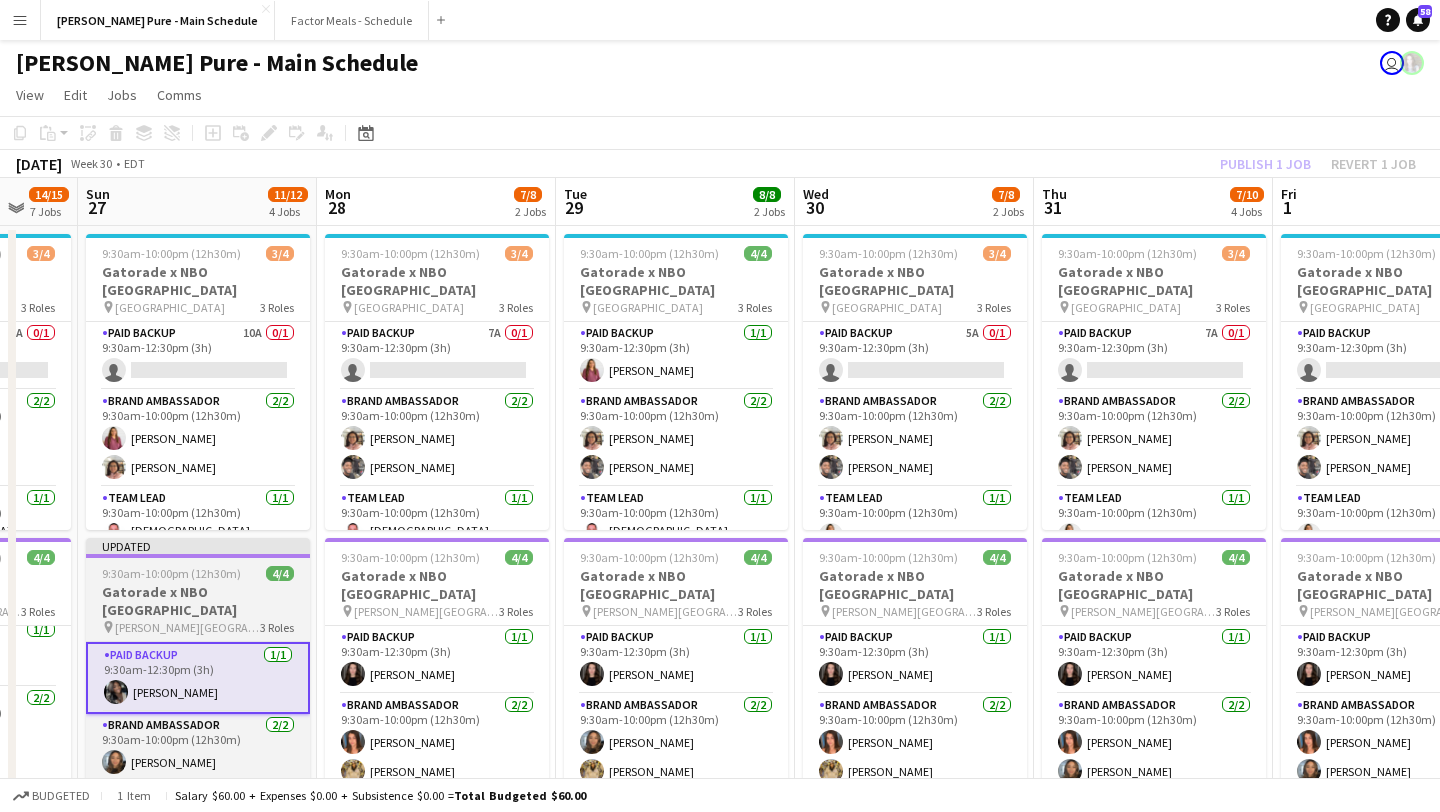 click on "Updated" at bounding box center [198, 546] 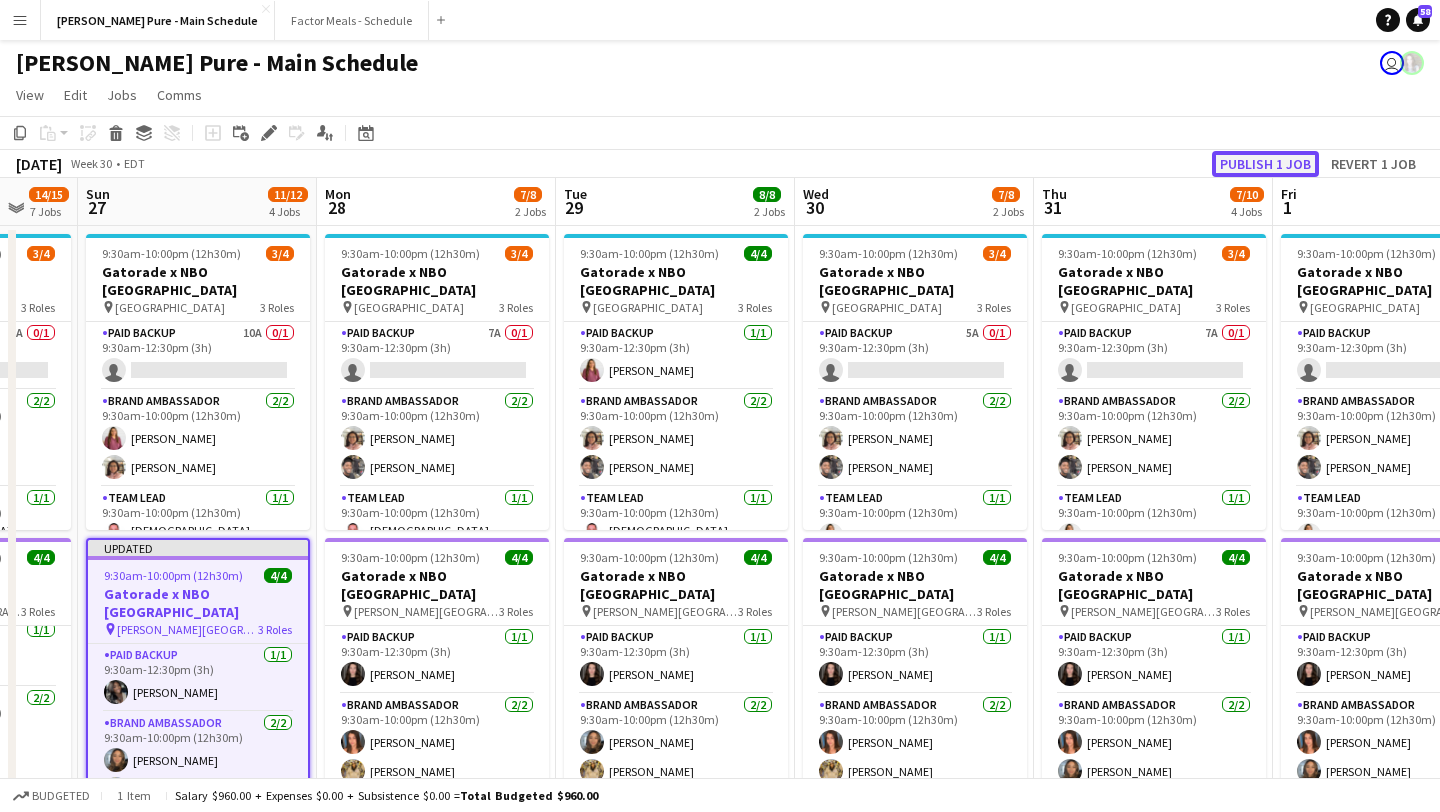 click on "Publish 1 job" 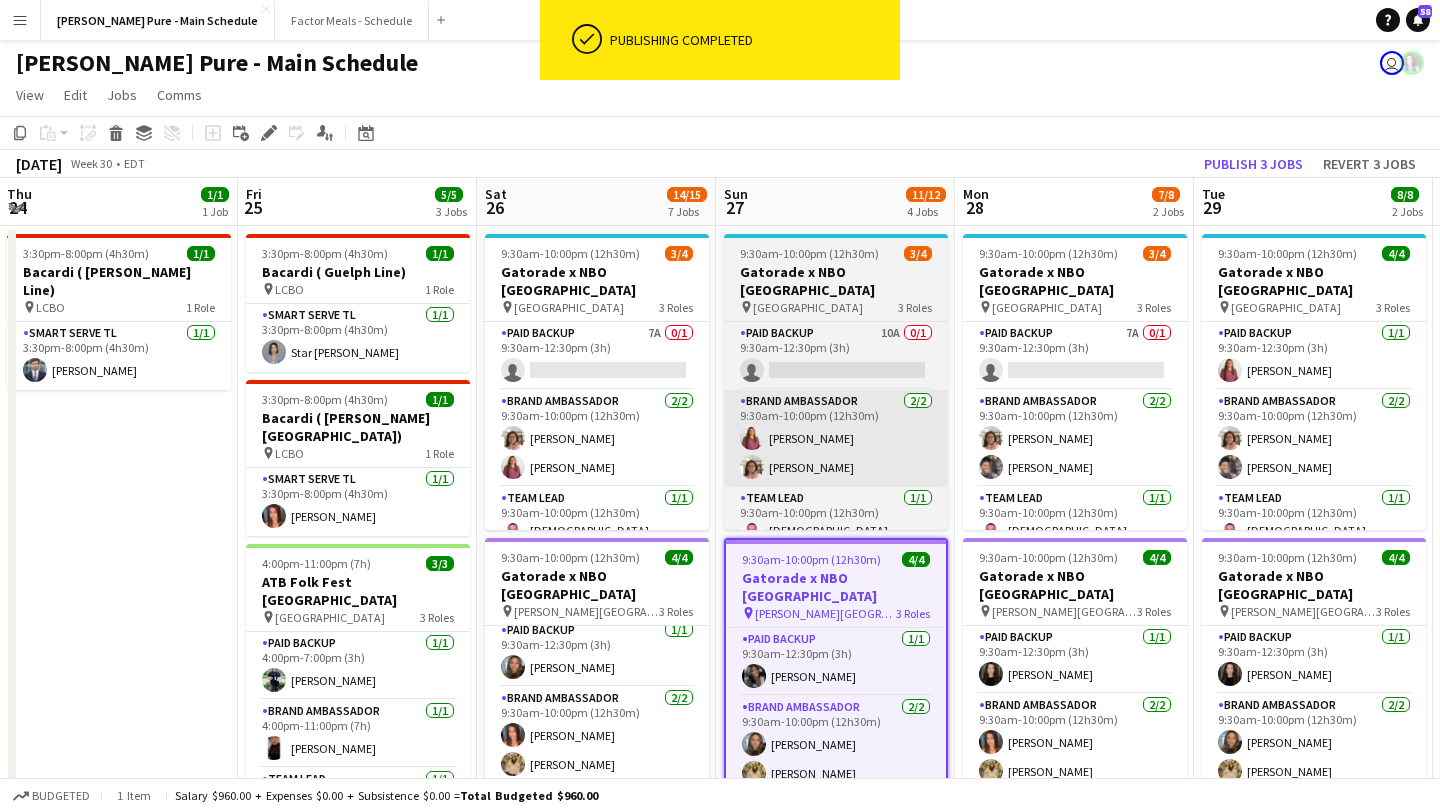 scroll, scrollTop: 0, scrollLeft: 459, axis: horizontal 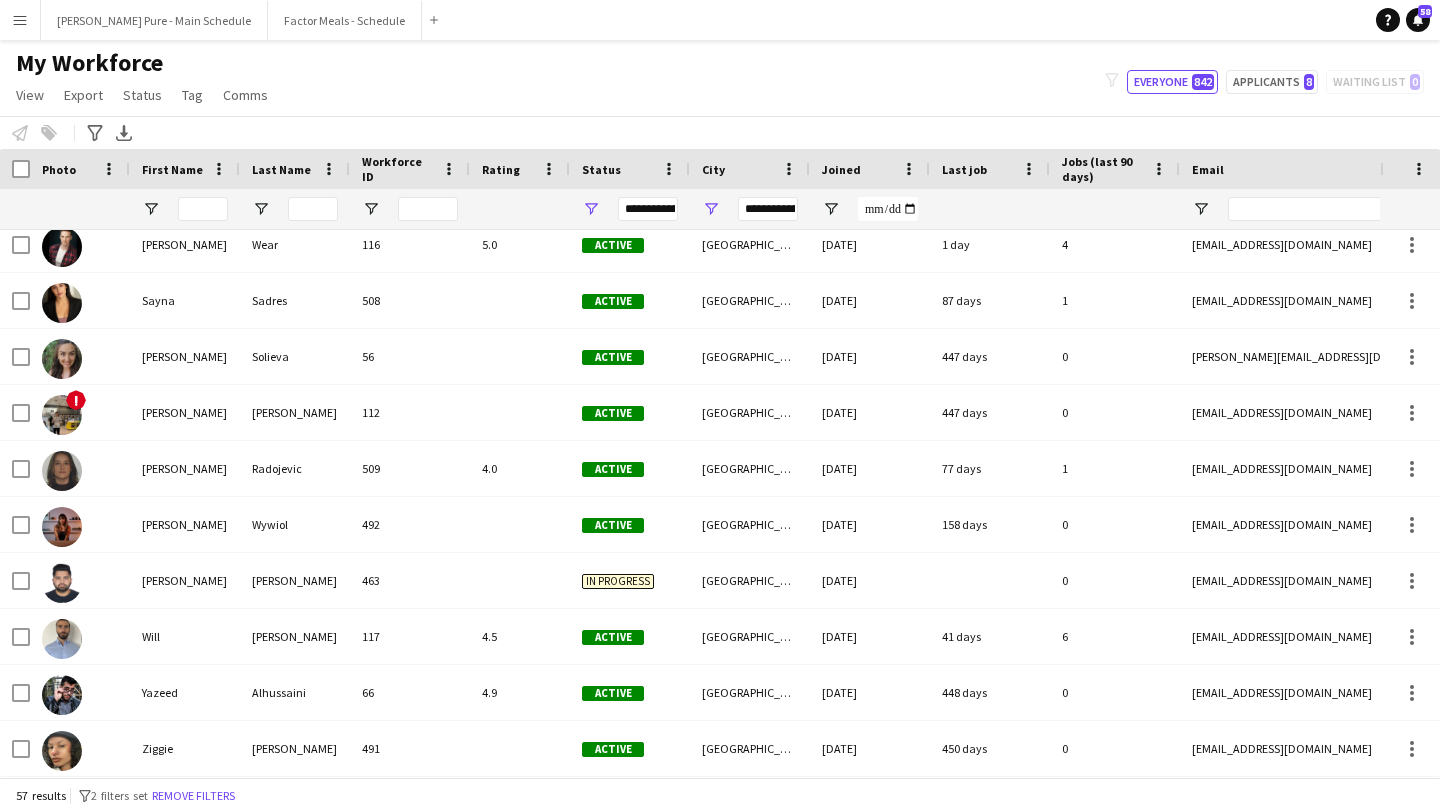 click on "Menu" at bounding box center [20, 20] 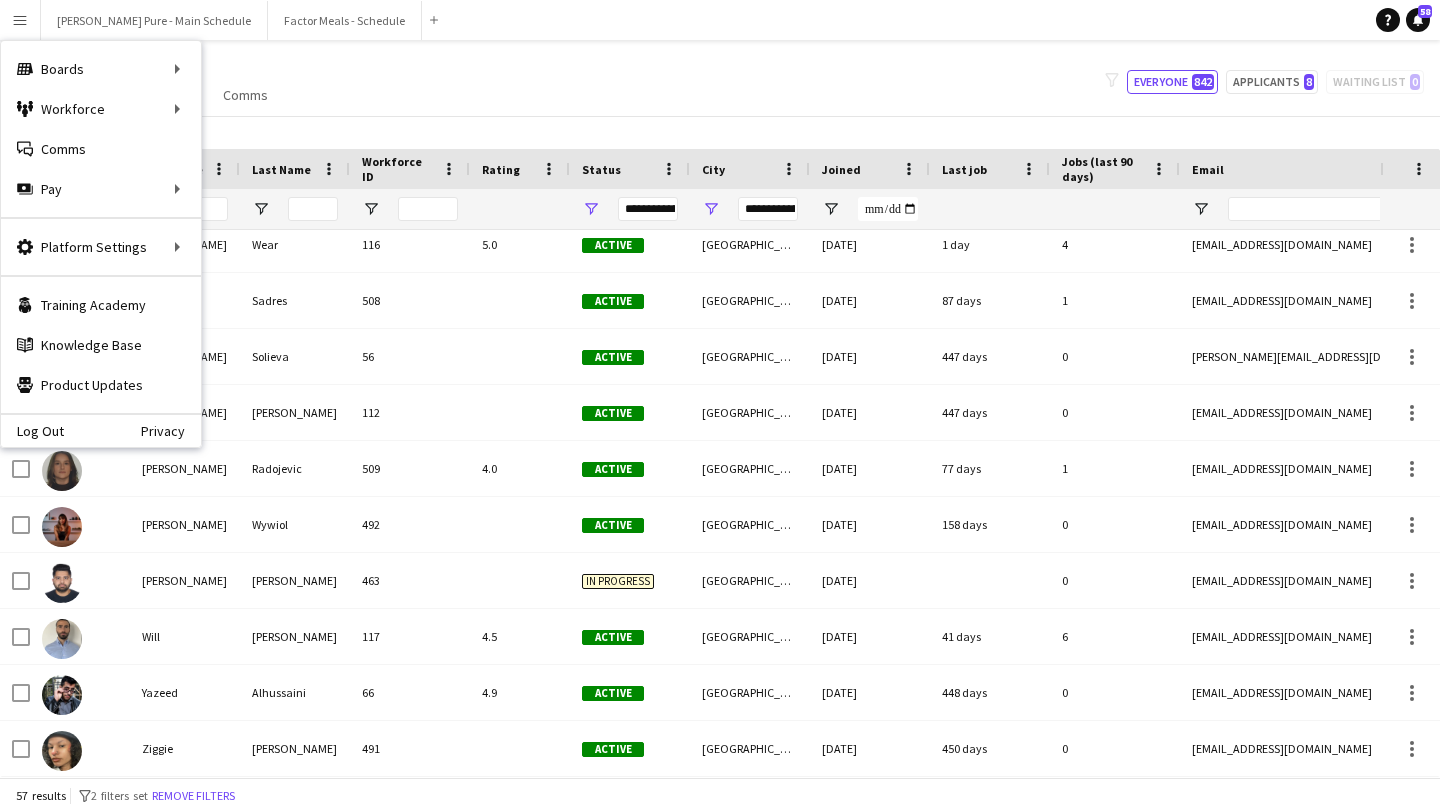 click on "Menu" at bounding box center [20, 20] 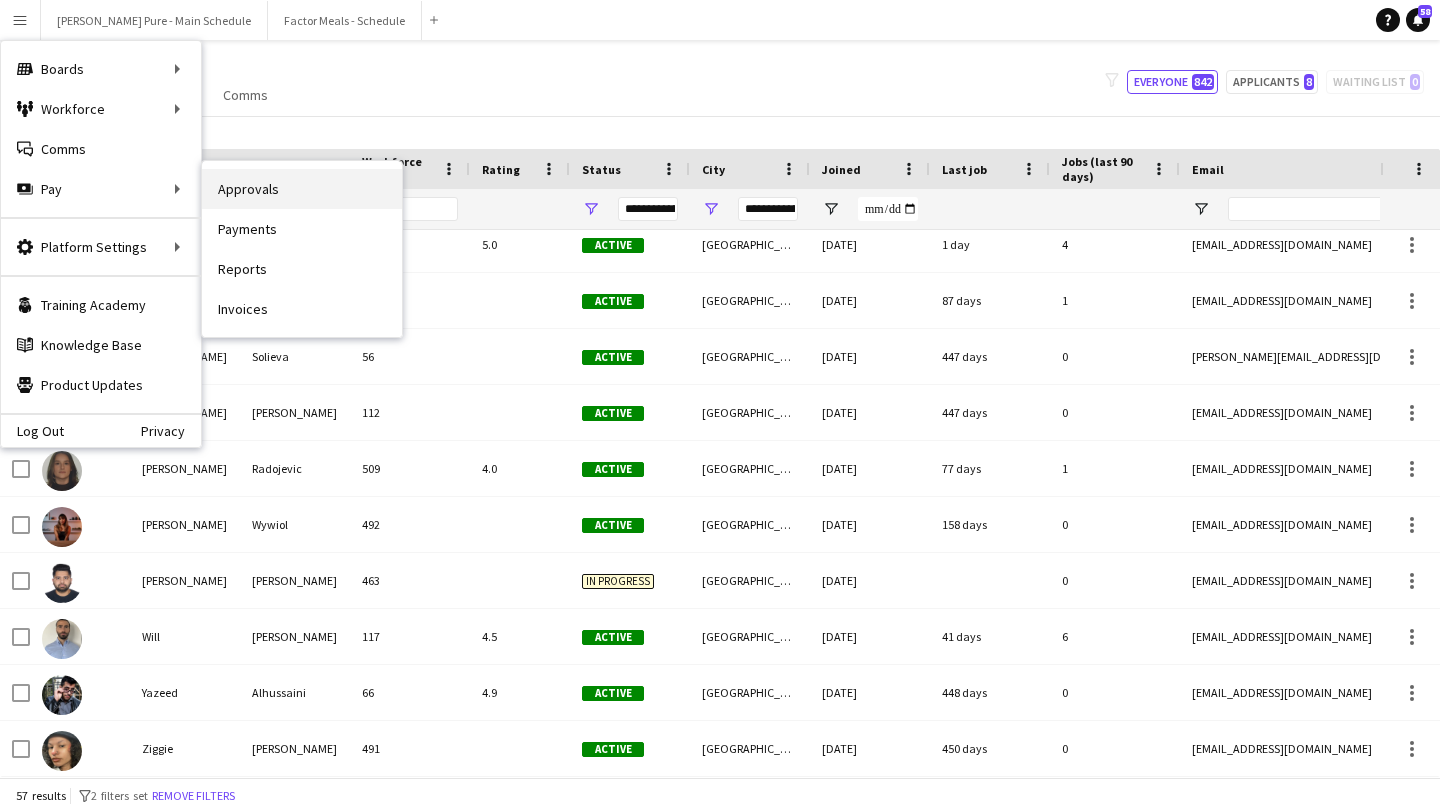 click on "Approvals" at bounding box center [302, 189] 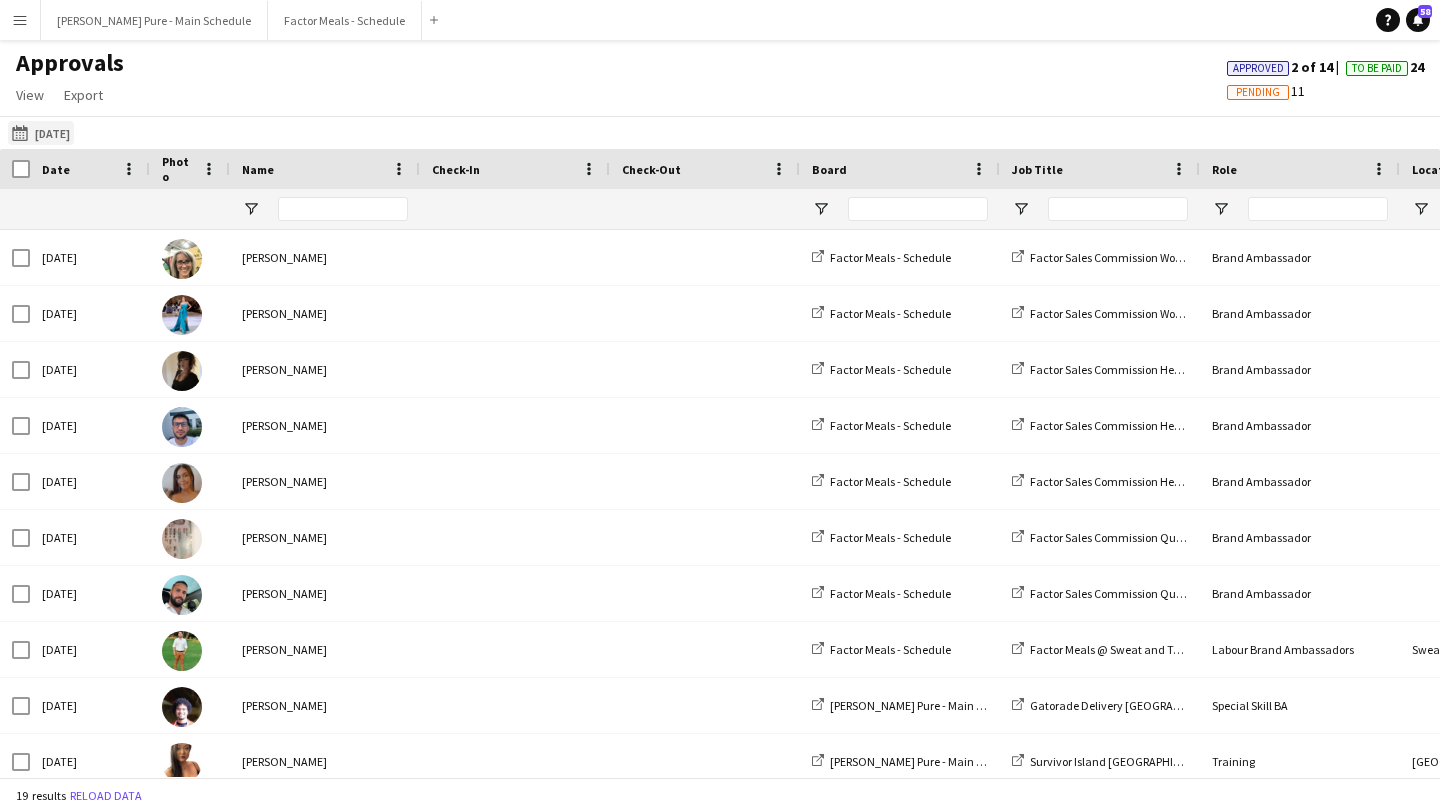 click on "25-06-2025
25-06-2025" 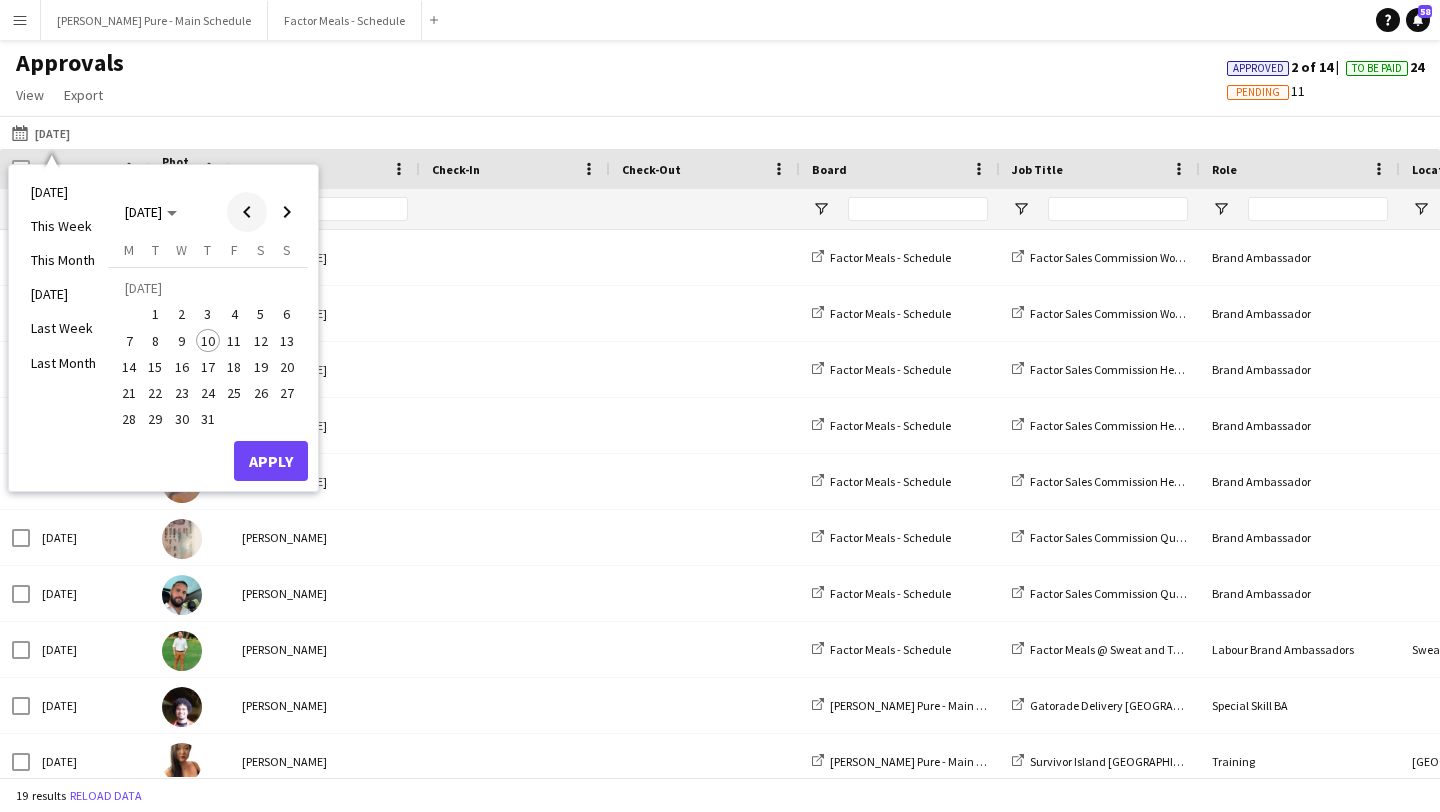 click at bounding box center (247, 212) 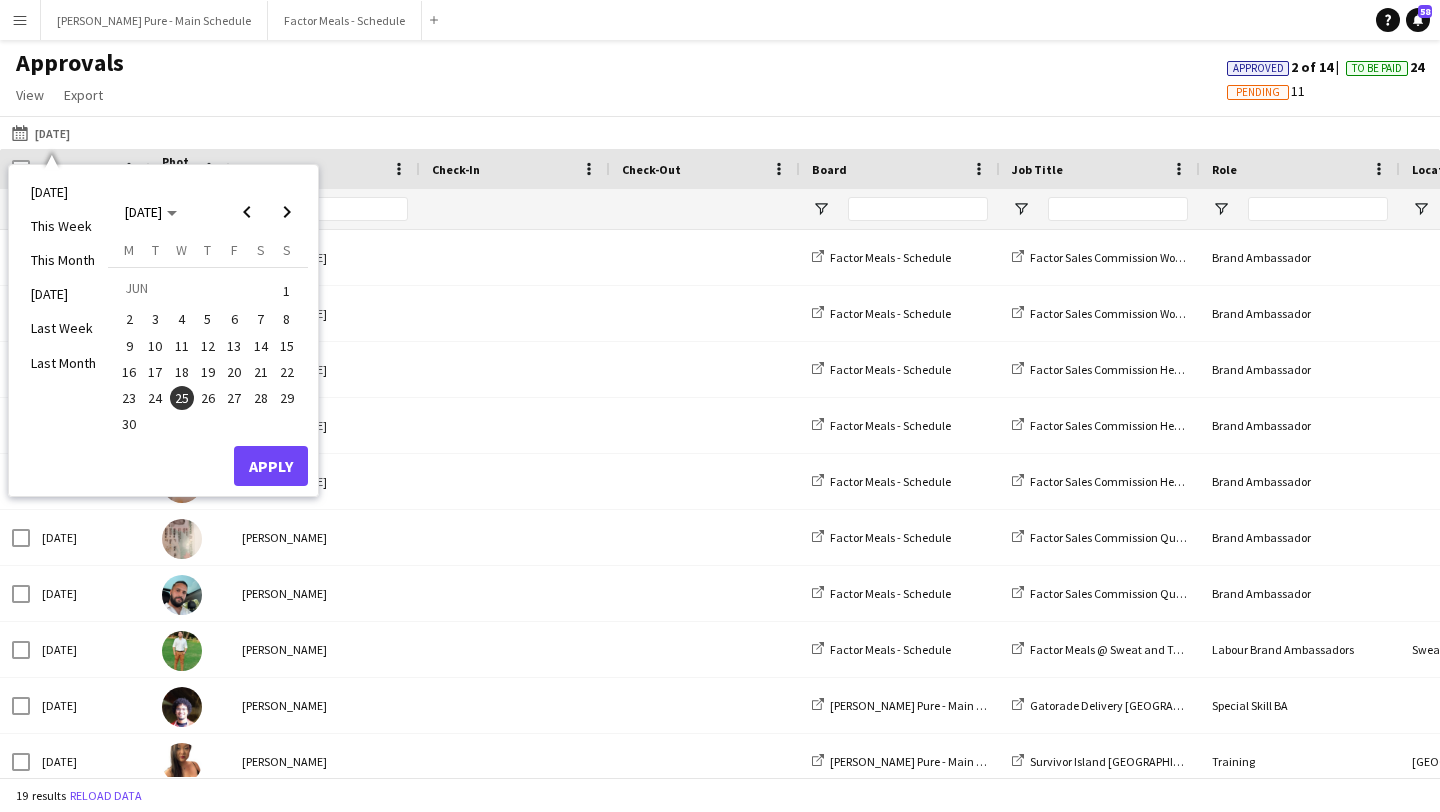 click on "23" at bounding box center [129, 398] 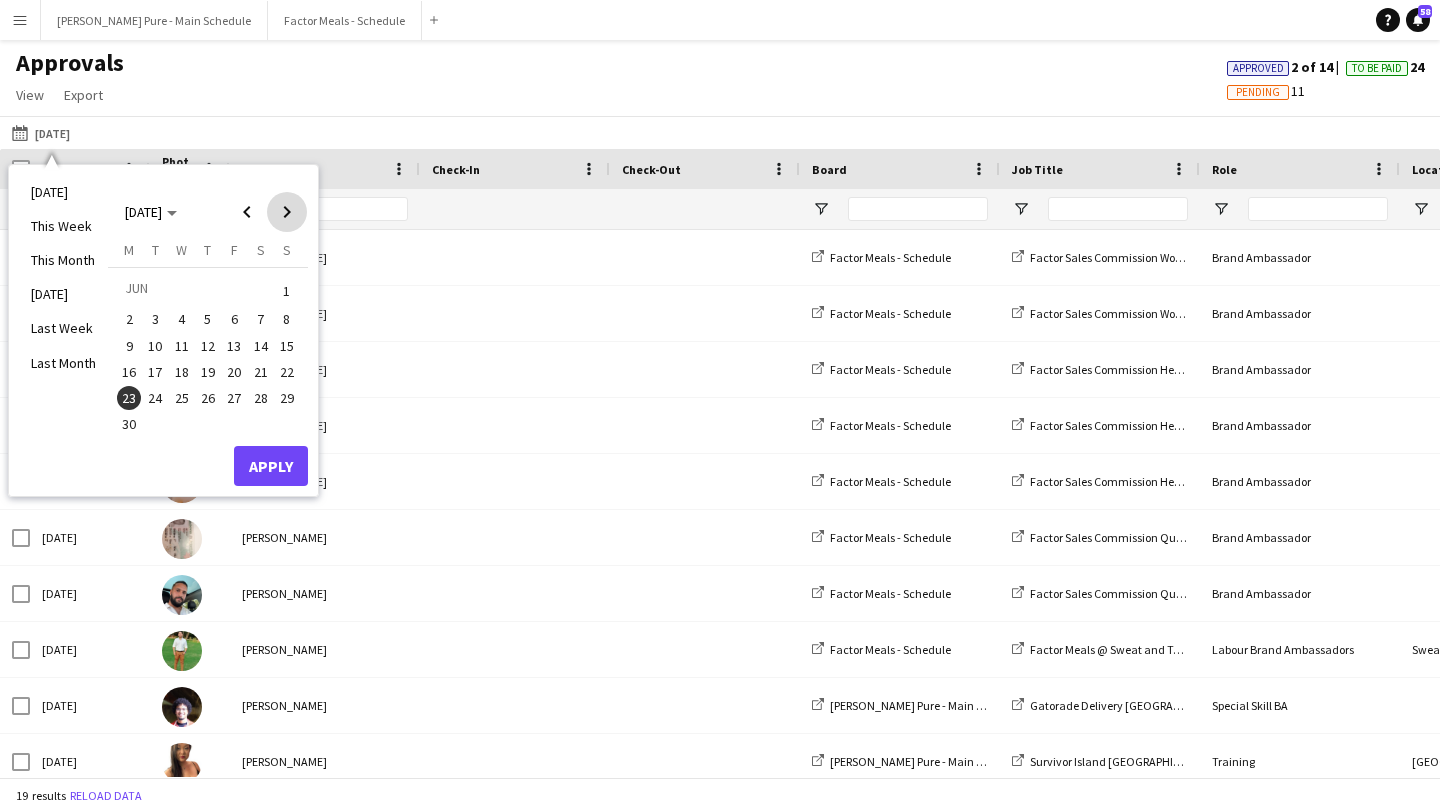 click at bounding box center [287, 212] 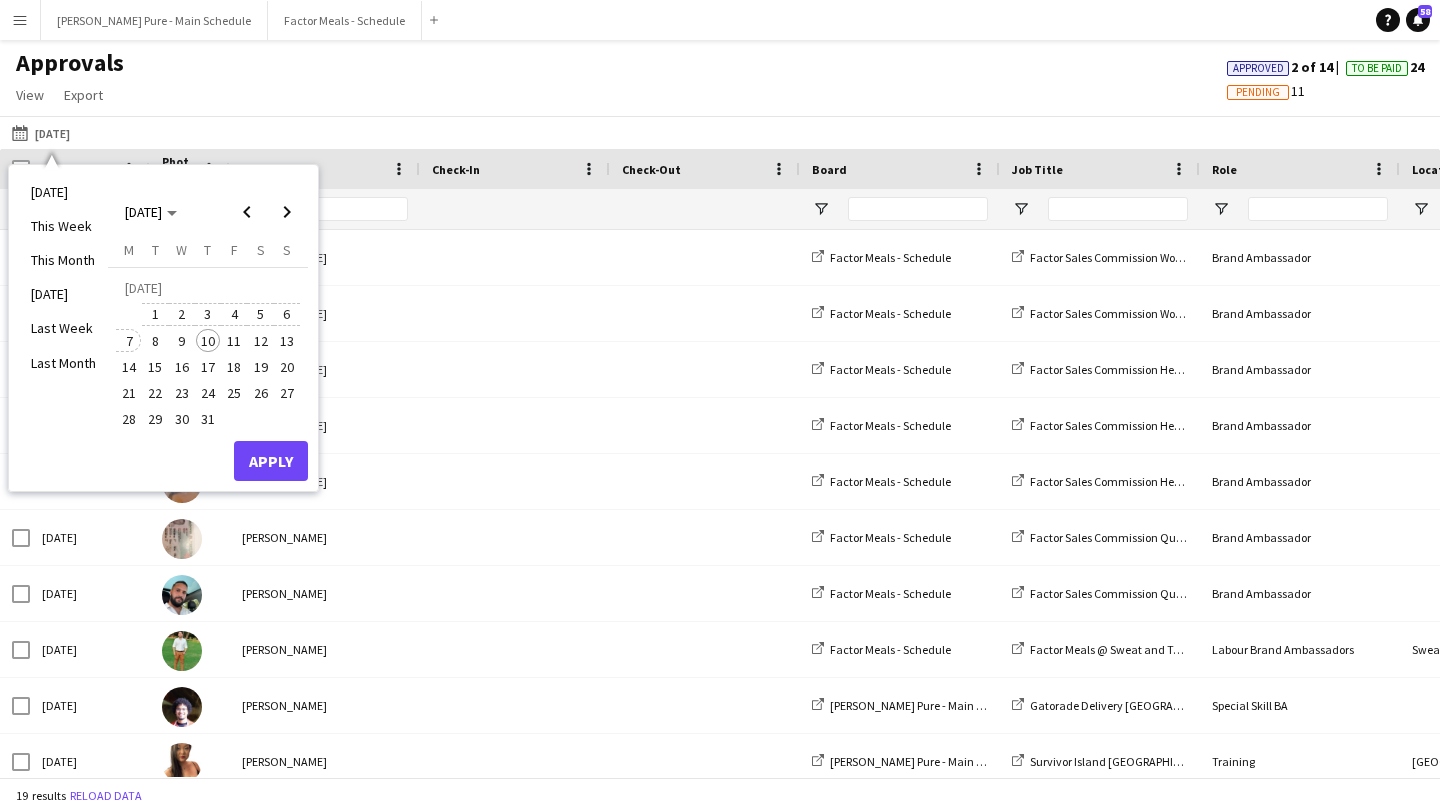 click on "7" at bounding box center [129, 341] 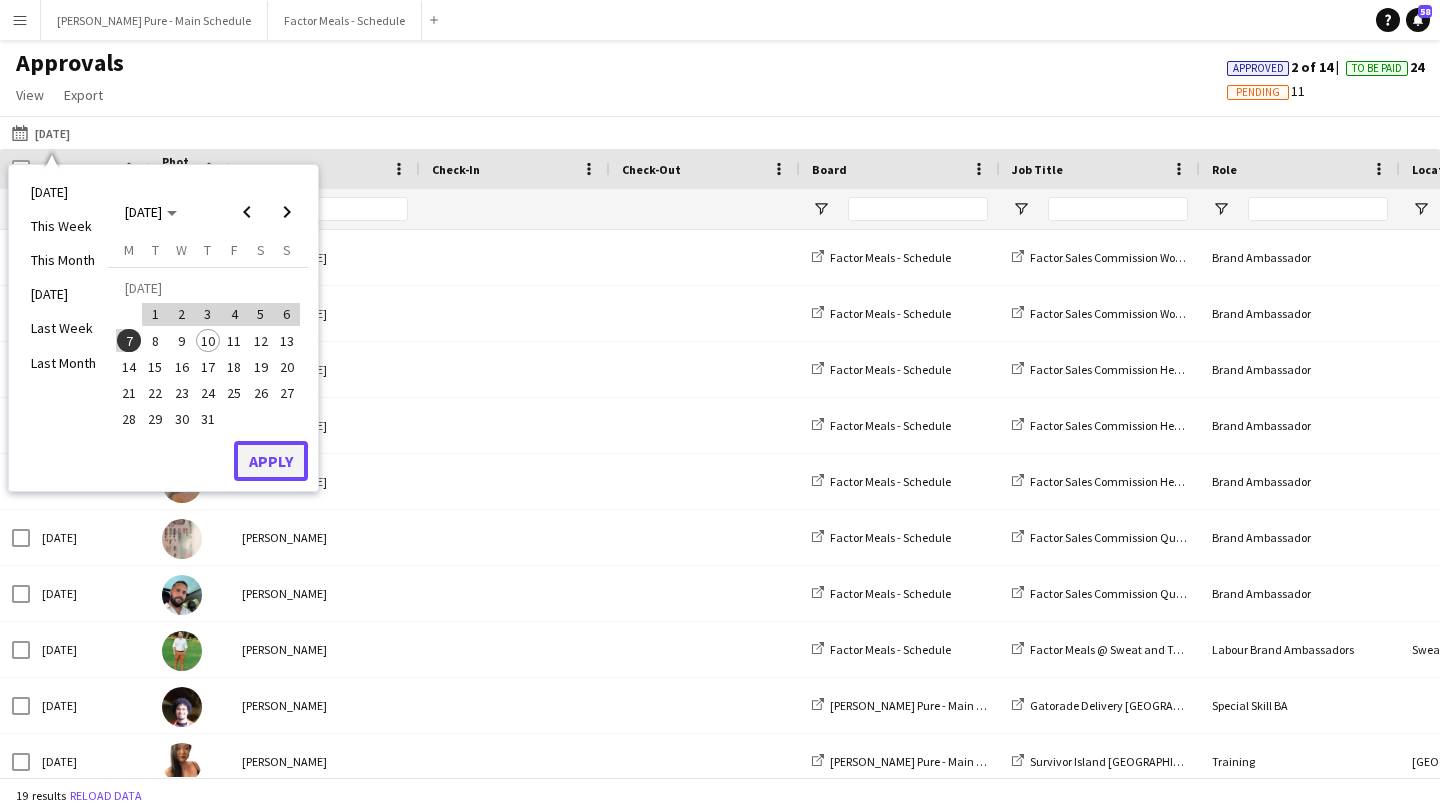 click on "Apply" at bounding box center [271, 461] 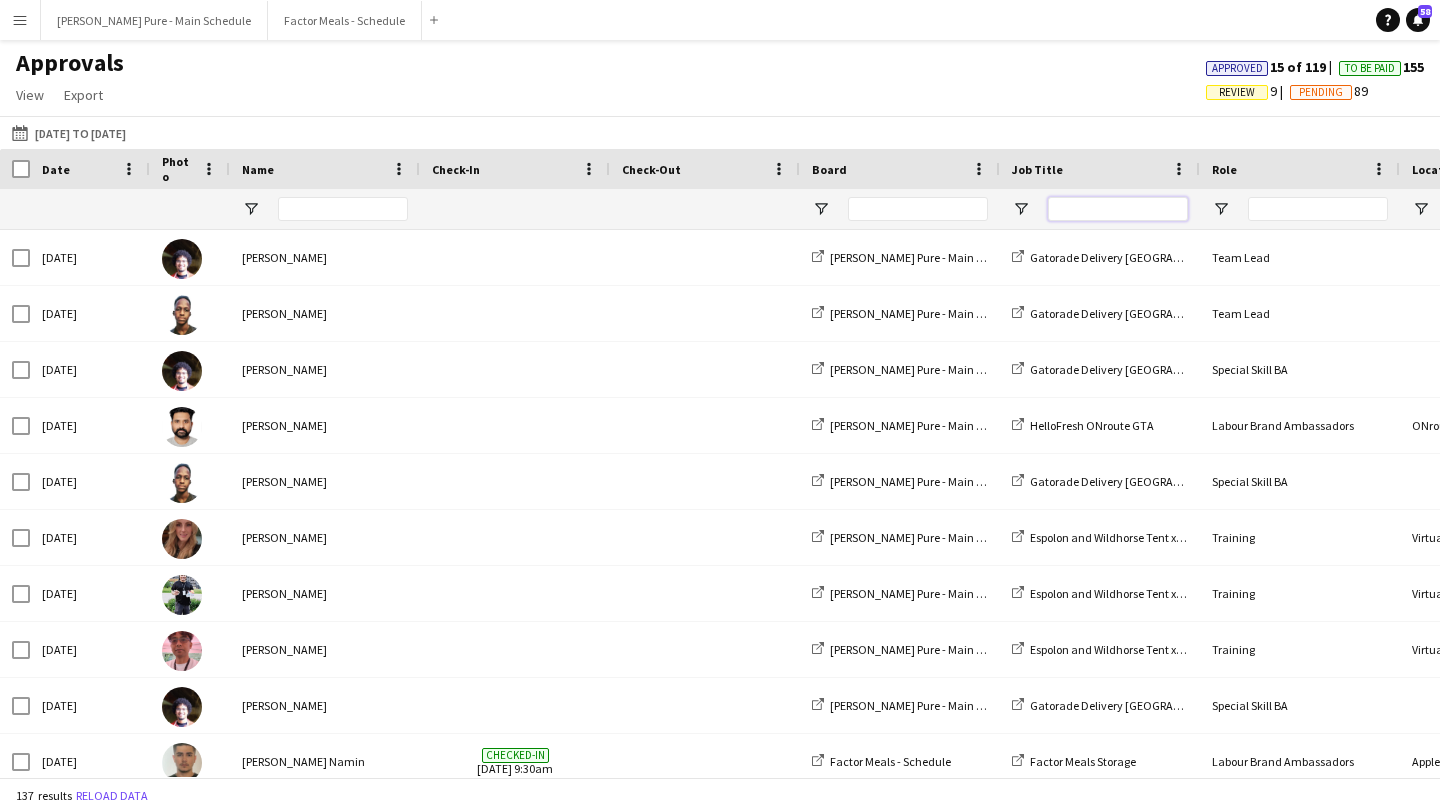 click at bounding box center [1118, 209] 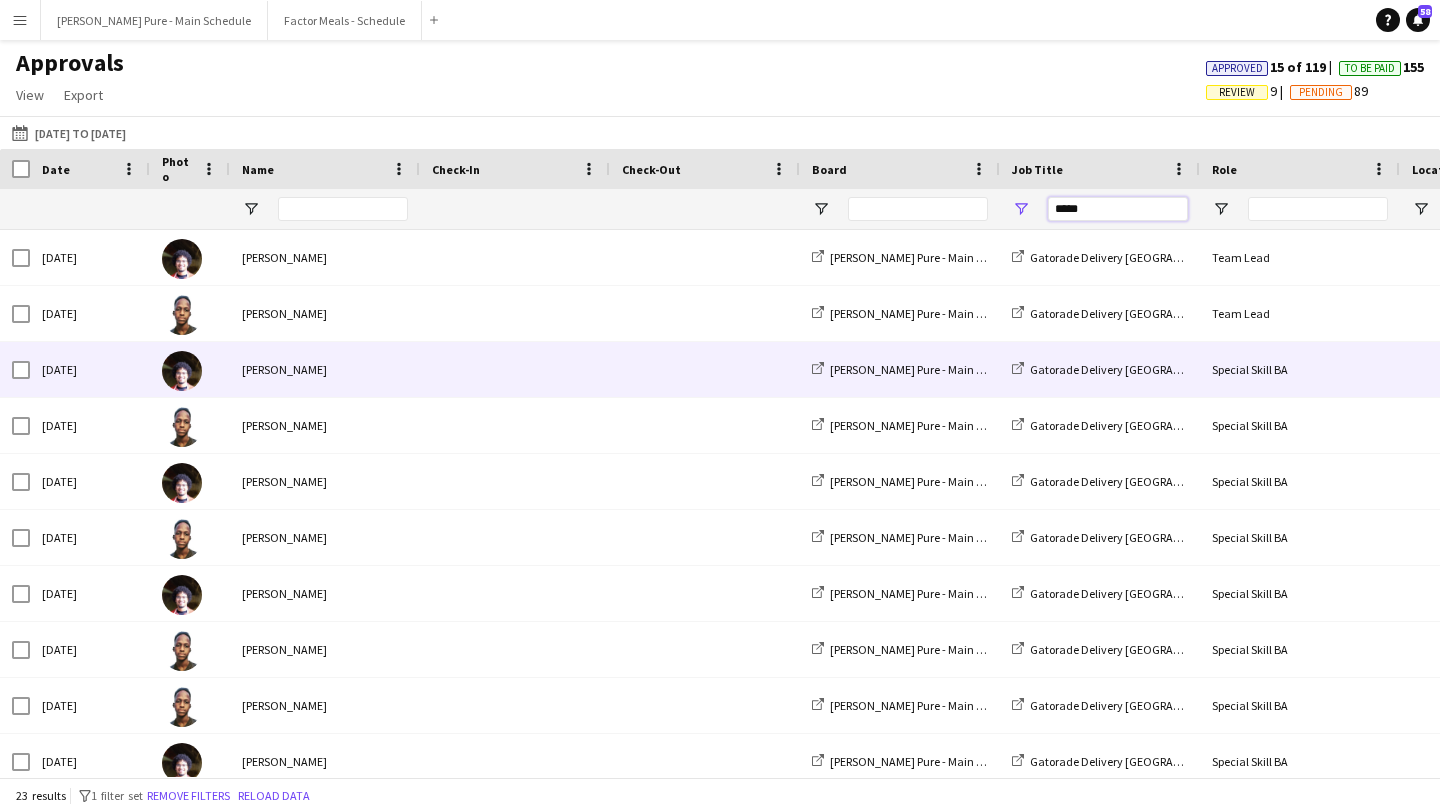 scroll, scrollTop: 0, scrollLeft: 653, axis: horizontal 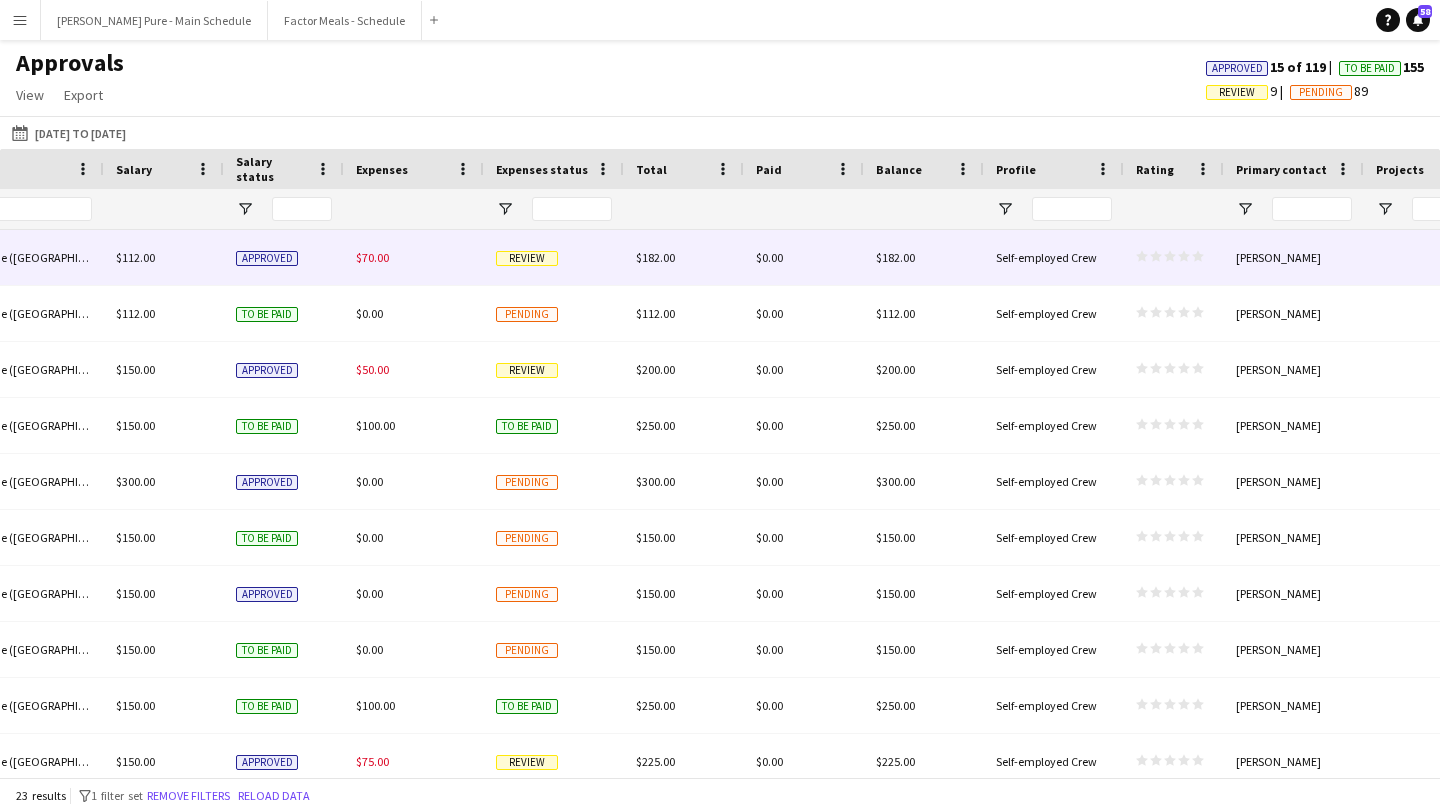 type on "*****" 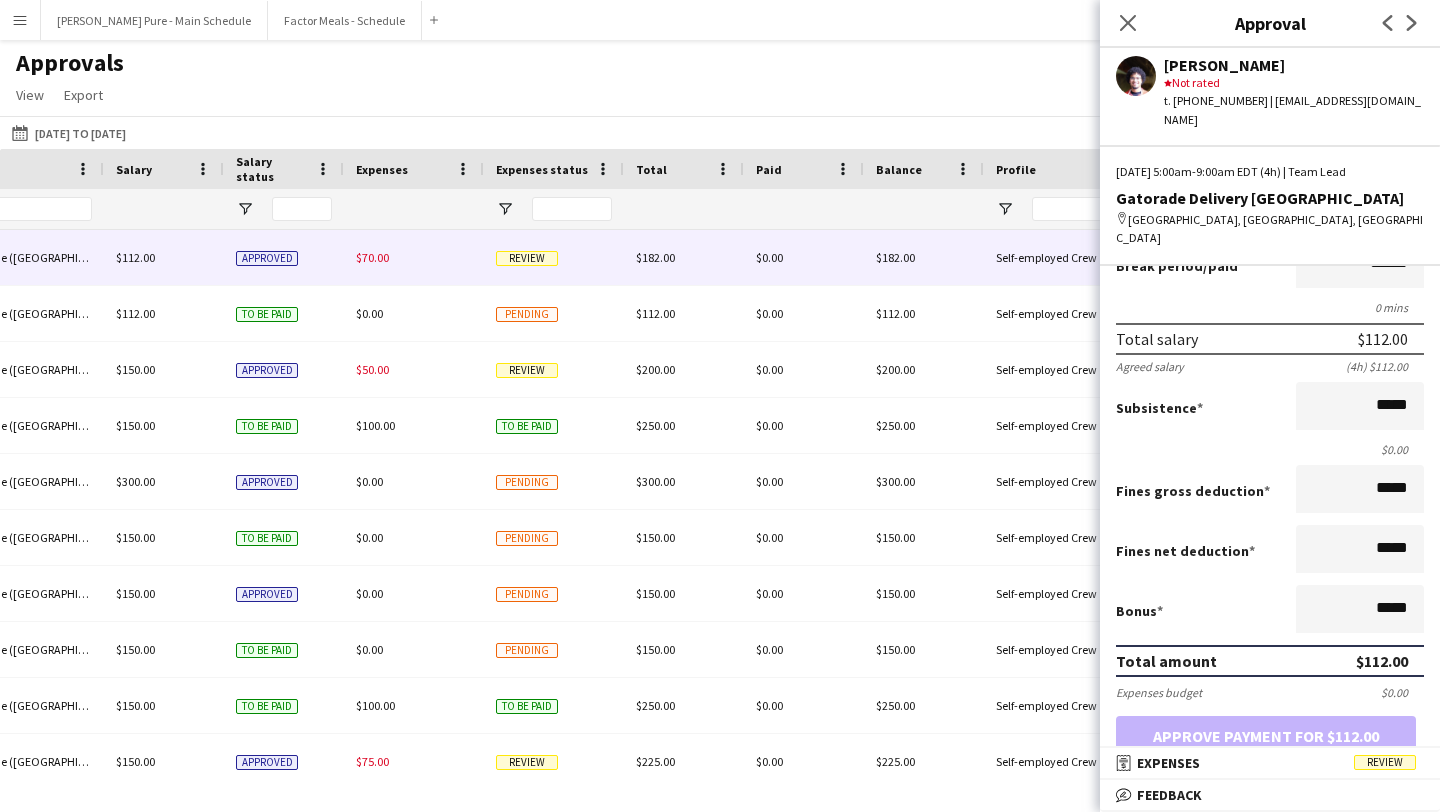 scroll, scrollTop: 198, scrollLeft: 0, axis: vertical 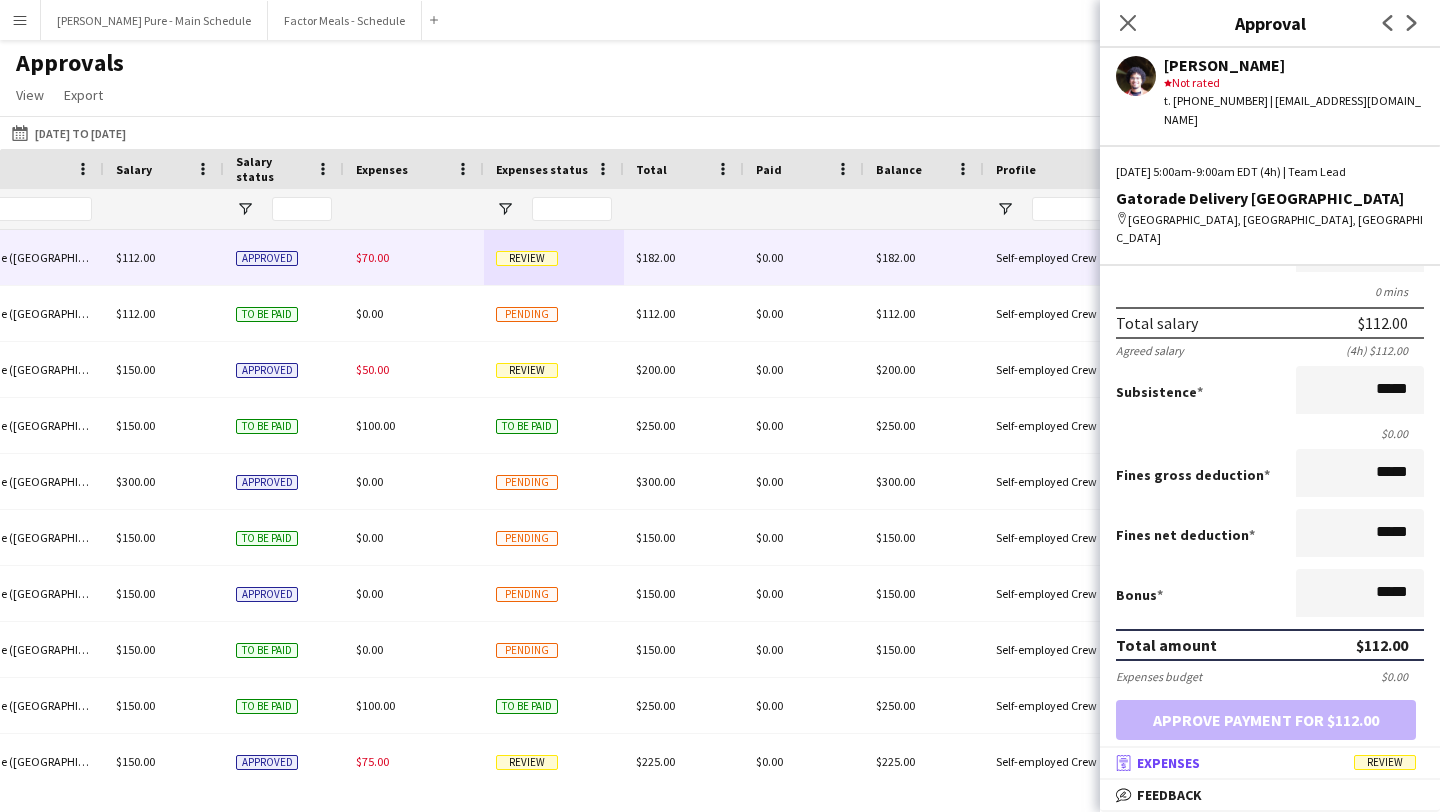 click on "receipt
Expenses   Review" at bounding box center (1266, 763) 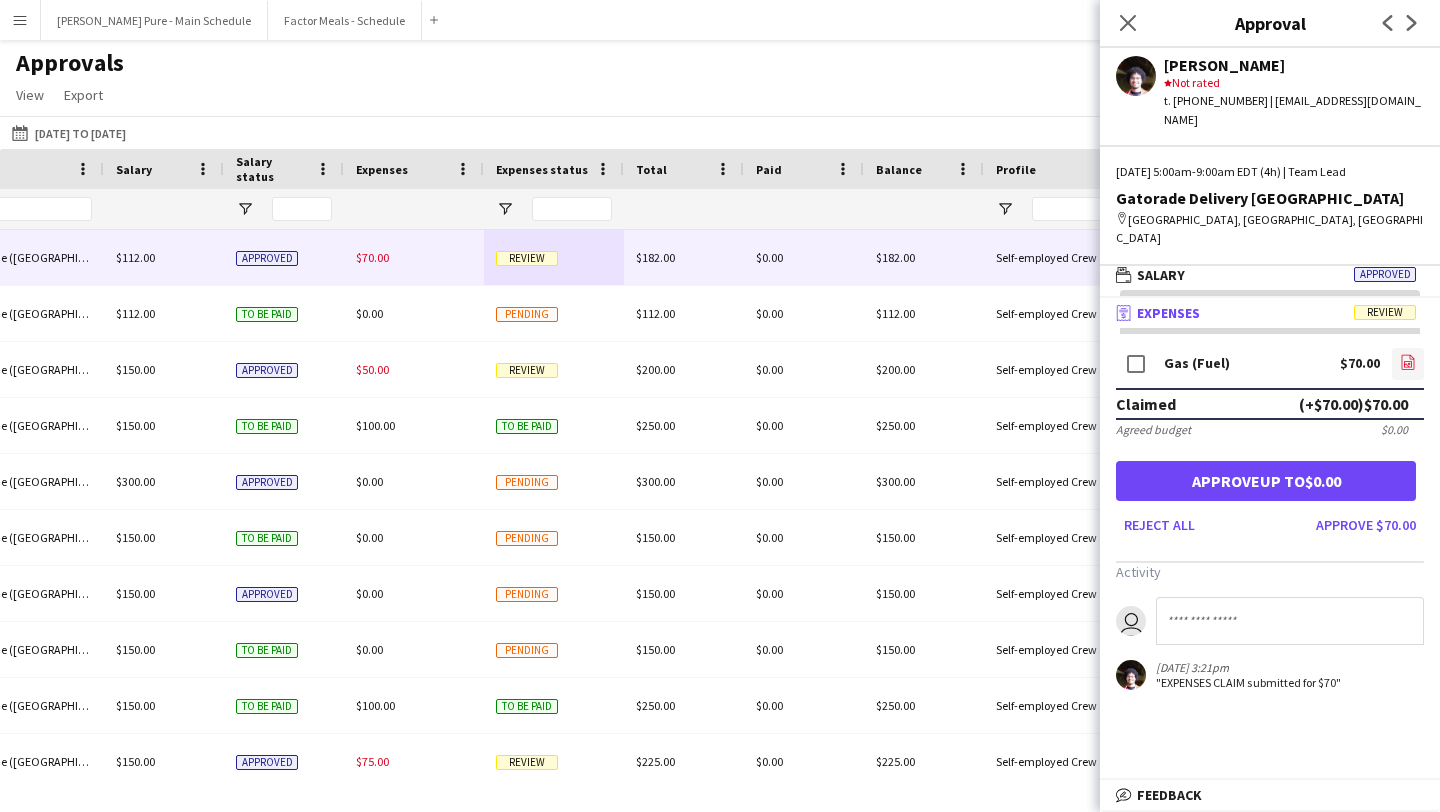 click on "file-image" at bounding box center [1408, 364] 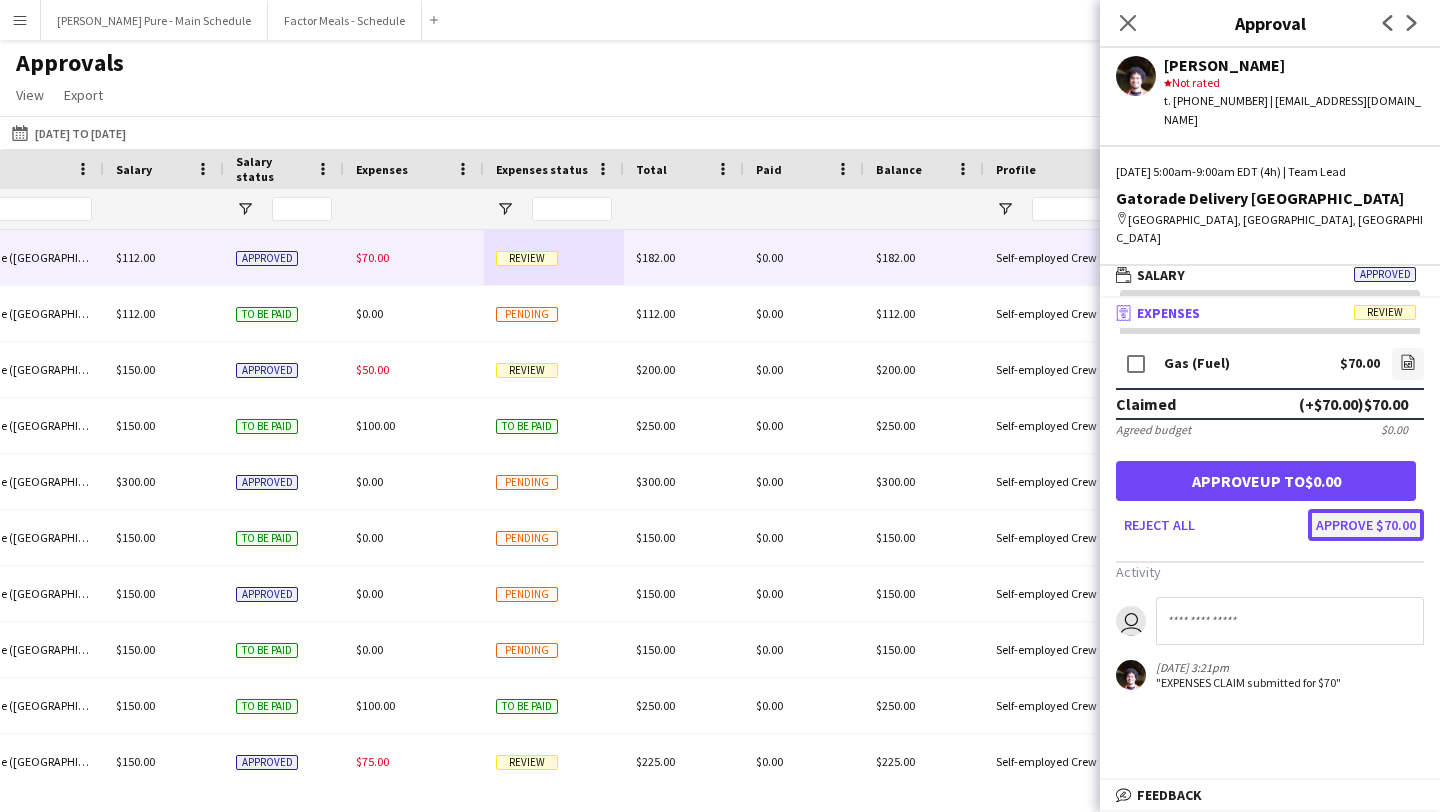 click on "Approve $70.00" at bounding box center (1366, 525) 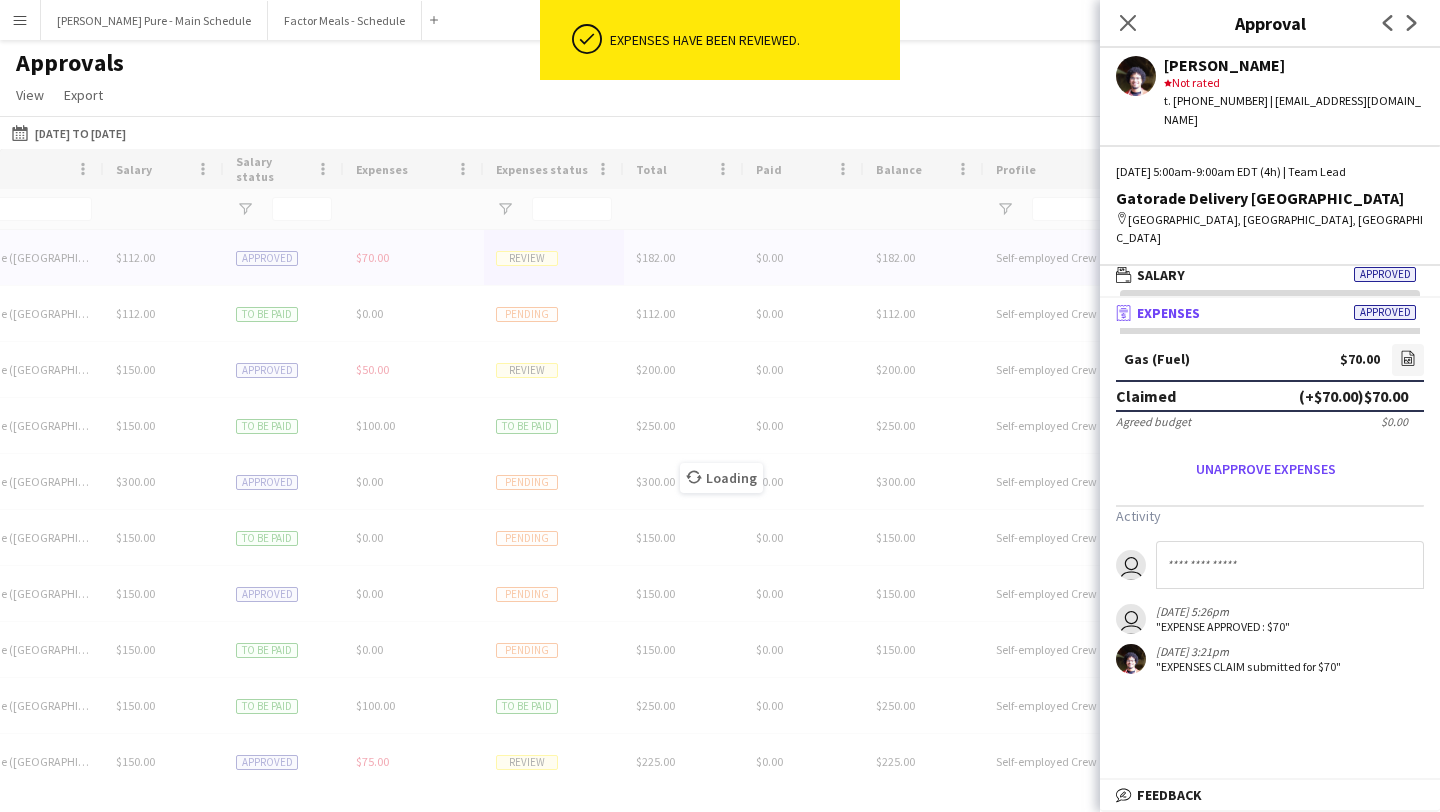 click on "Loading" at bounding box center (720, 463) 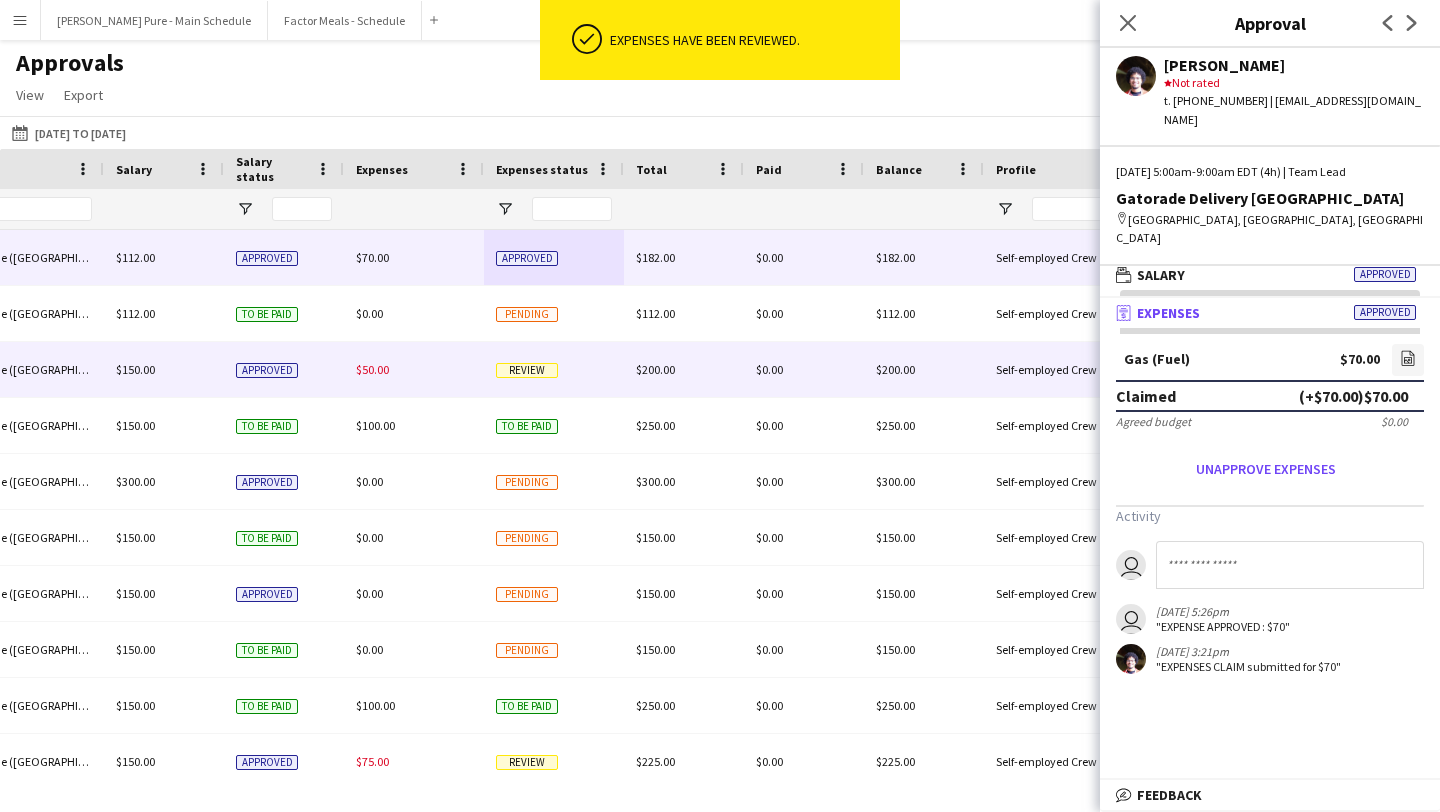 click on "Review" at bounding box center (554, 369) 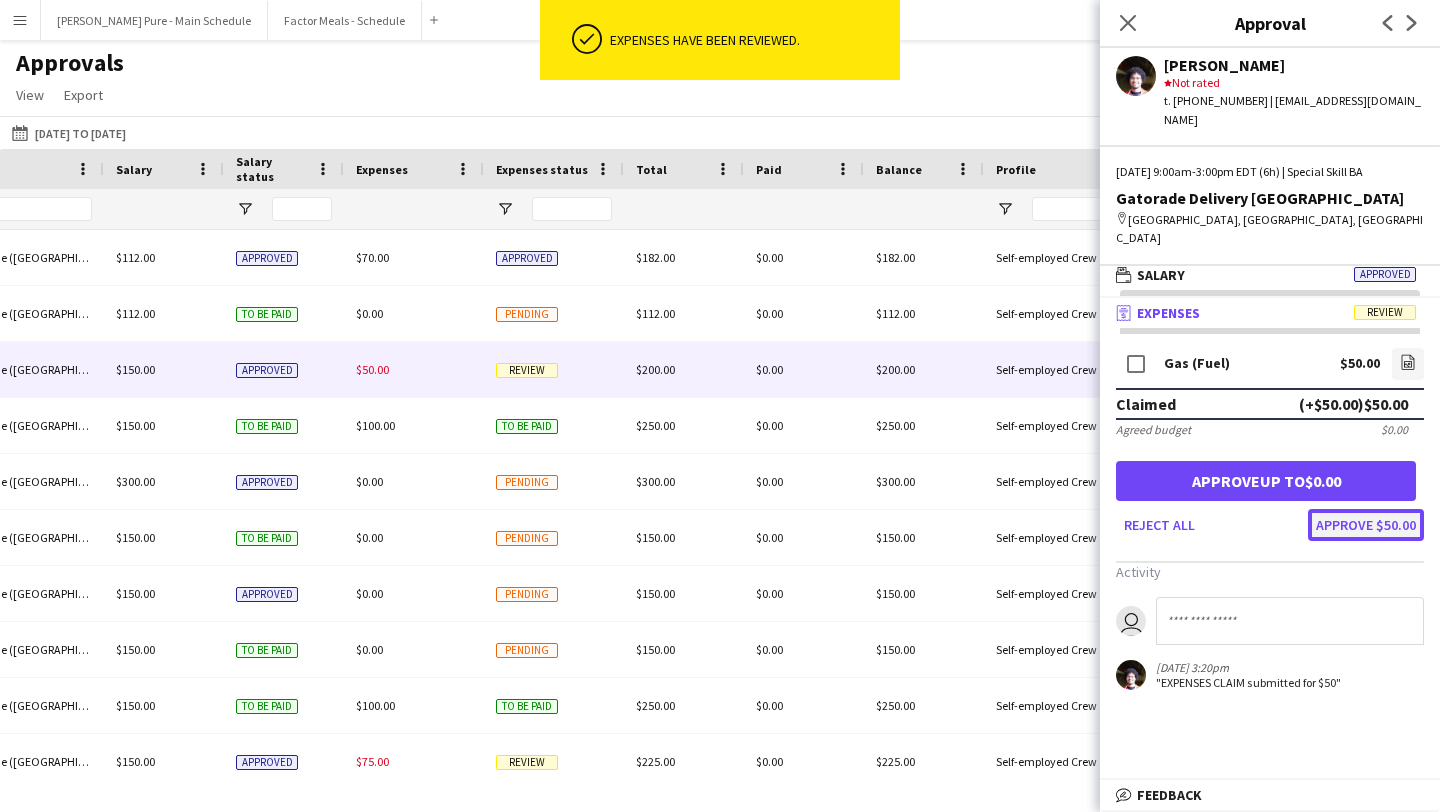 click on "Approve $50.00" at bounding box center [1366, 525] 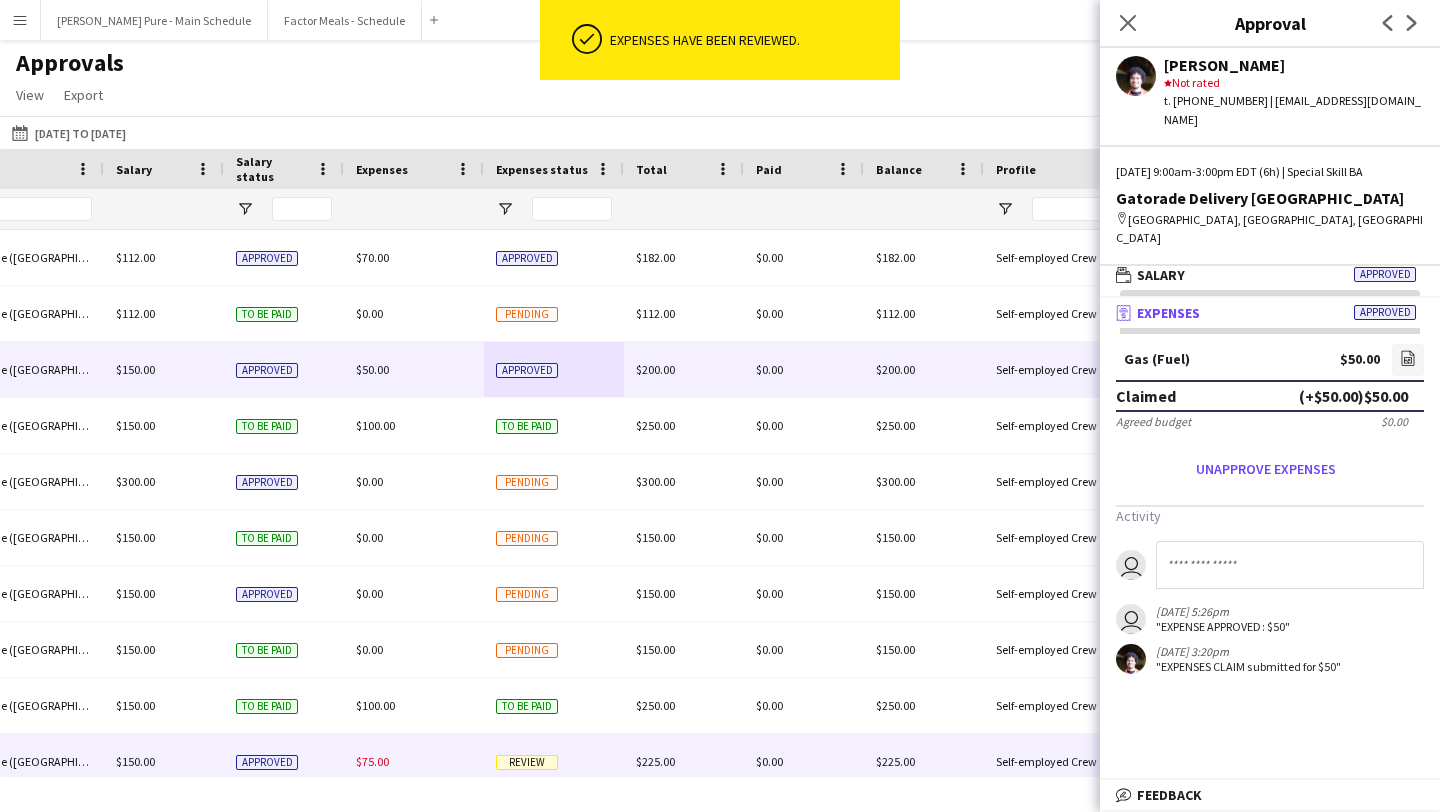 click on "Review" at bounding box center [527, 762] 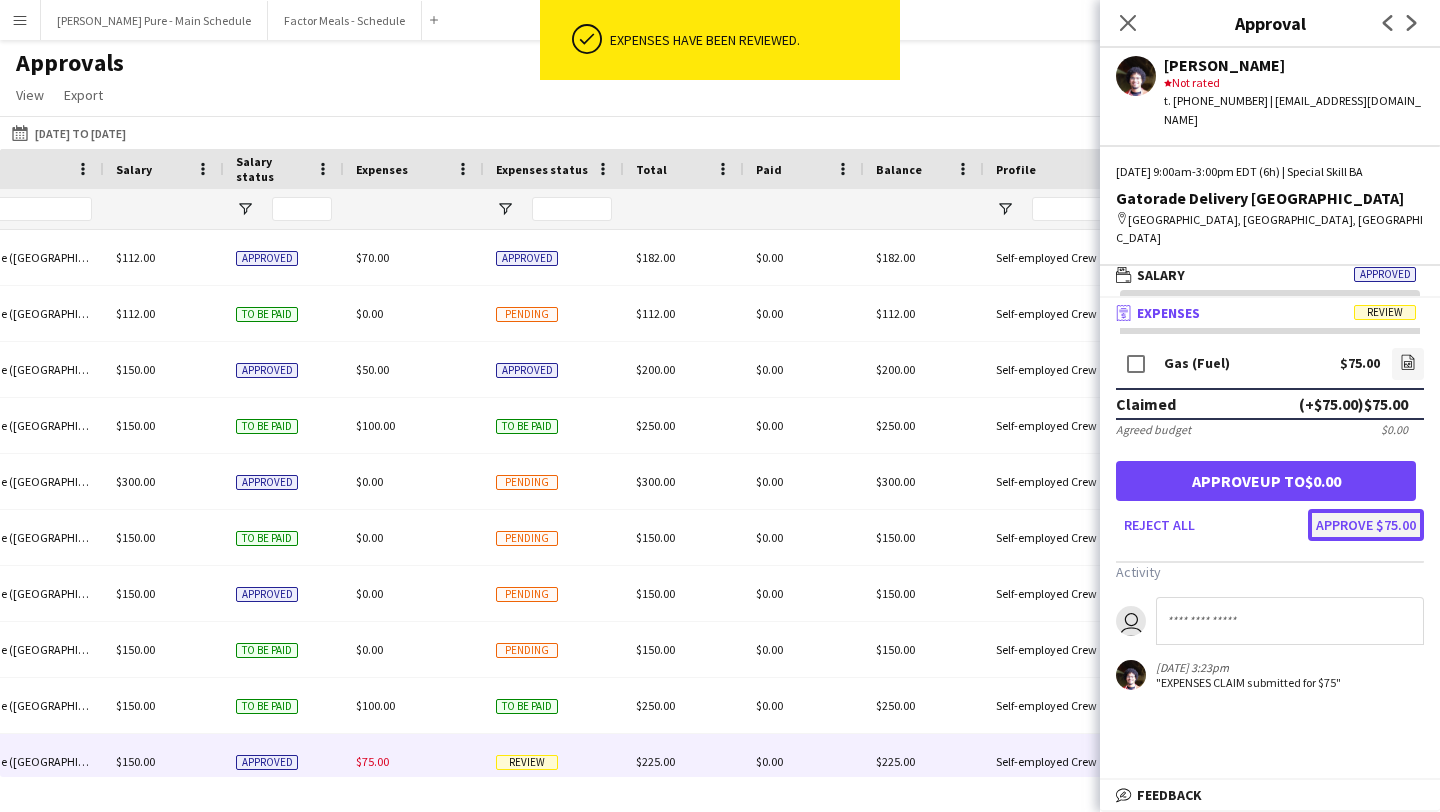 click on "Approve $75.00" at bounding box center [1366, 525] 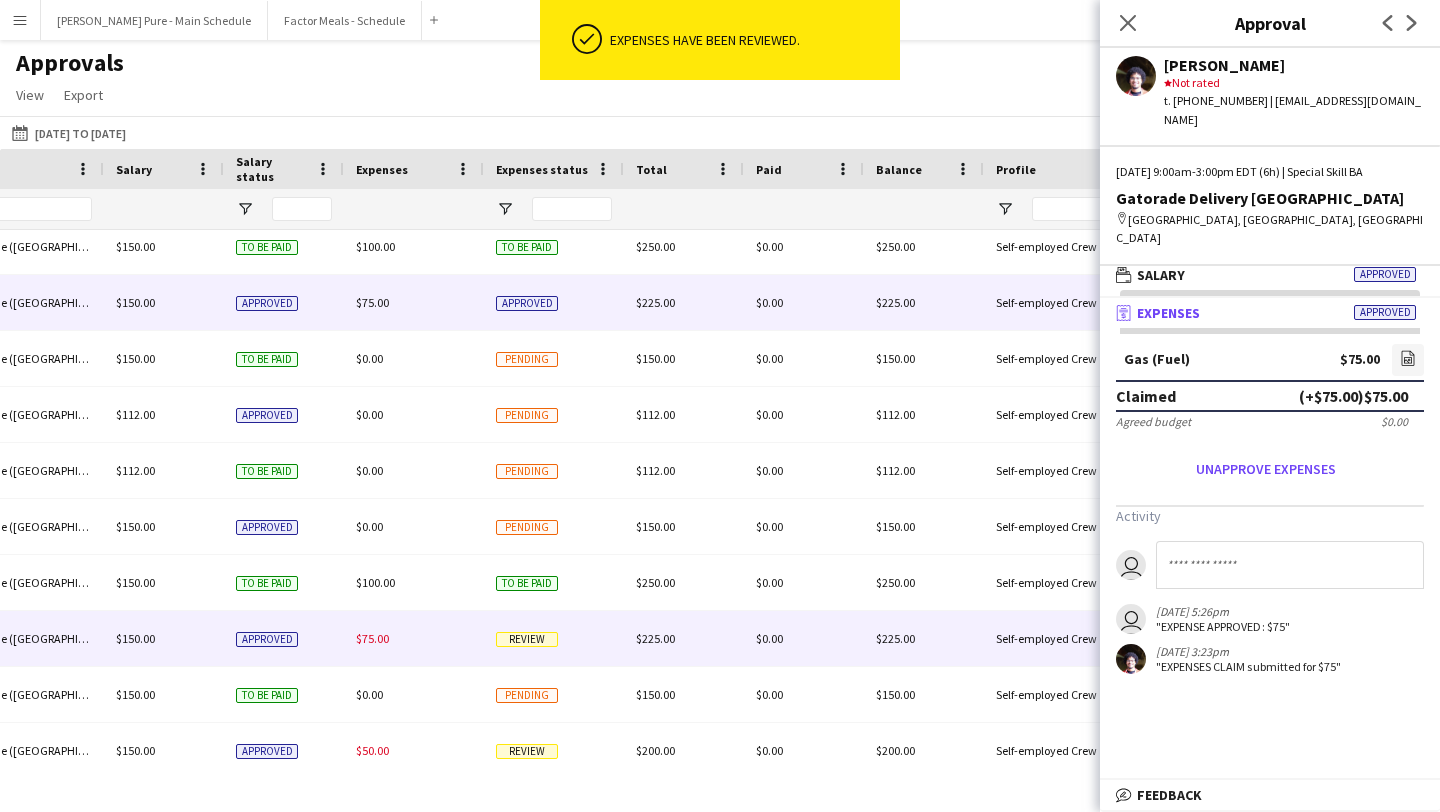 click on "Review" at bounding box center (527, 639) 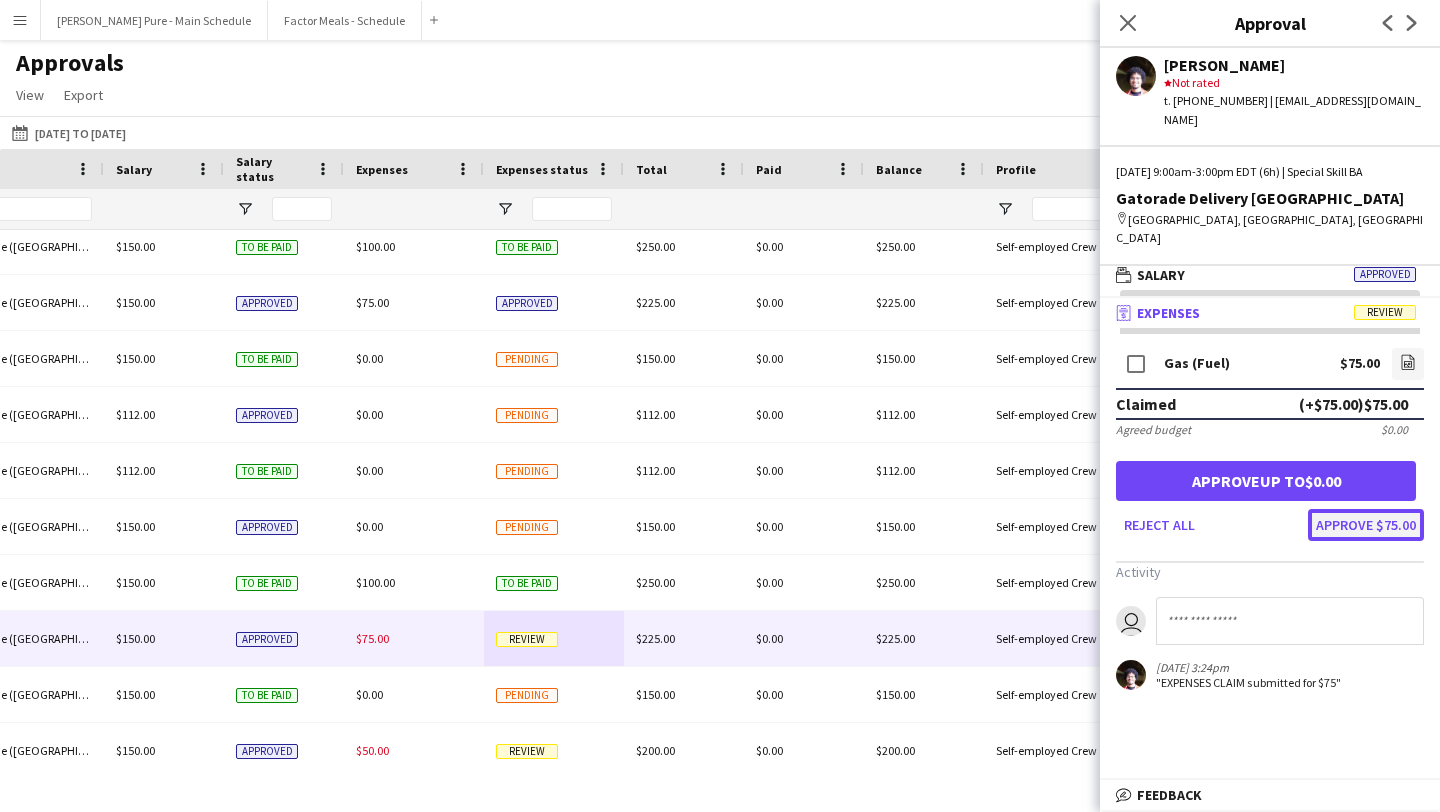 click on "Approve $75.00" at bounding box center [1366, 525] 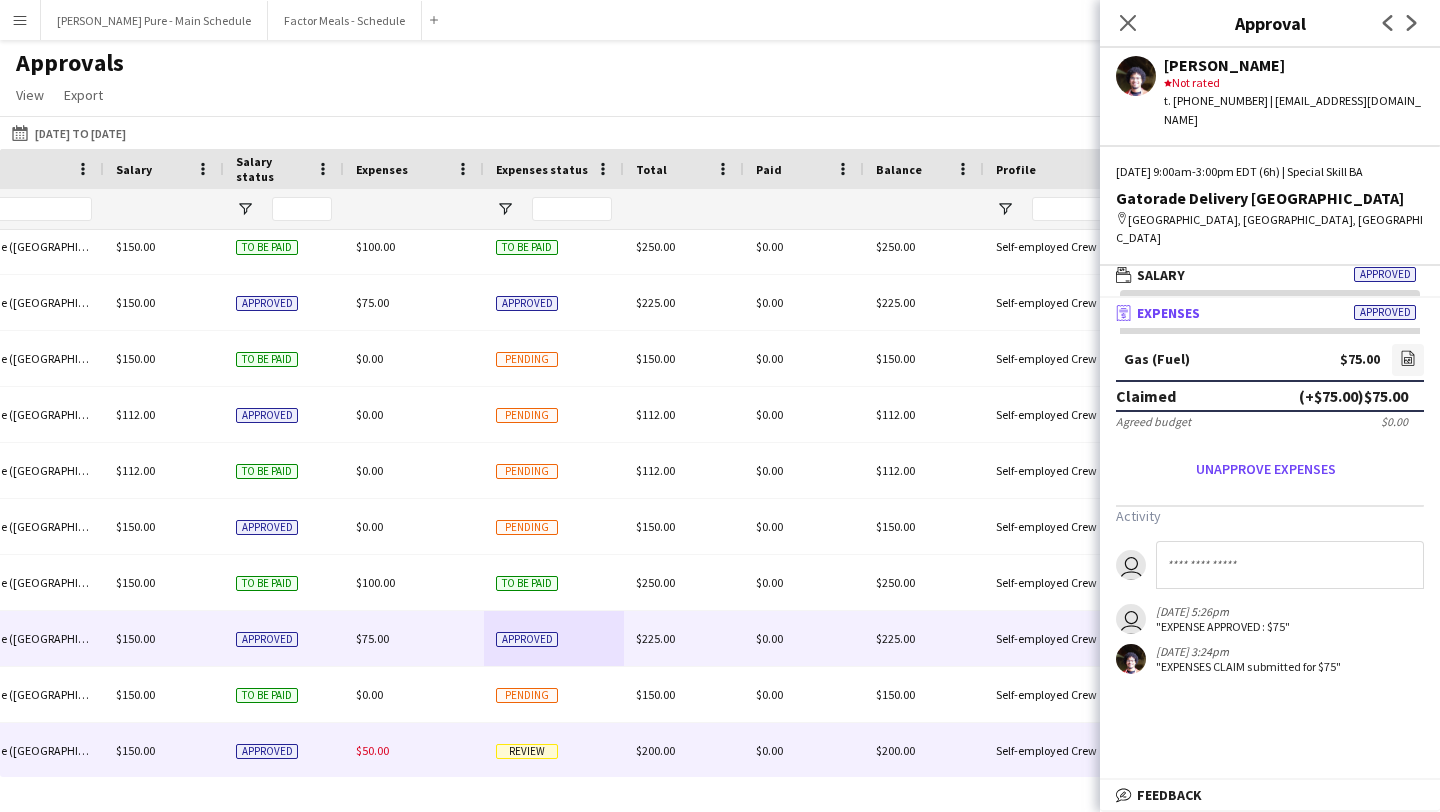 click on "Review" at bounding box center [527, 751] 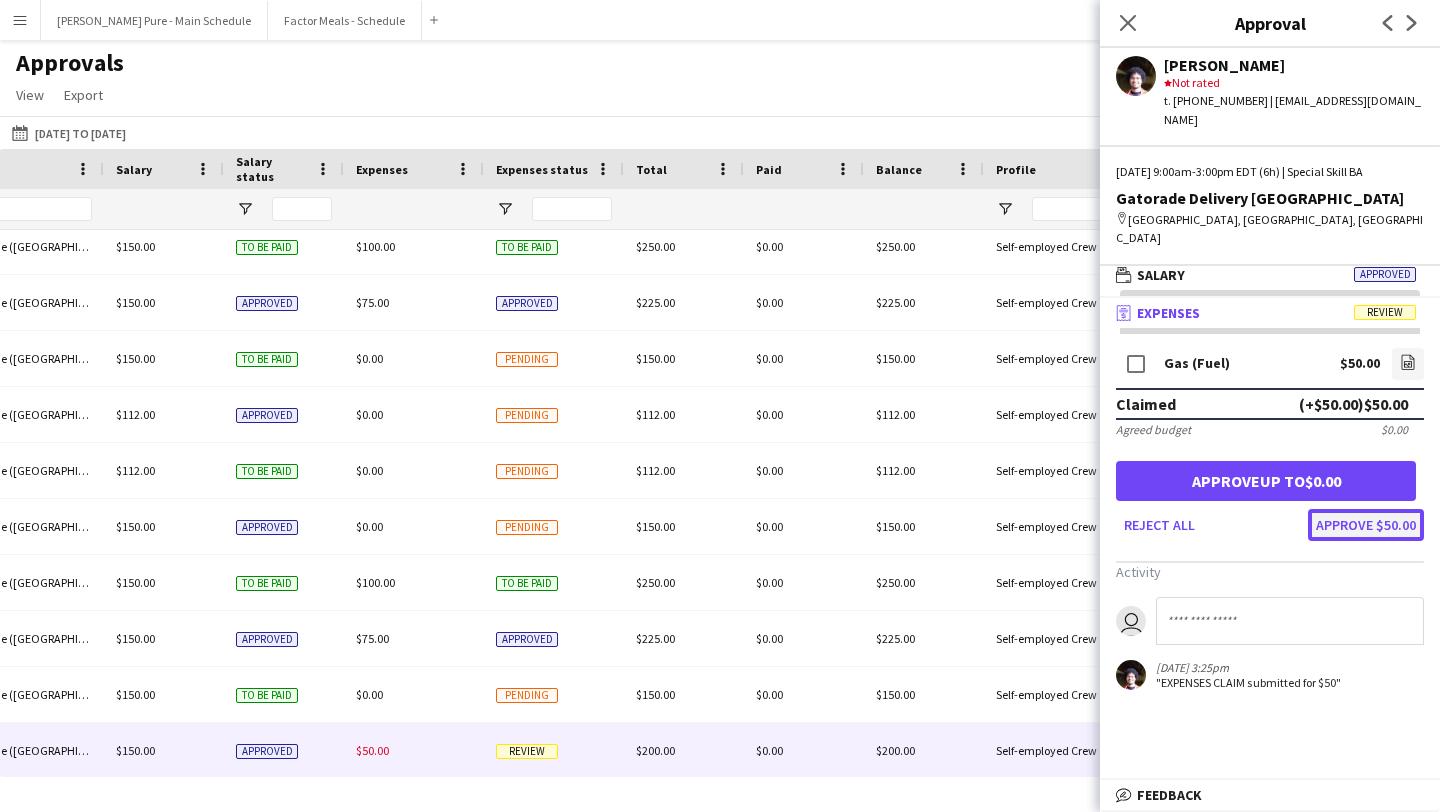 click on "Approve $50.00" at bounding box center (1366, 525) 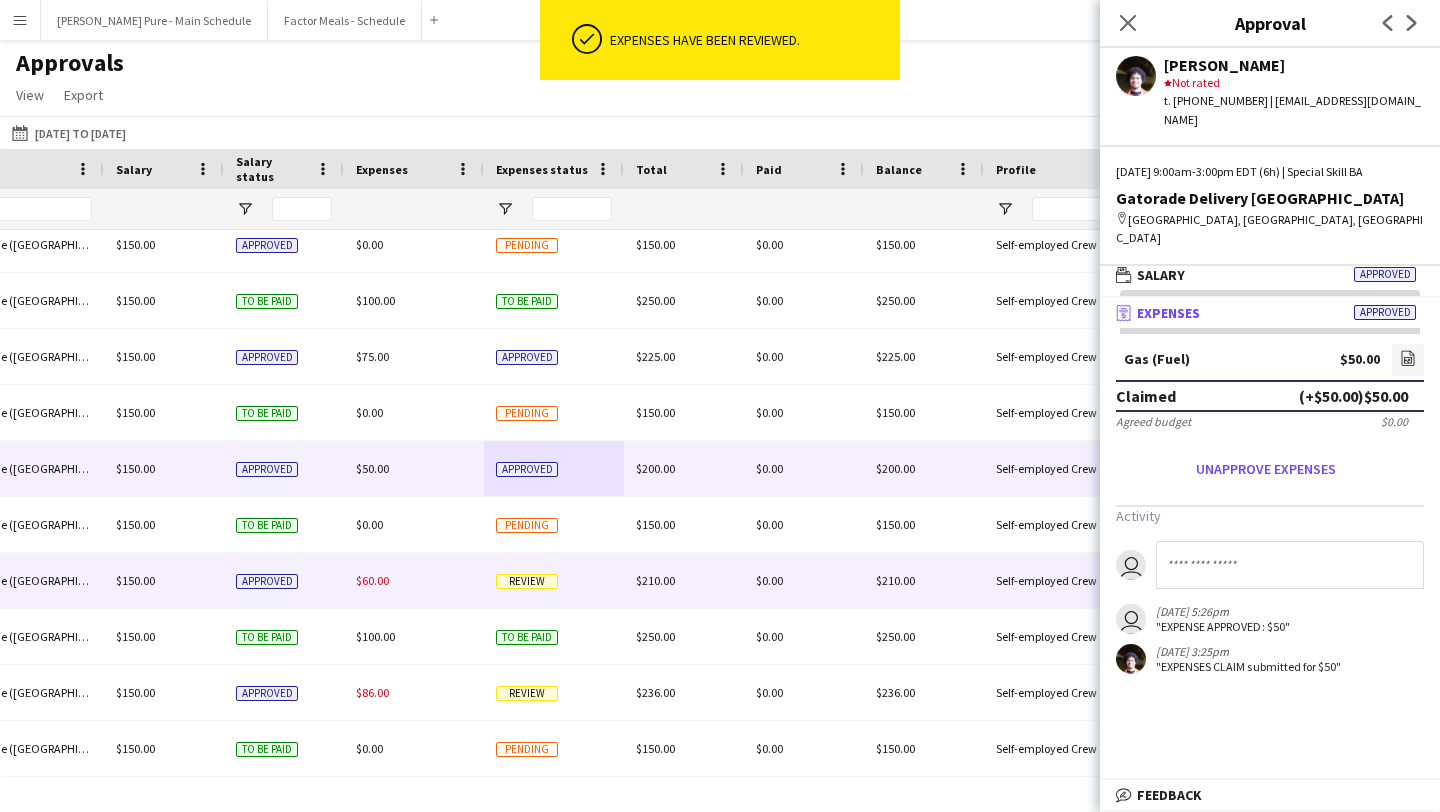 click on "Review" at bounding box center (554, 580) 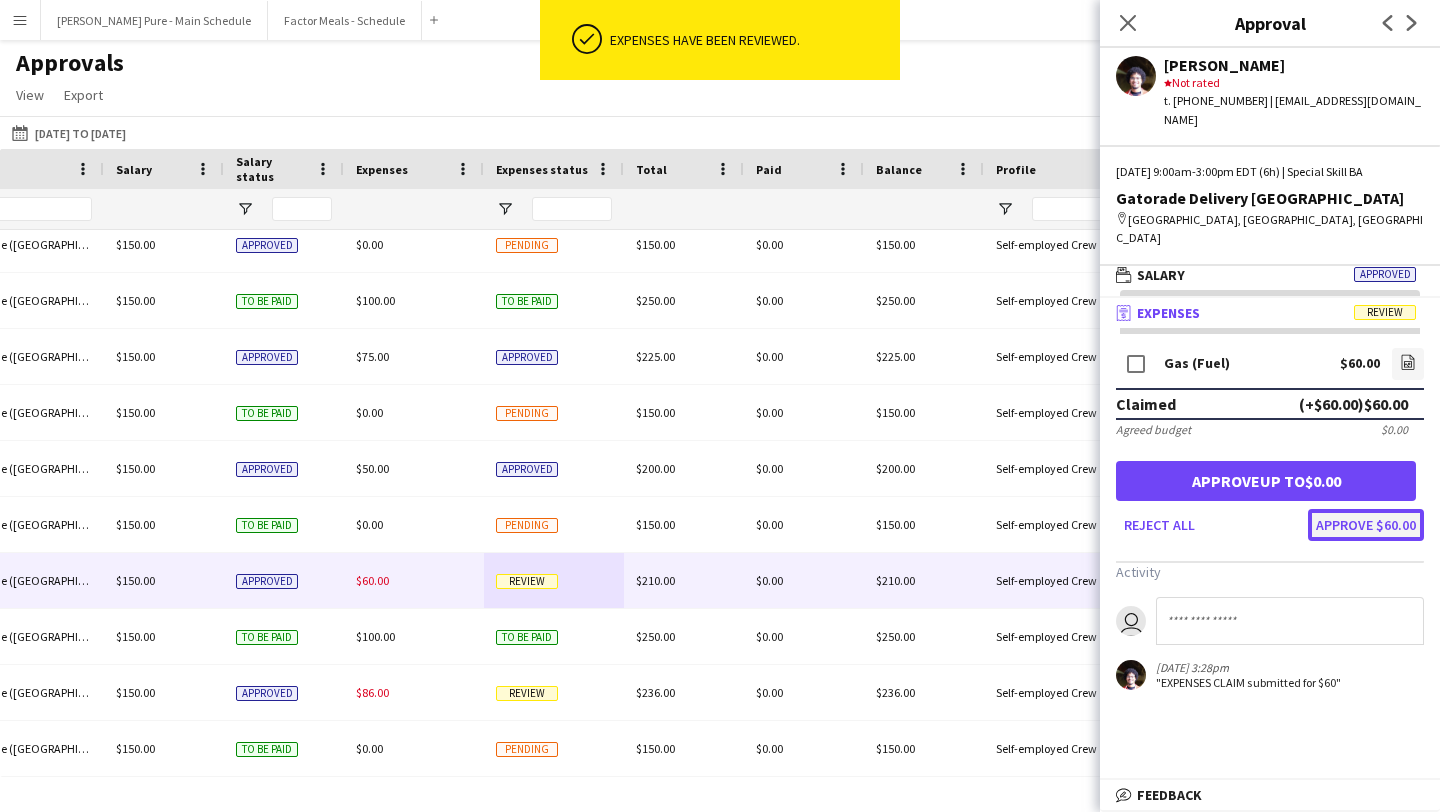 click on "Approve $60.00" at bounding box center (1366, 525) 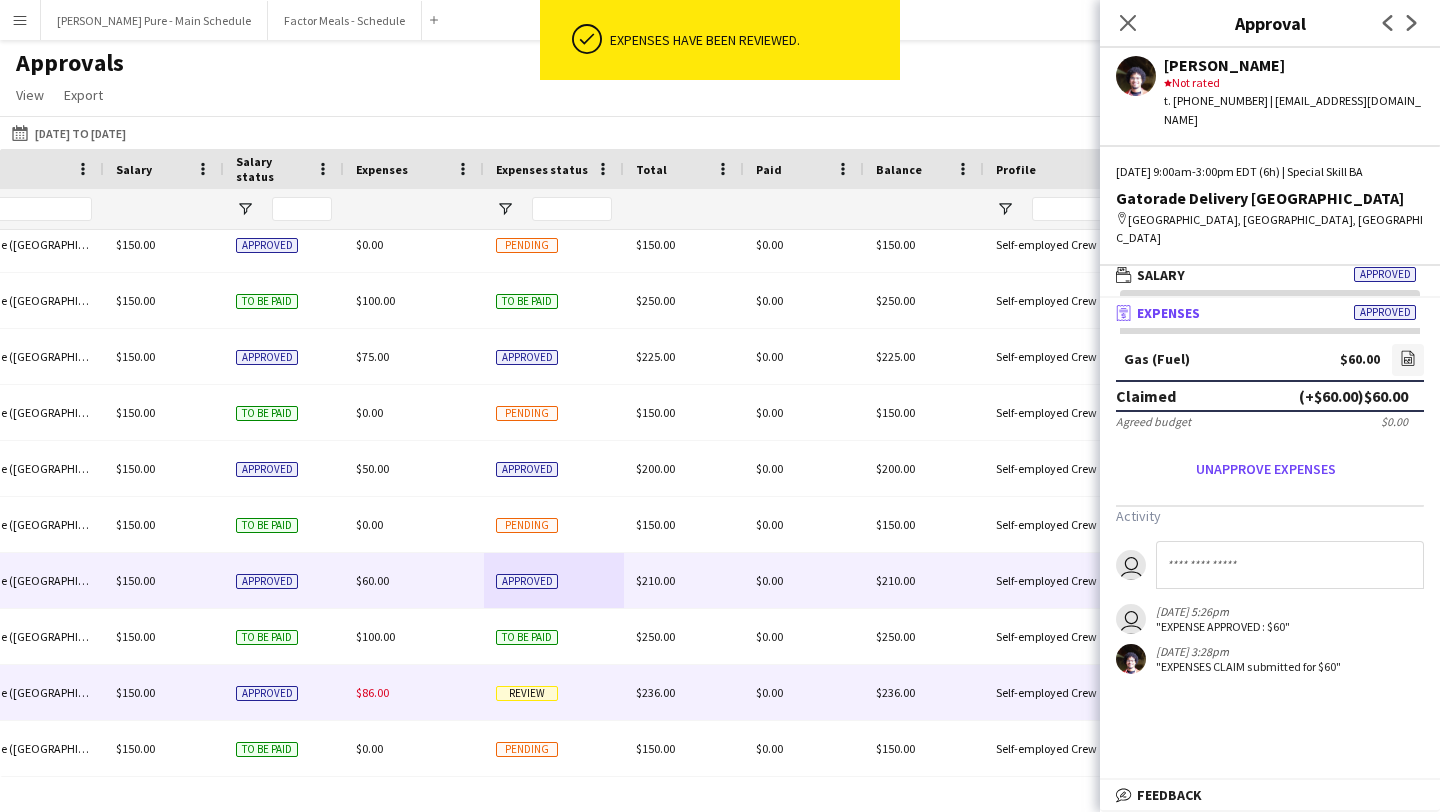 click on "Review" at bounding box center [554, 692] 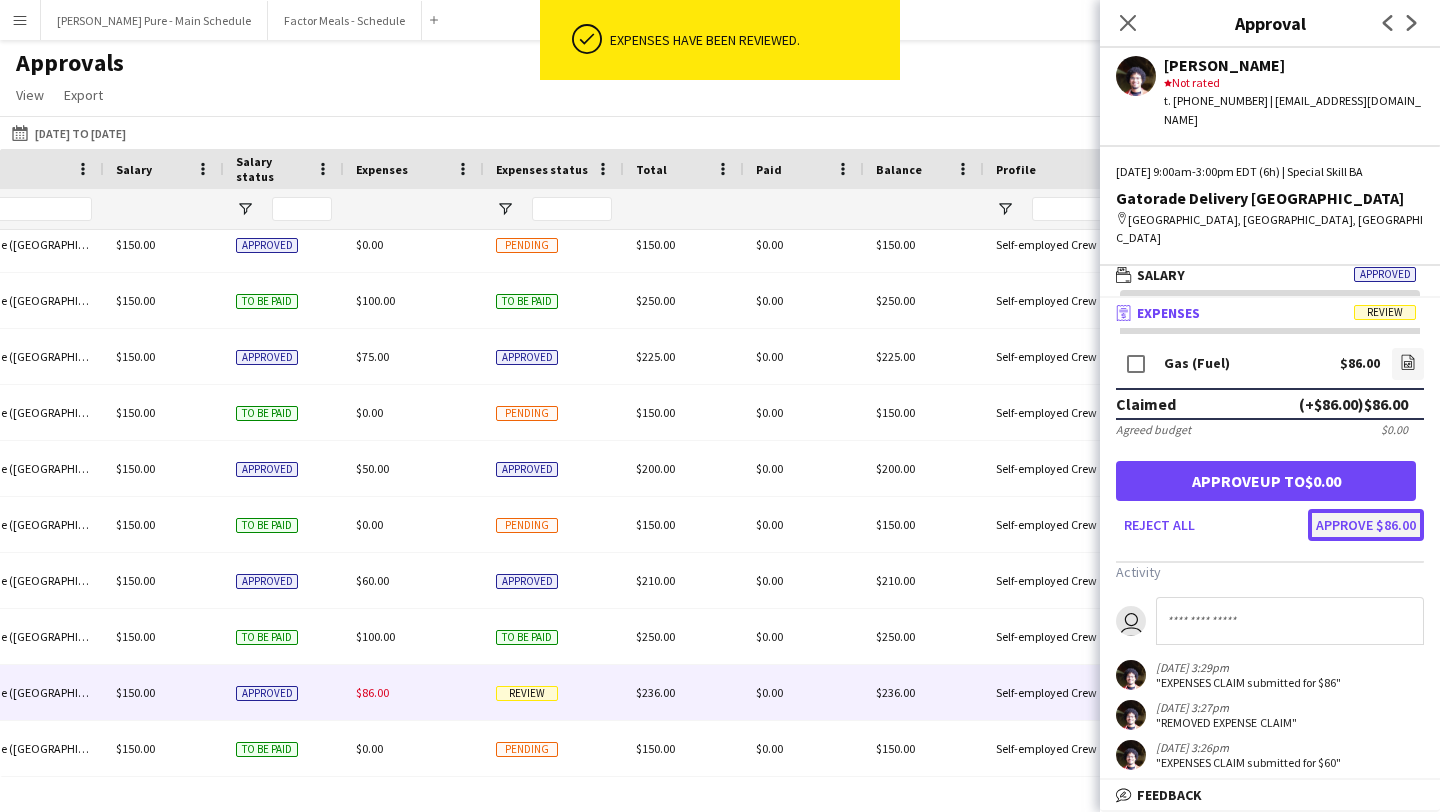 click on "Approve $86.00" at bounding box center [1366, 525] 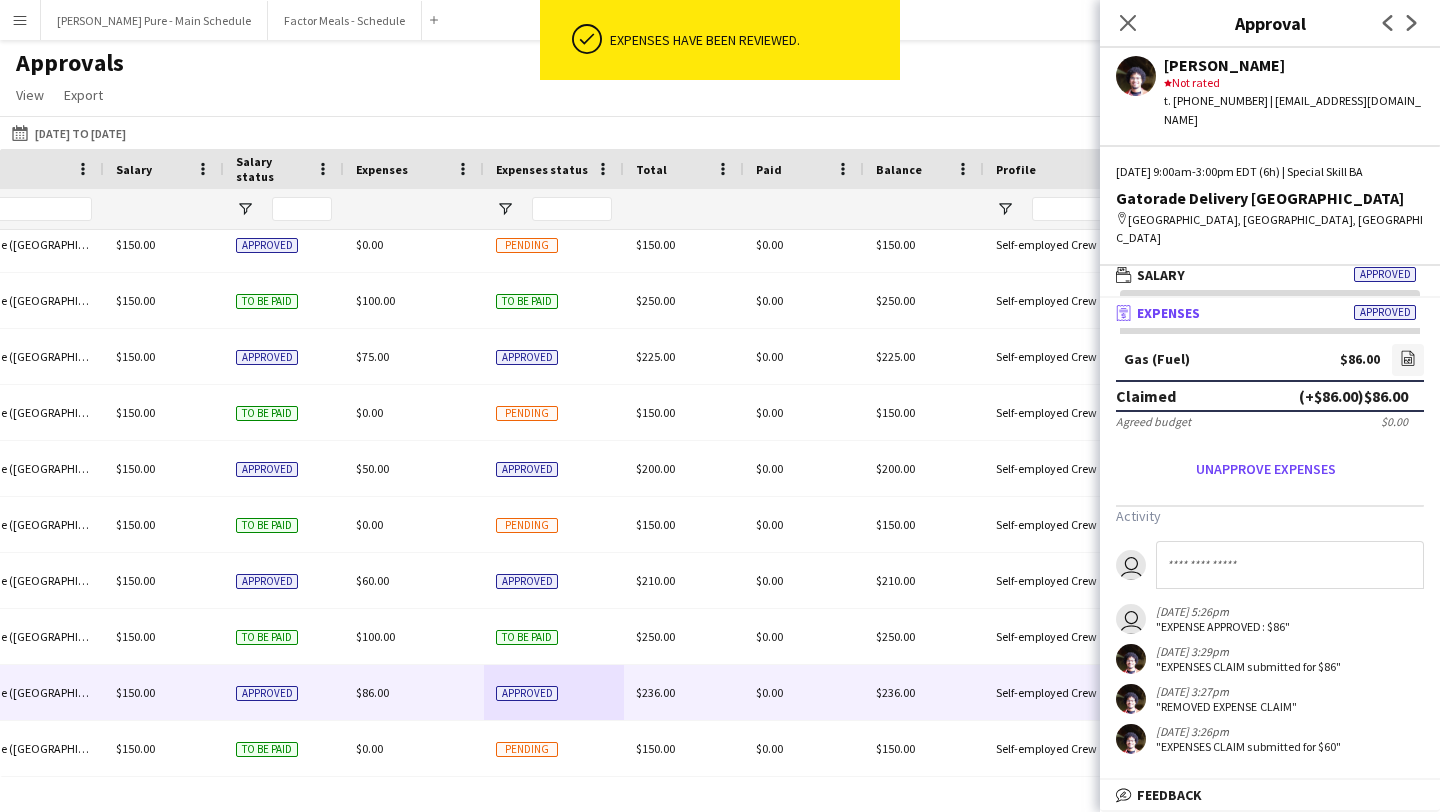 click on "Menu" at bounding box center (20, 20) 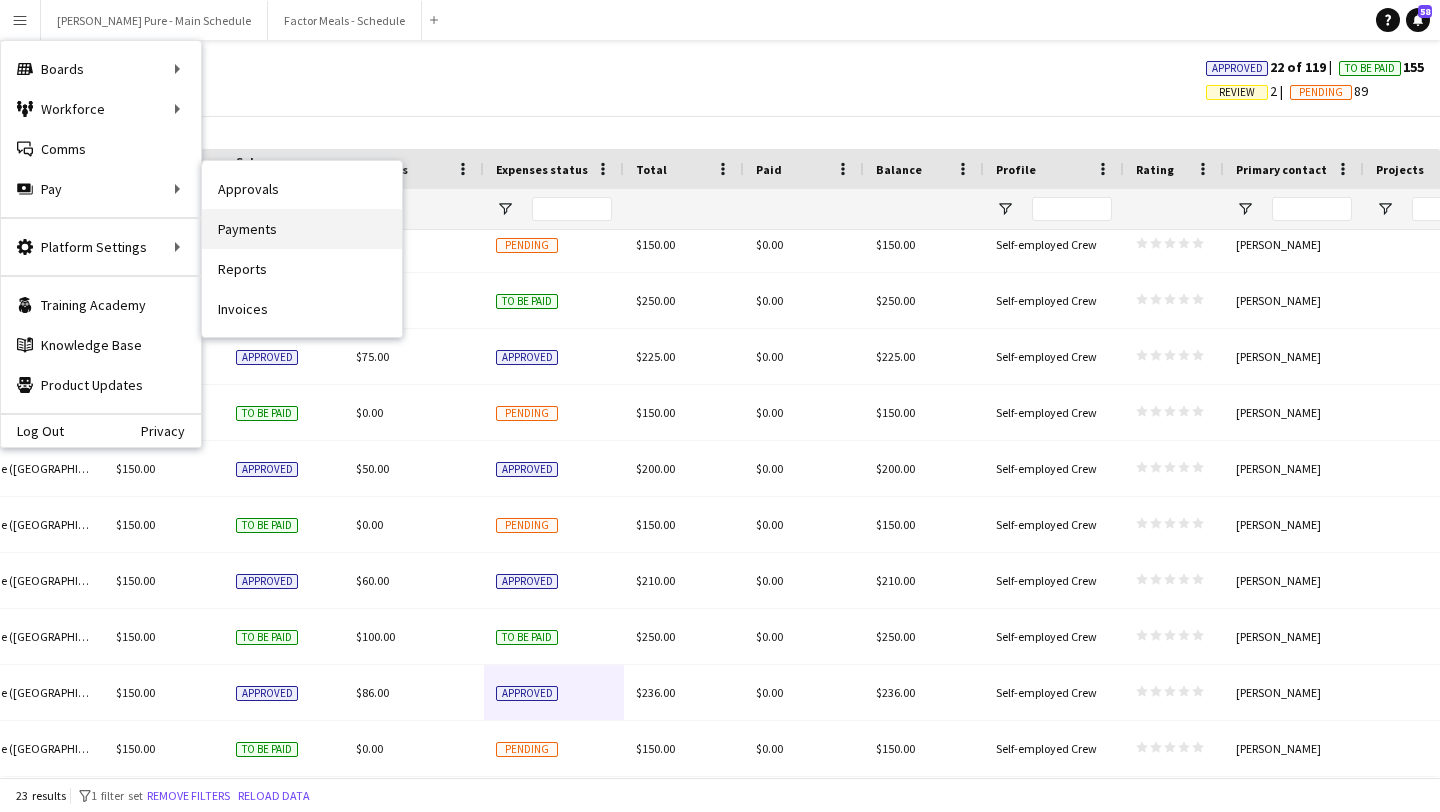 click on "Payments" at bounding box center (302, 229) 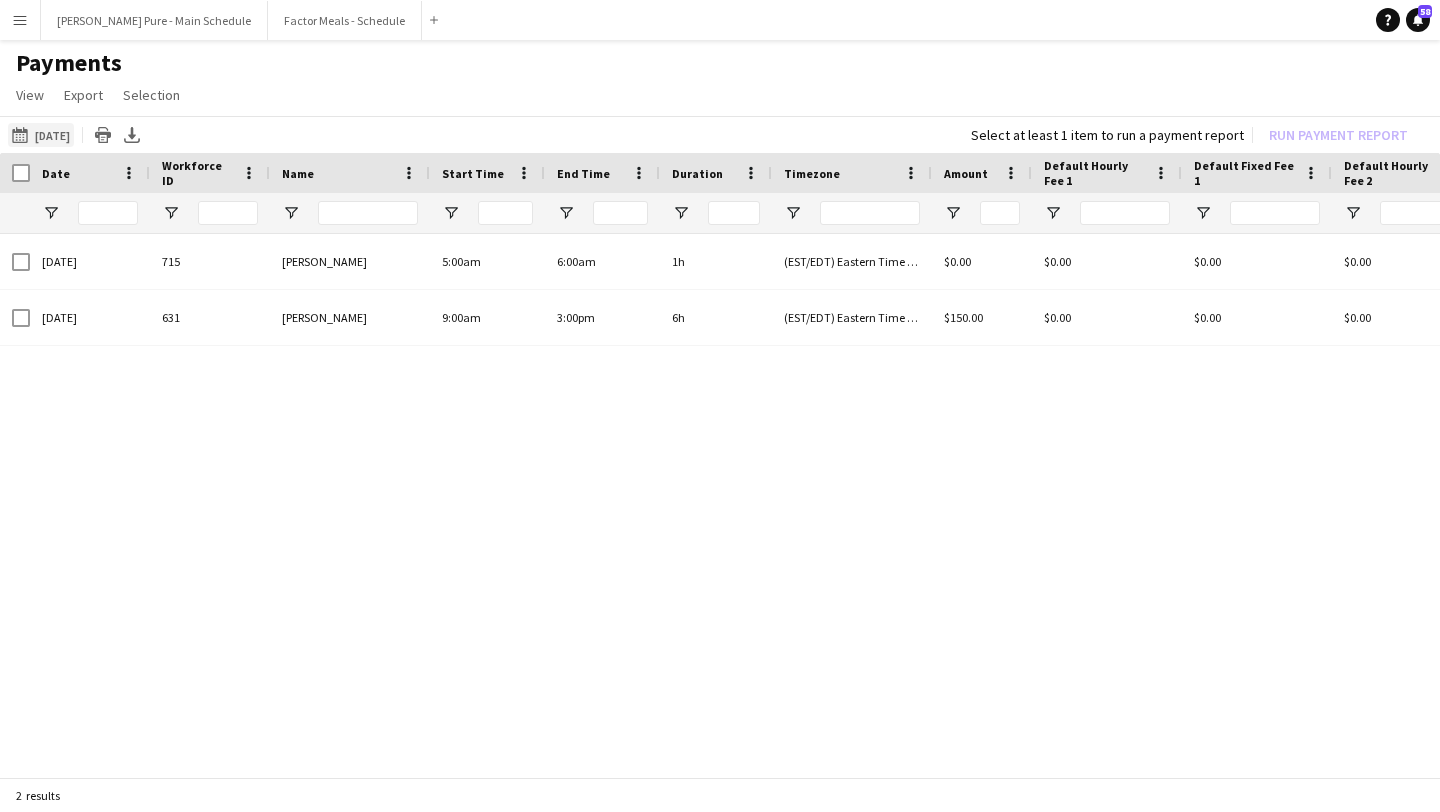 click on "25-06-2025
25-06-2025" 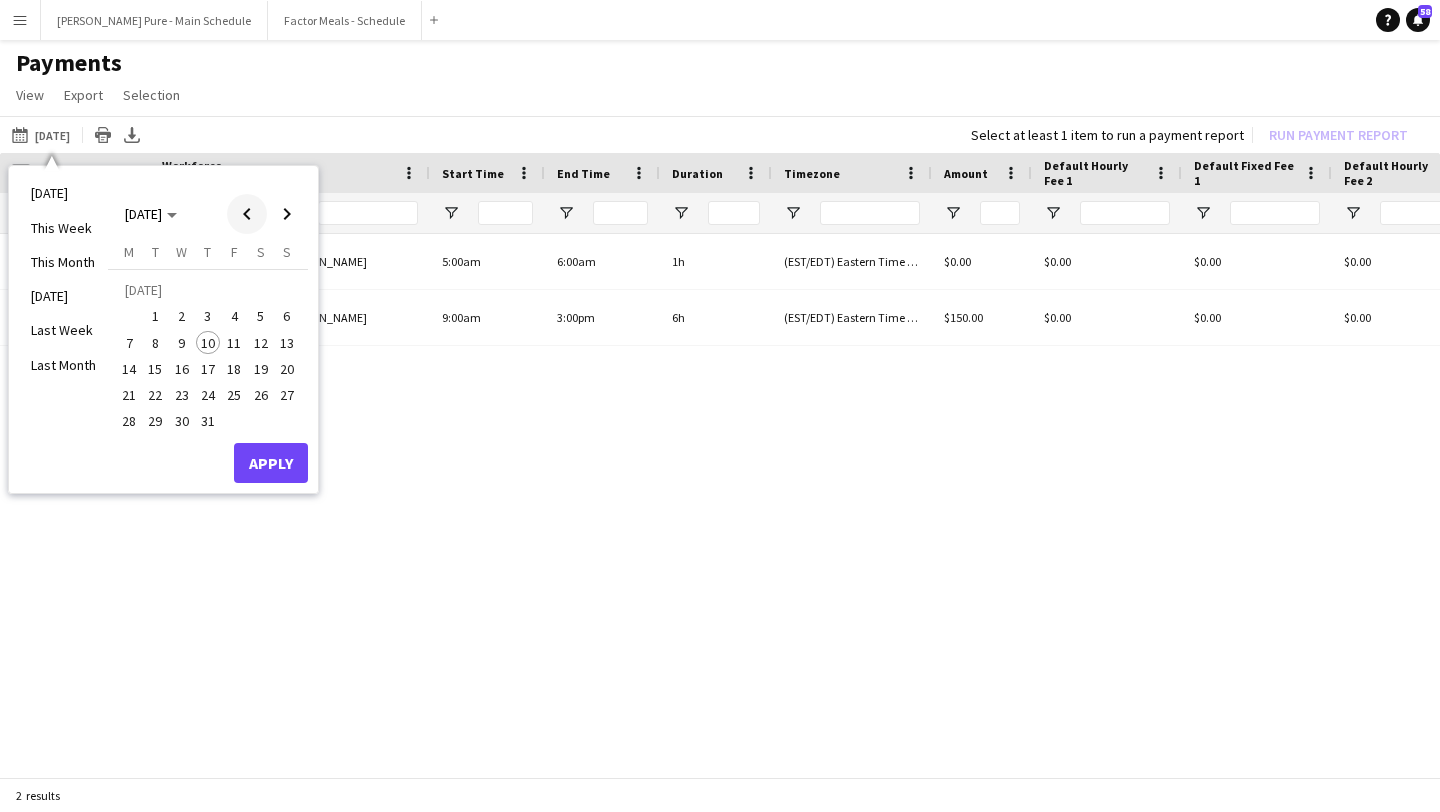 click at bounding box center [247, 214] 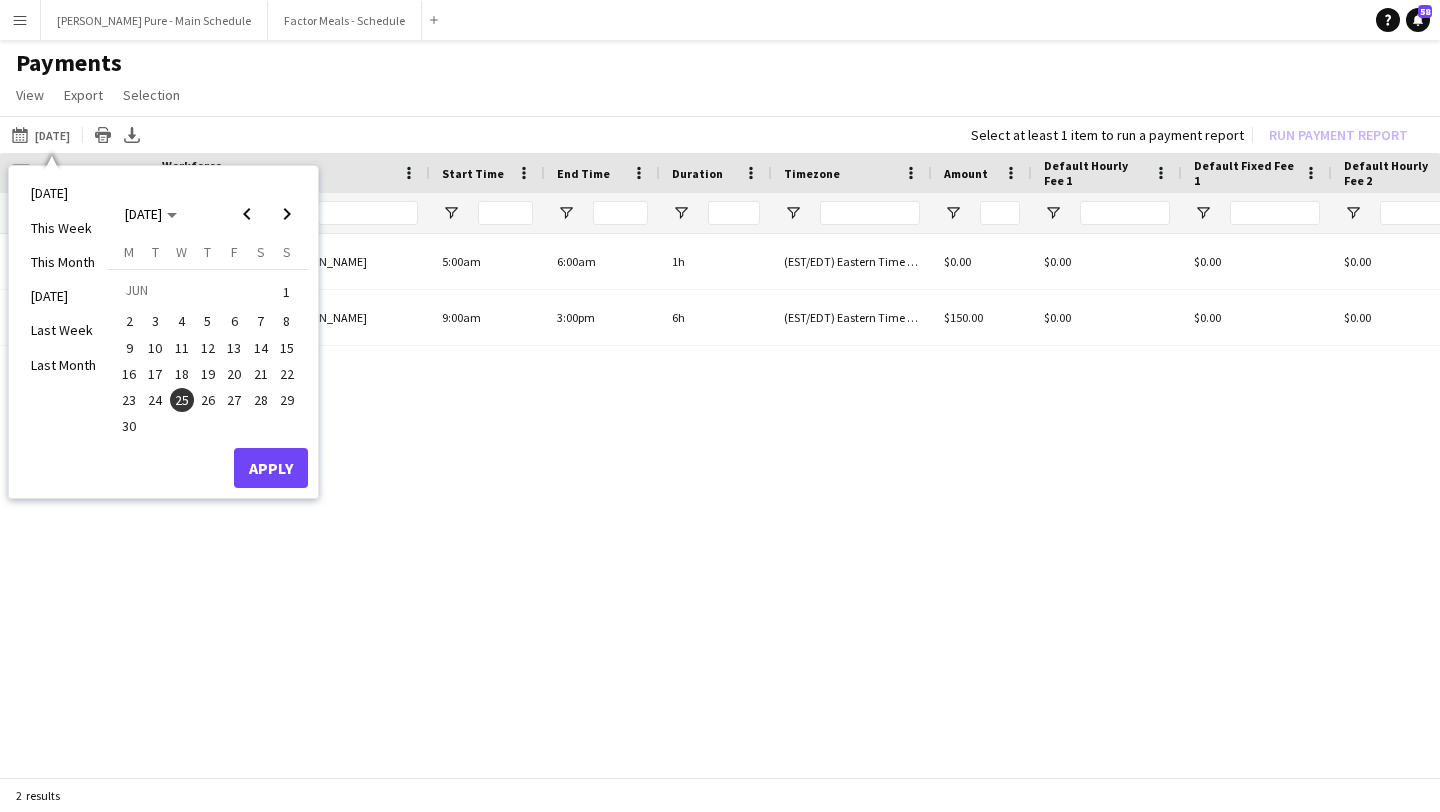click on "23" at bounding box center (129, 400) 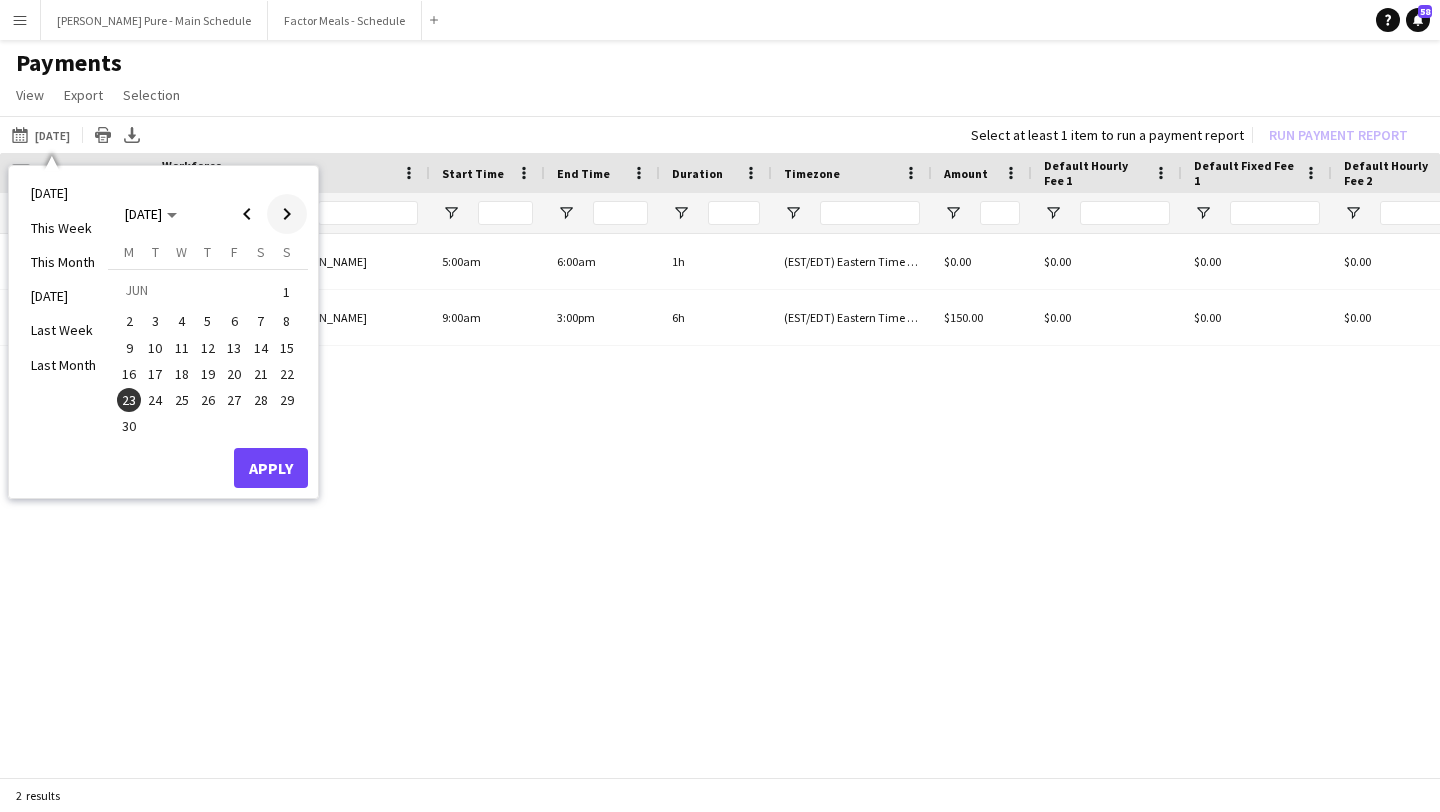 click at bounding box center [287, 214] 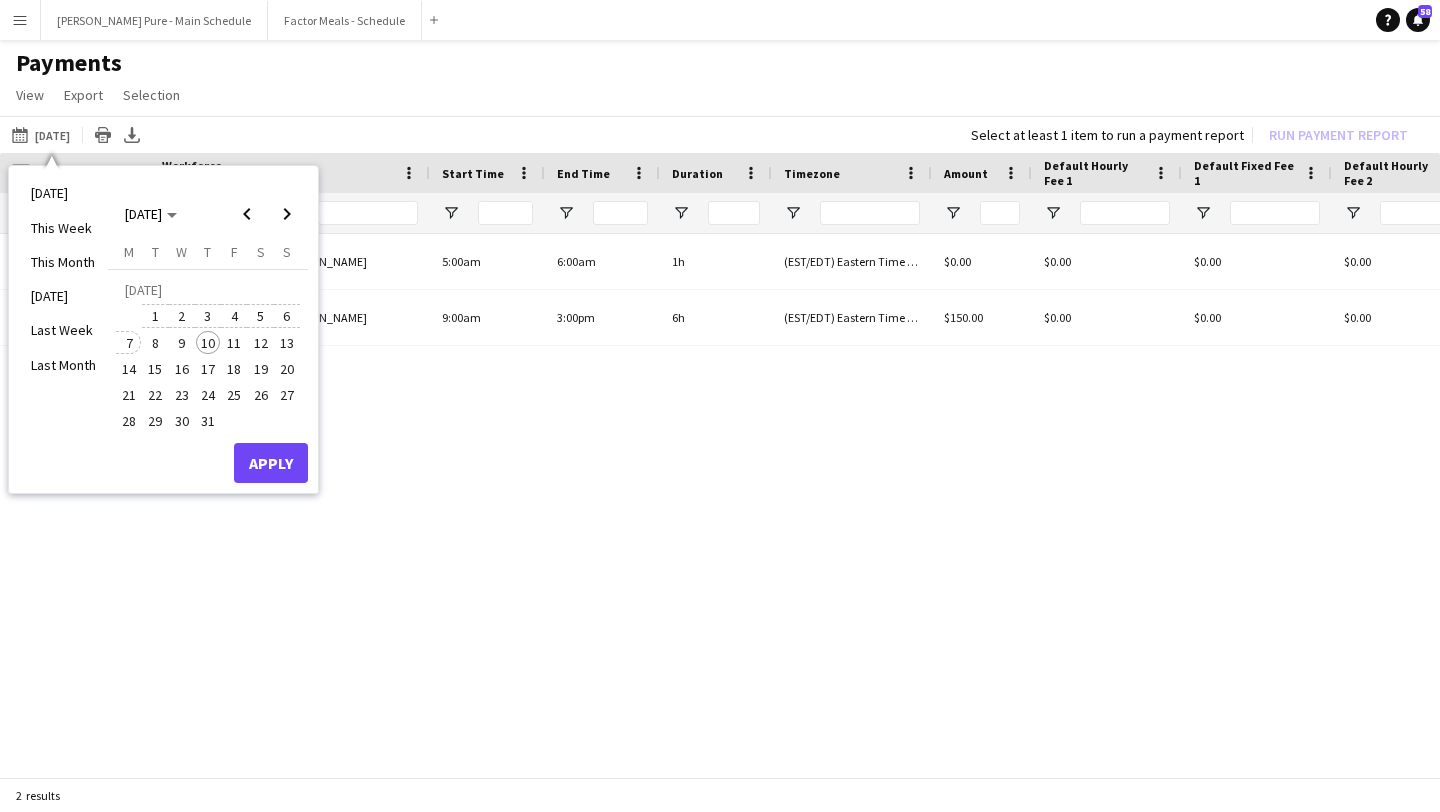 click on "7" at bounding box center [129, 343] 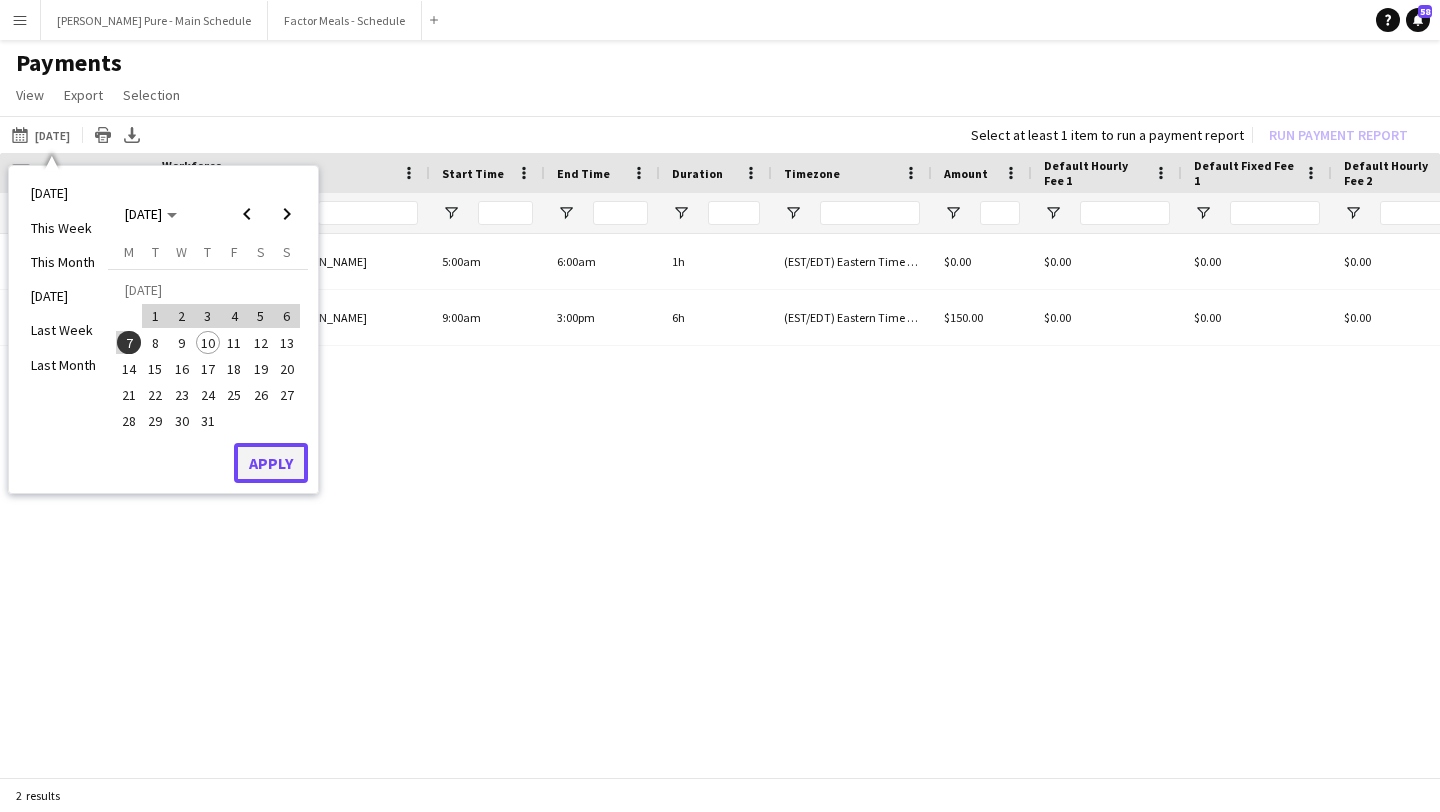 click on "Apply" at bounding box center (271, 463) 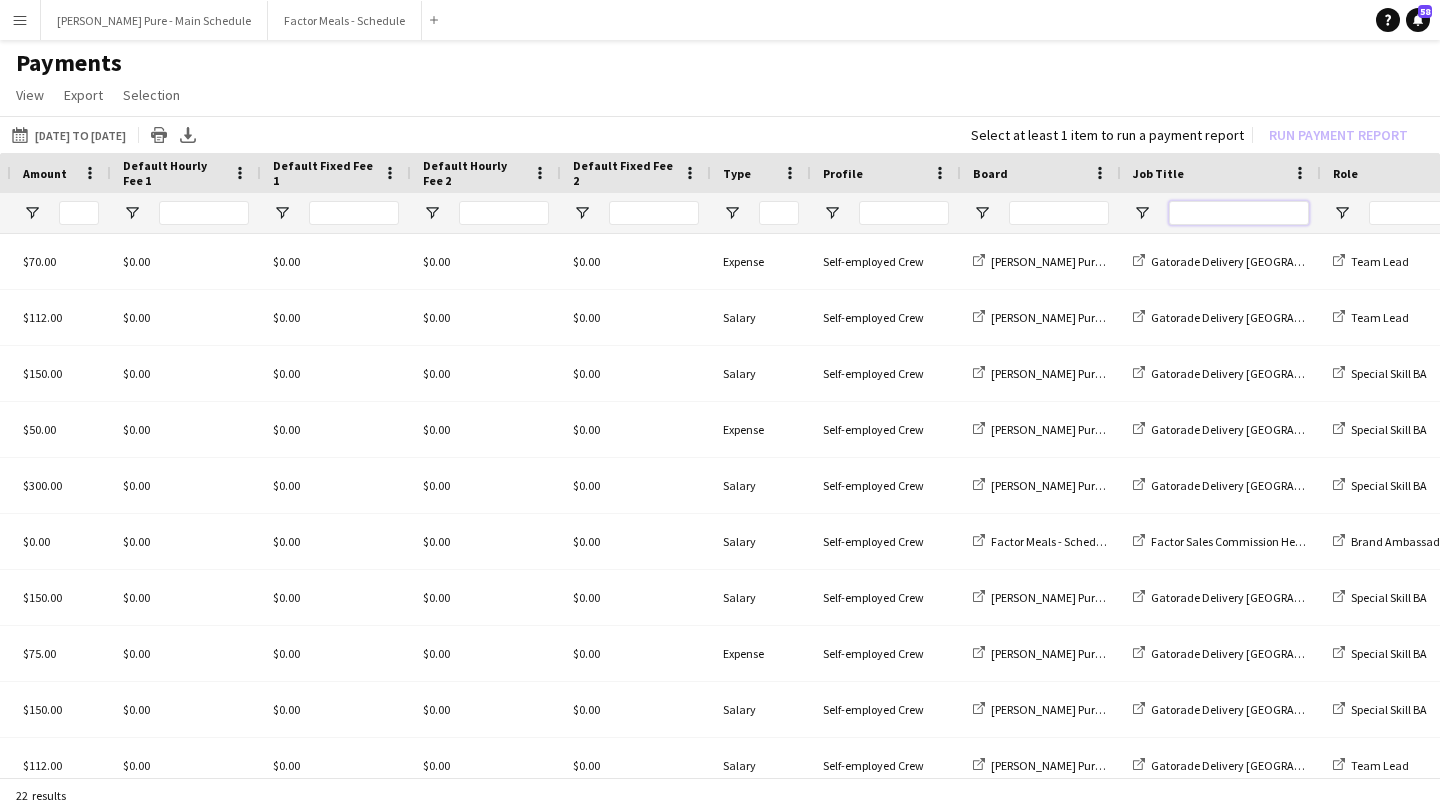 click at bounding box center (1239, 213) 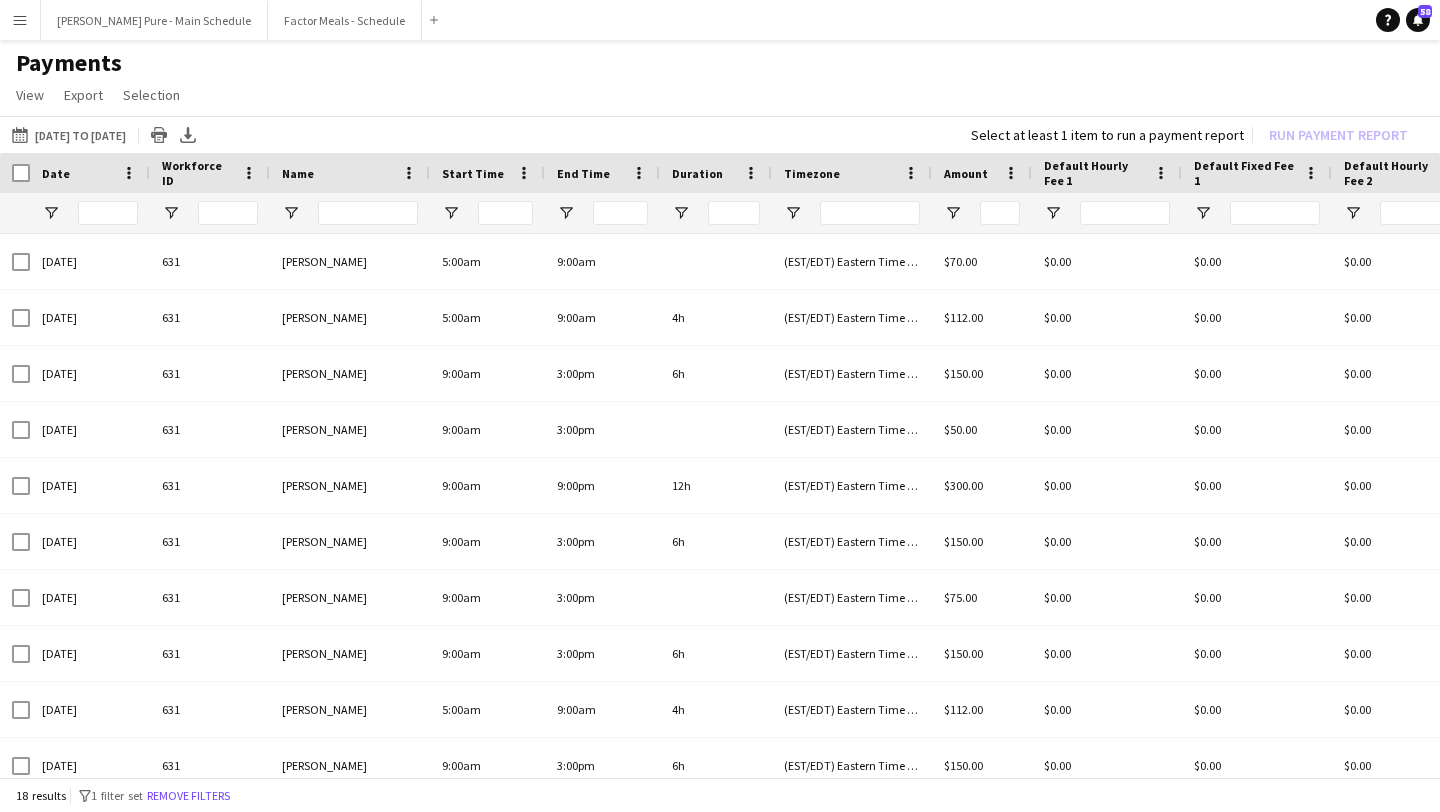 type on "********" 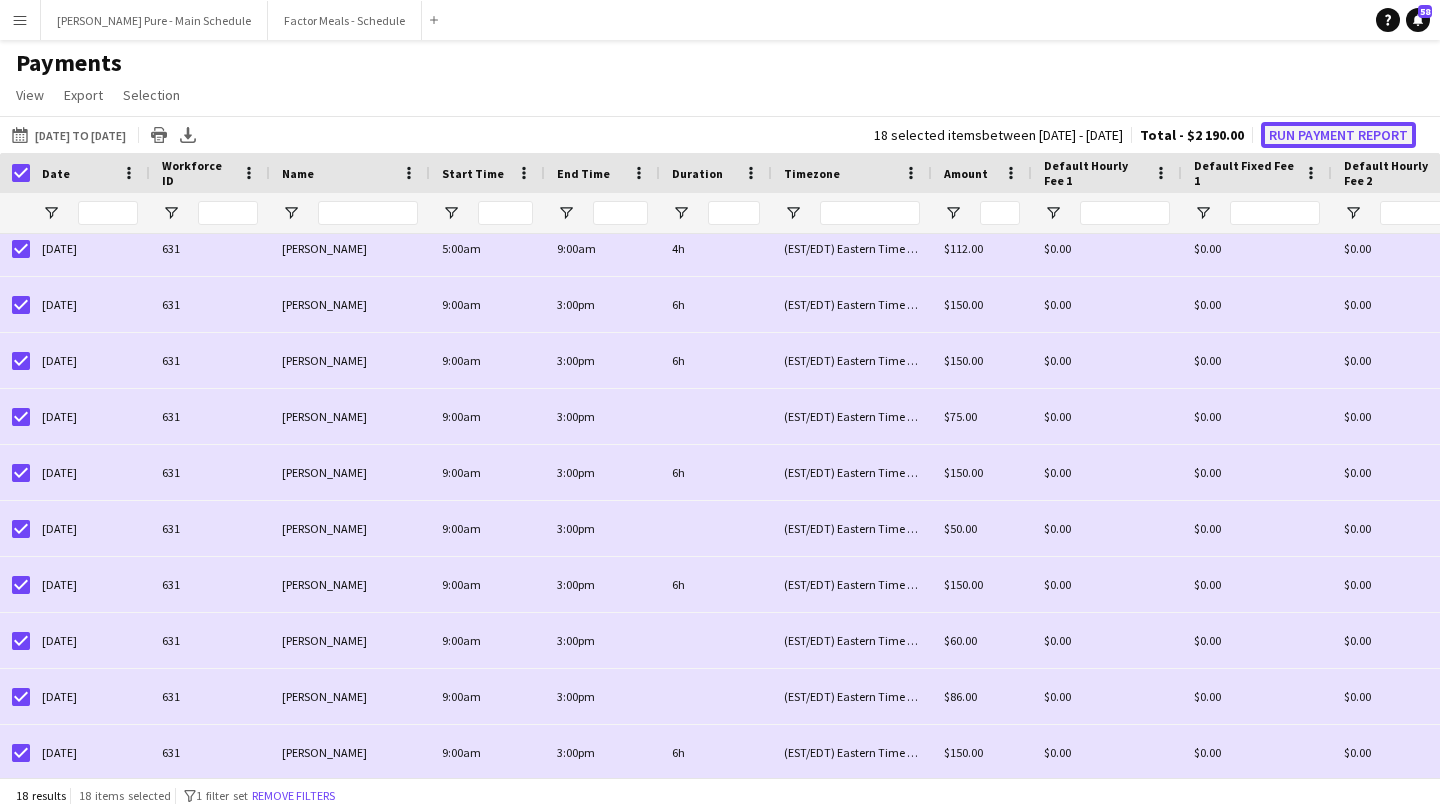 click on "Run Payment Report" 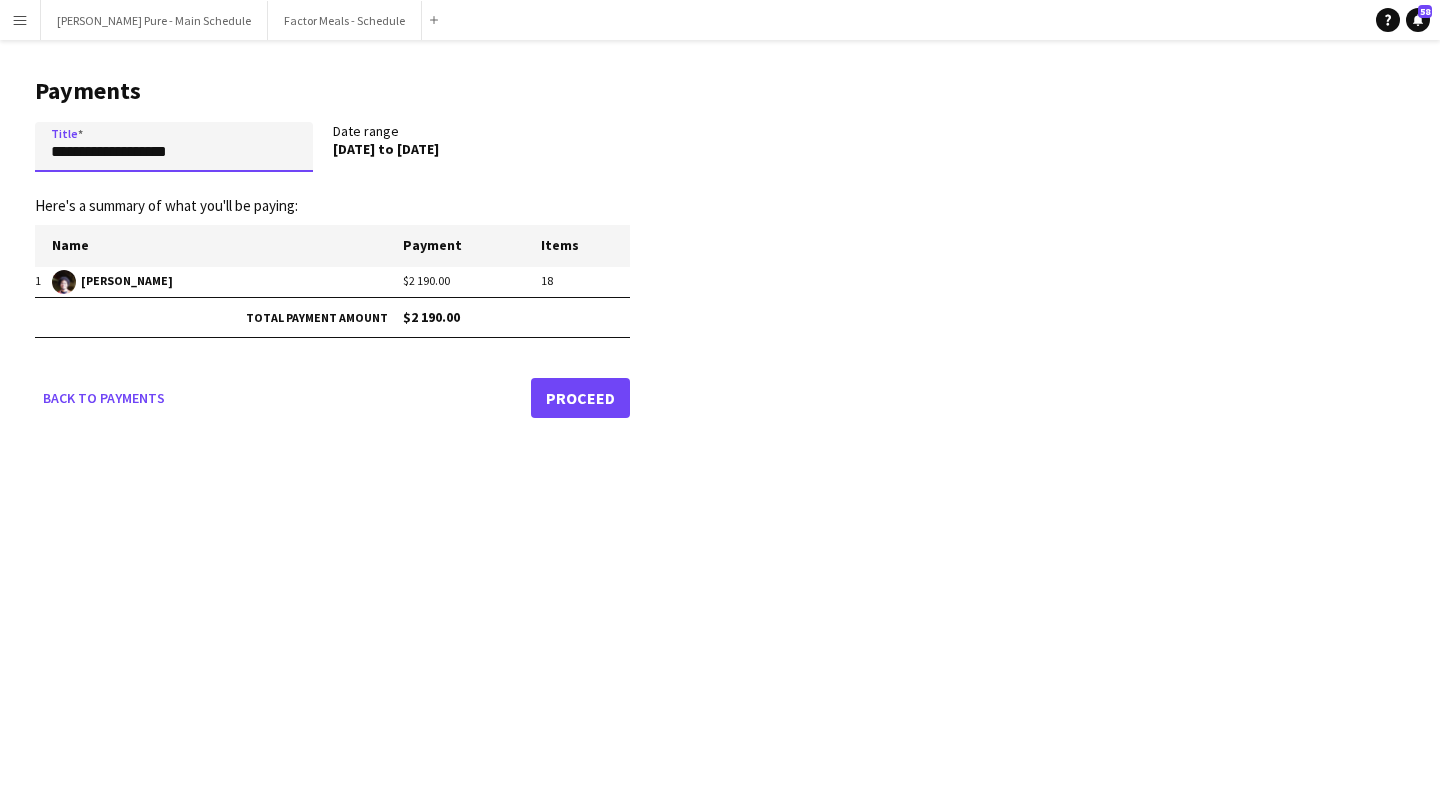 drag, startPoint x: 218, startPoint y: 157, endPoint x: 0, endPoint y: 156, distance: 218.00229 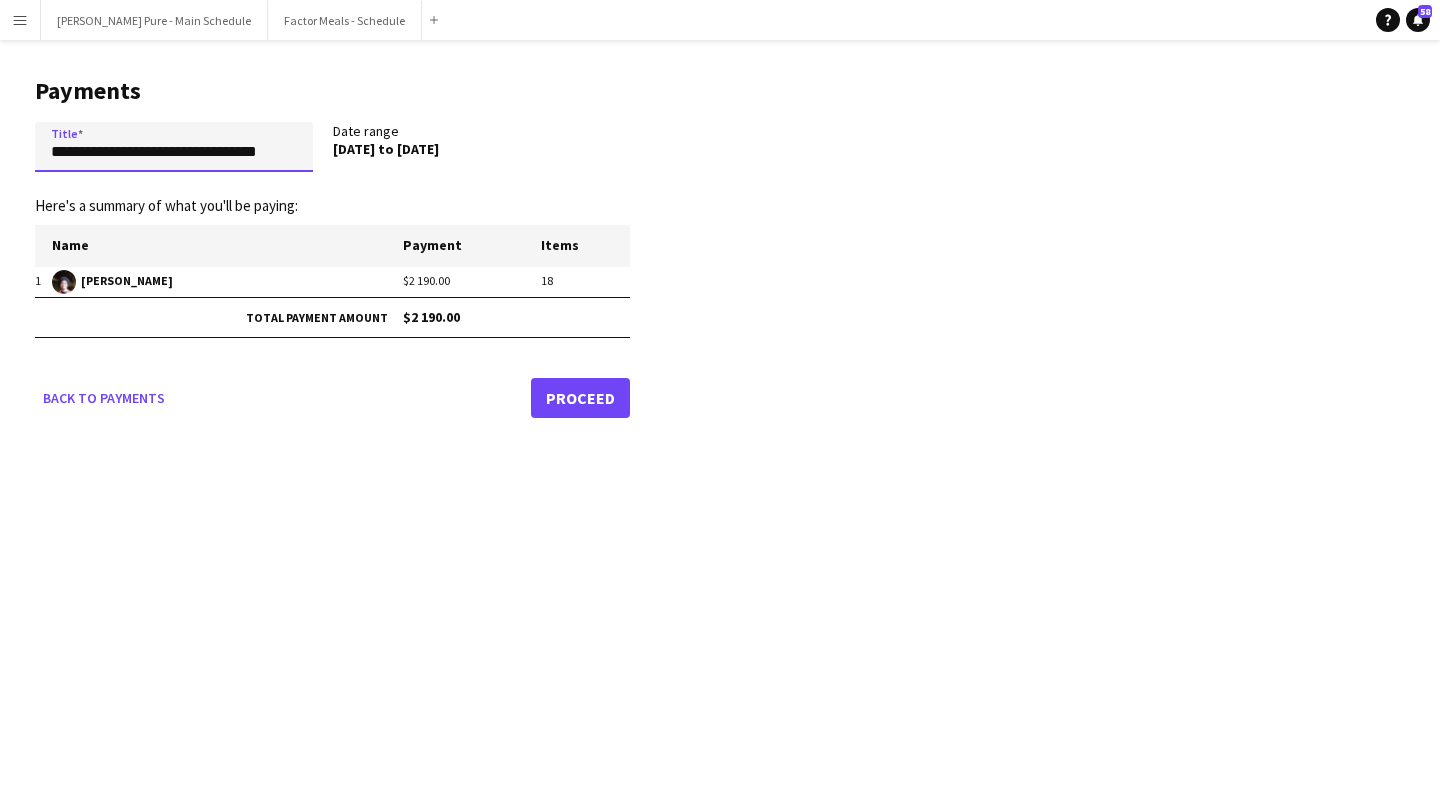 type on "**********" 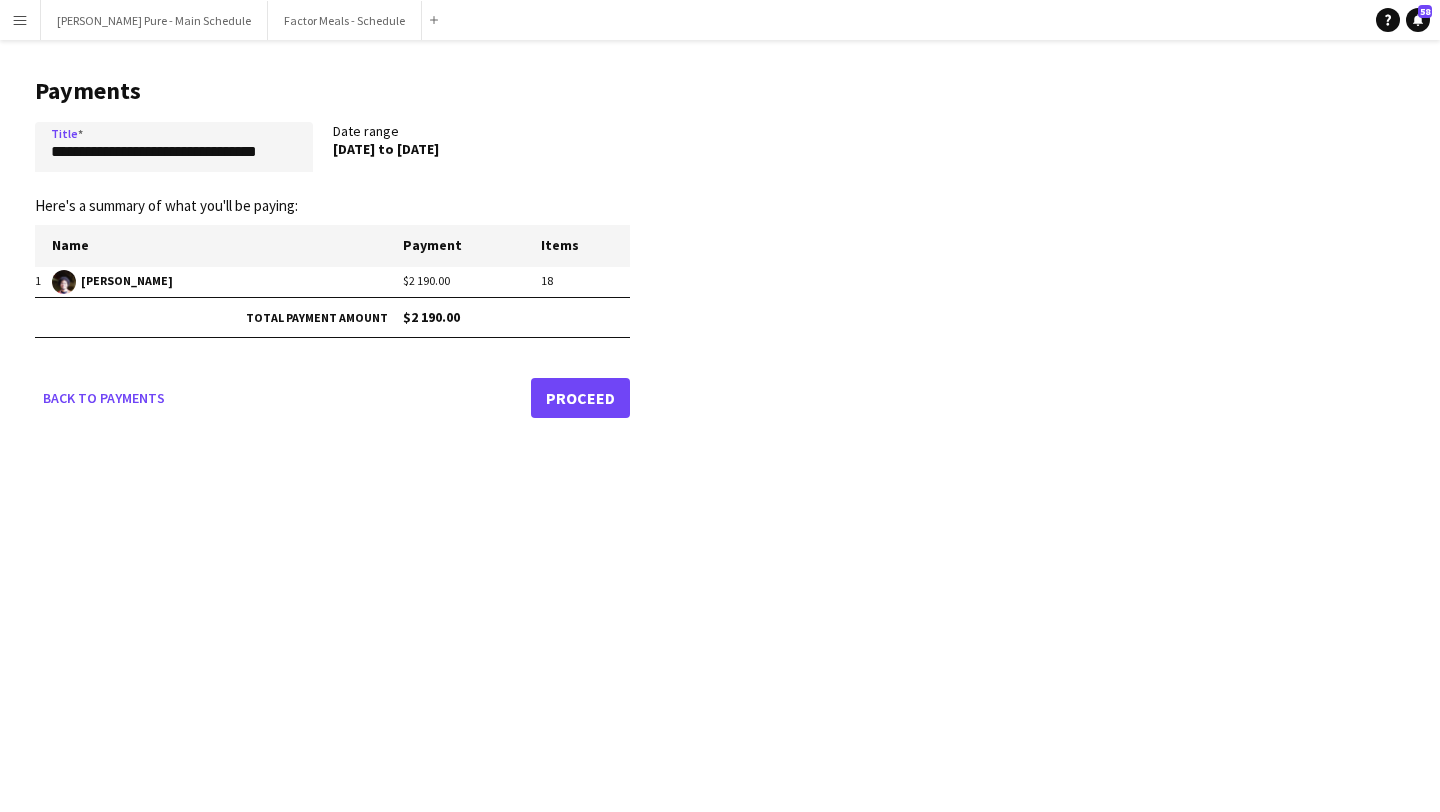 click on "Proceed" 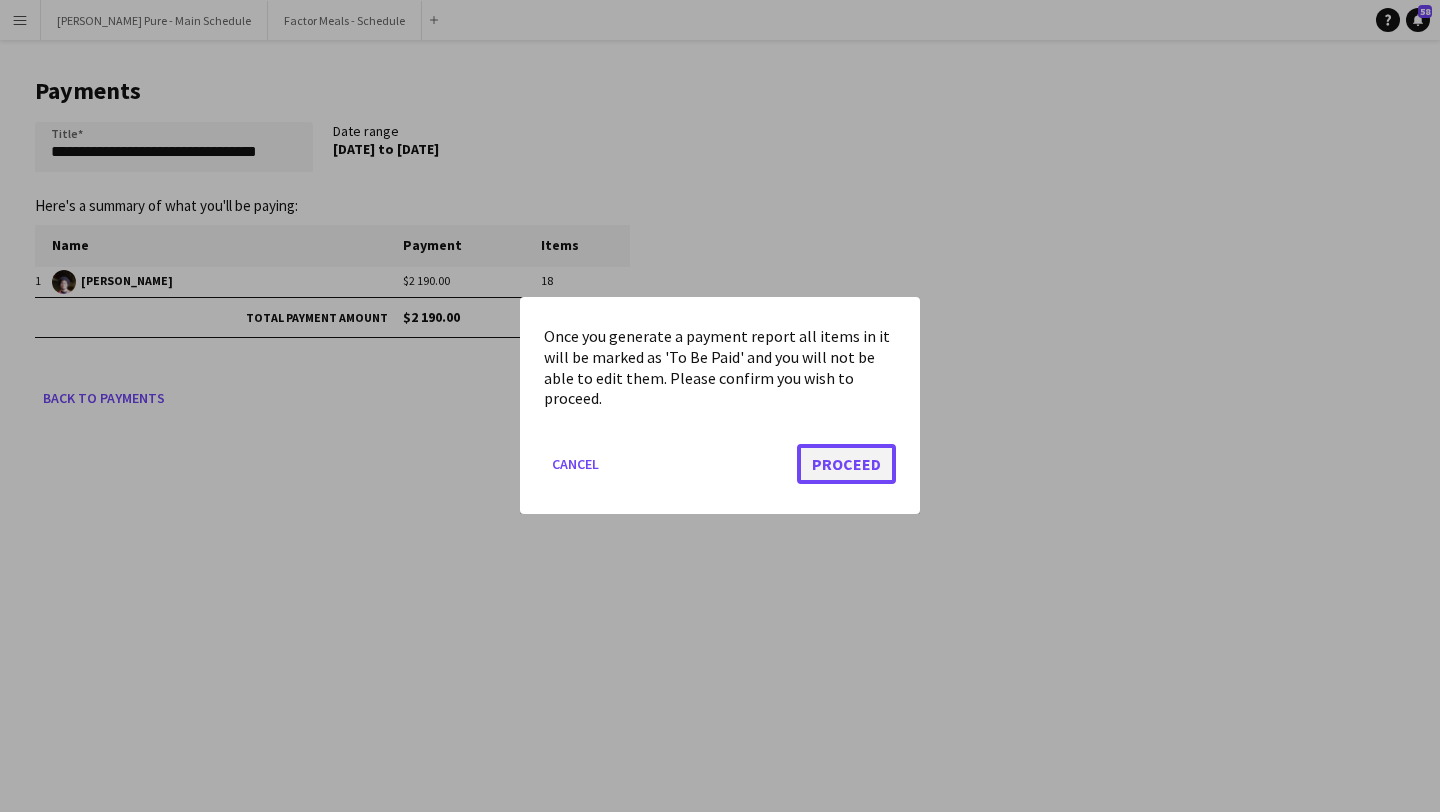 click on "Proceed" 